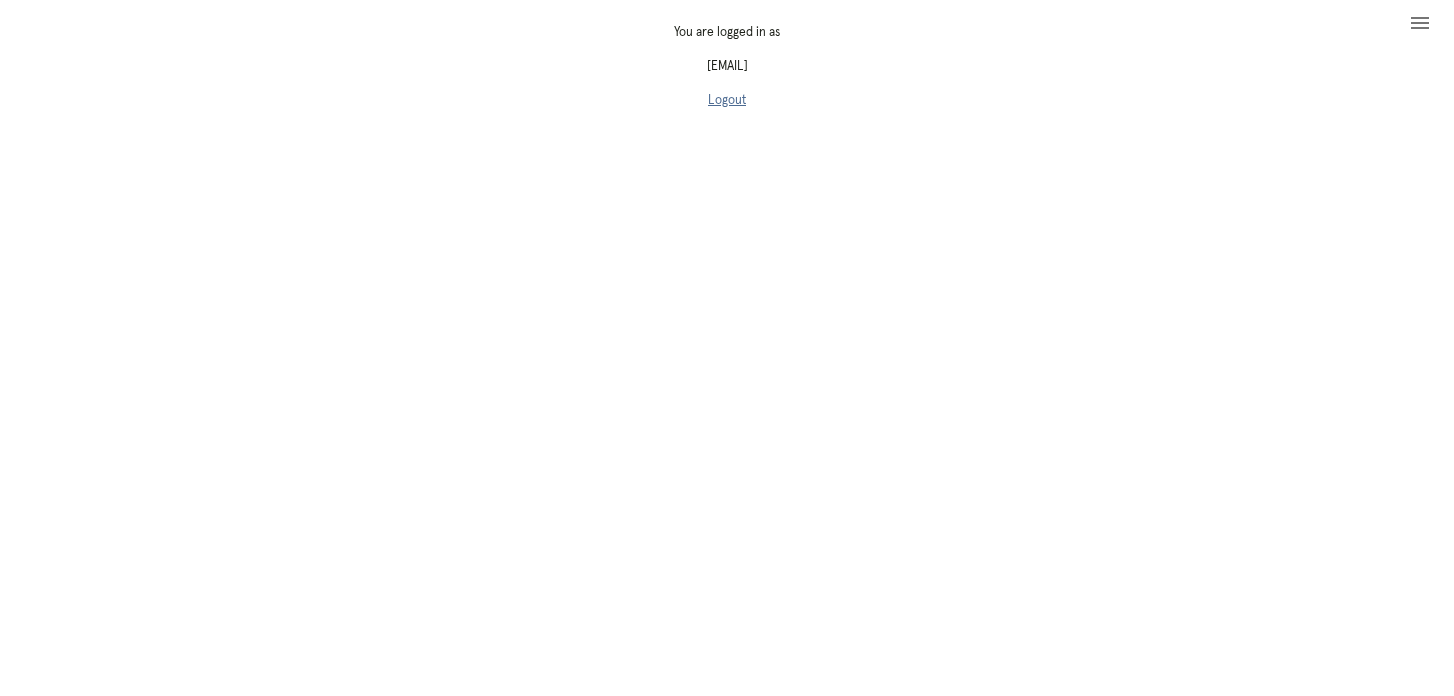 scroll, scrollTop: 0, scrollLeft: 0, axis: both 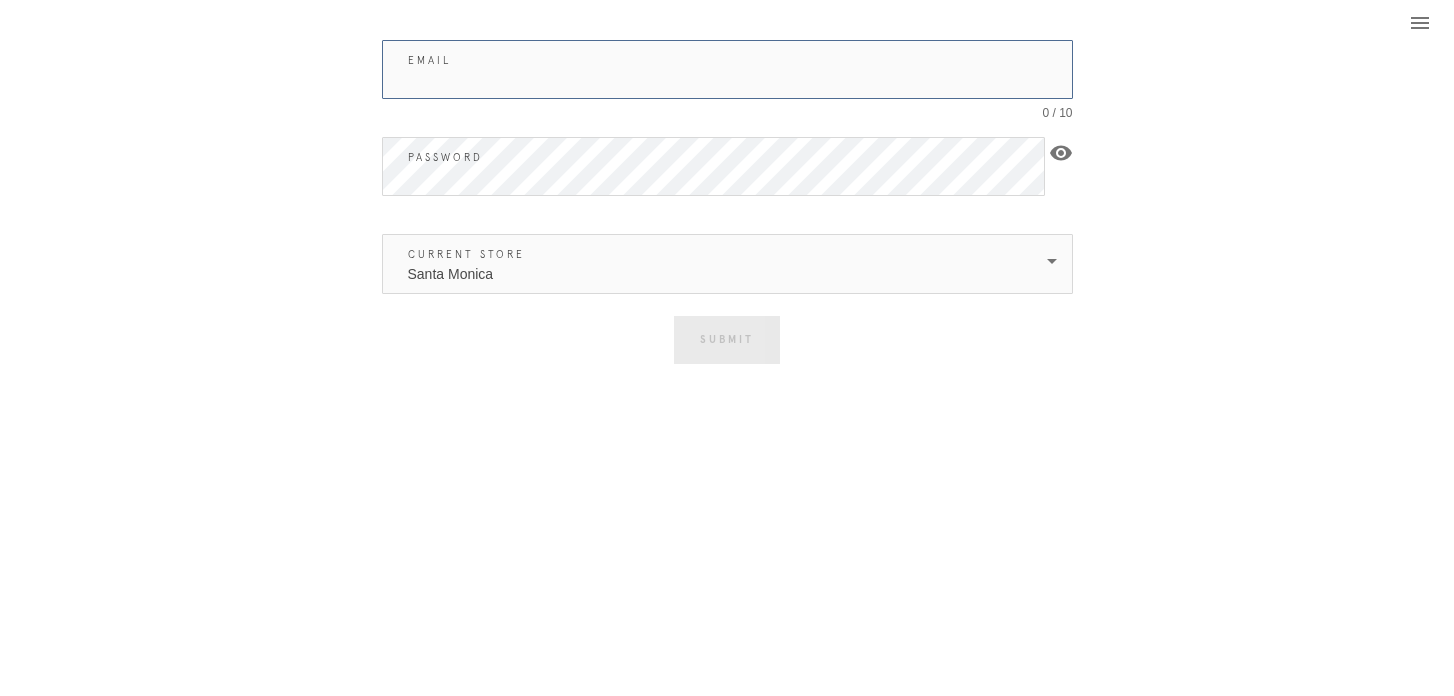 click on "Email" at bounding box center (727, 69) 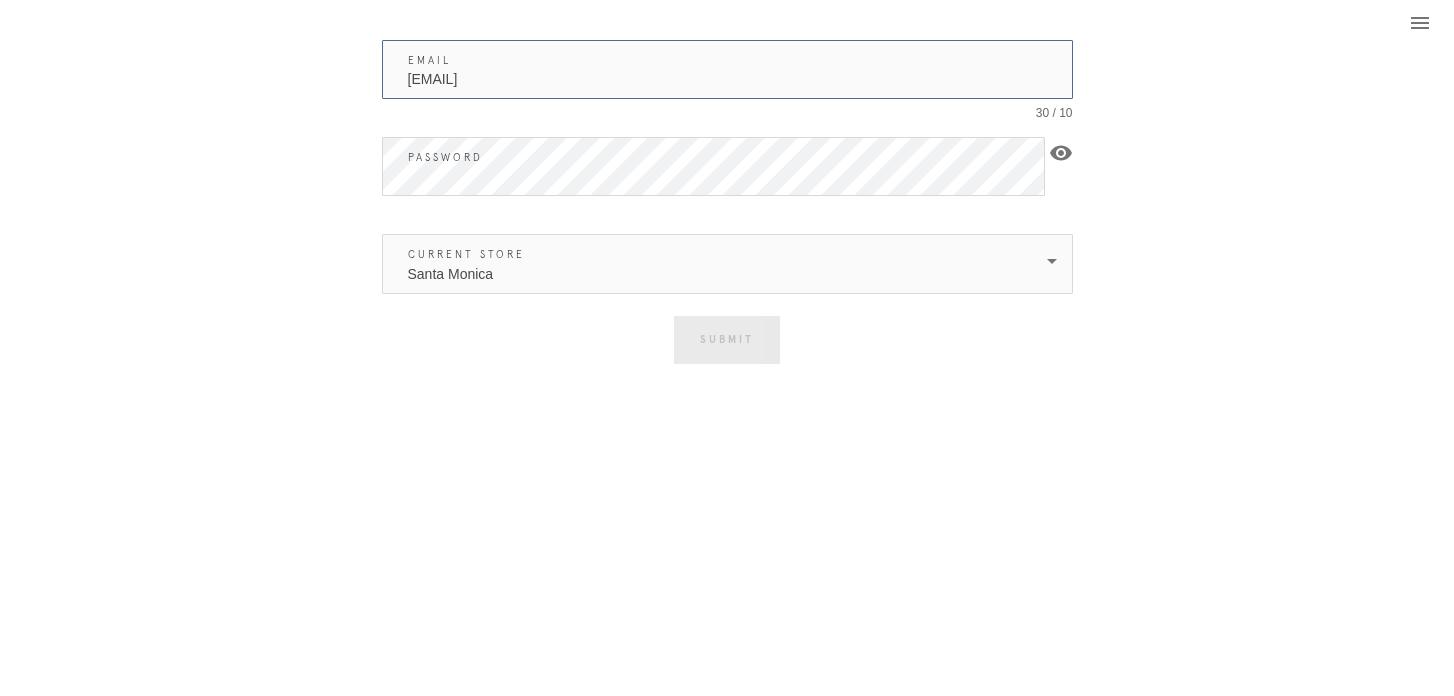 type on "[EMAIL]" 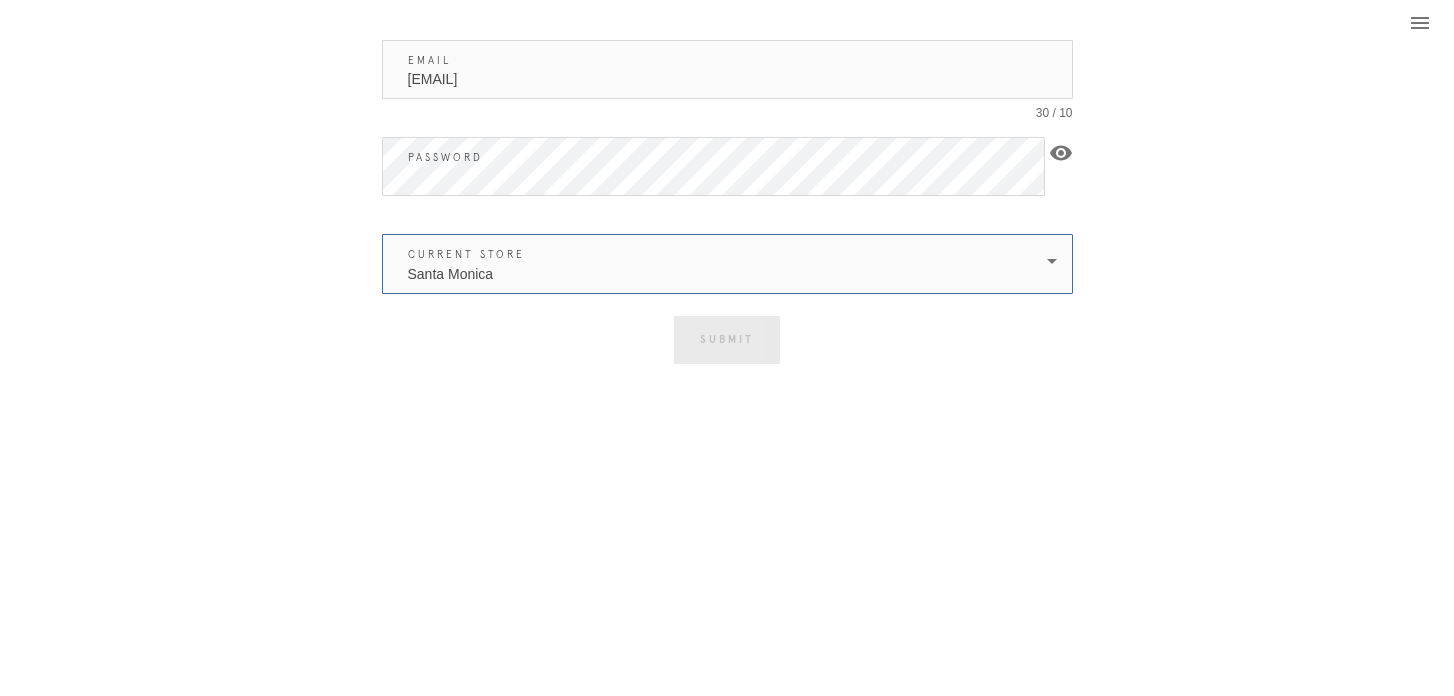 click on "Santa Monica" at bounding box center (713, 264) 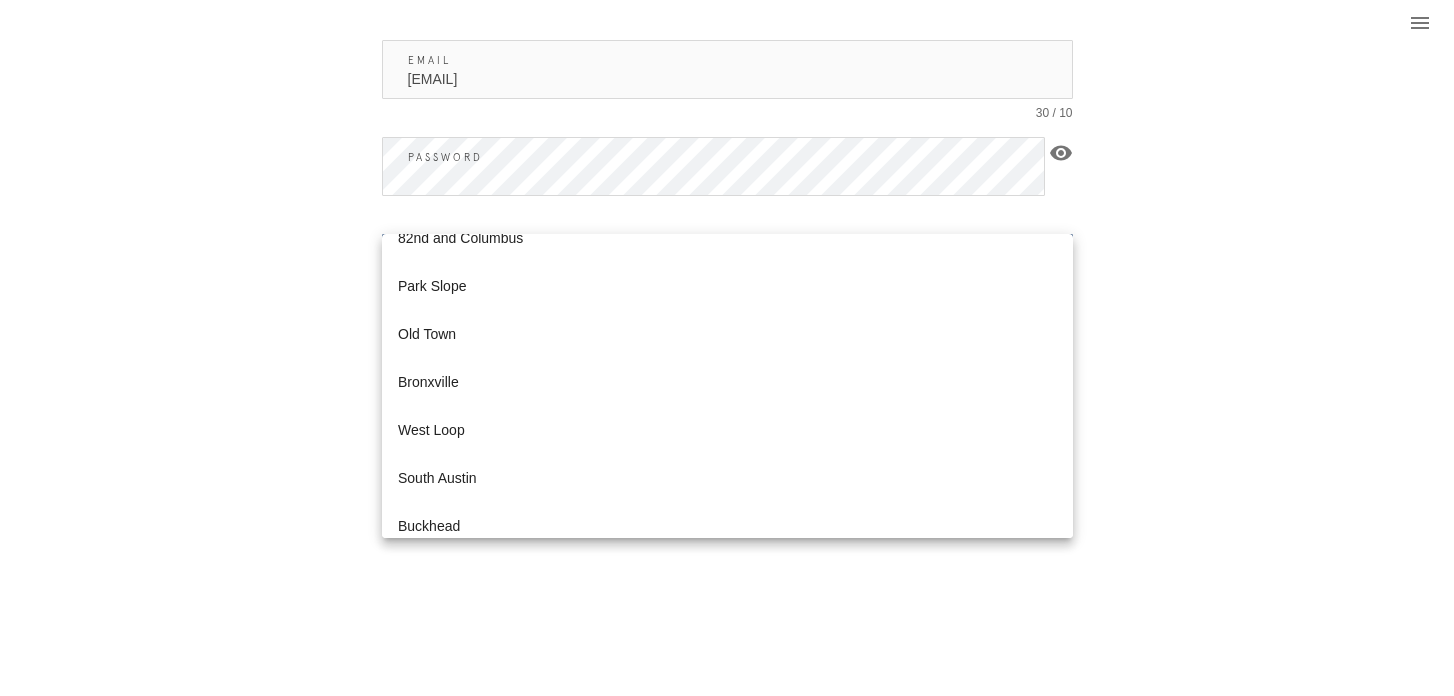 scroll, scrollTop: 1161, scrollLeft: 0, axis: vertical 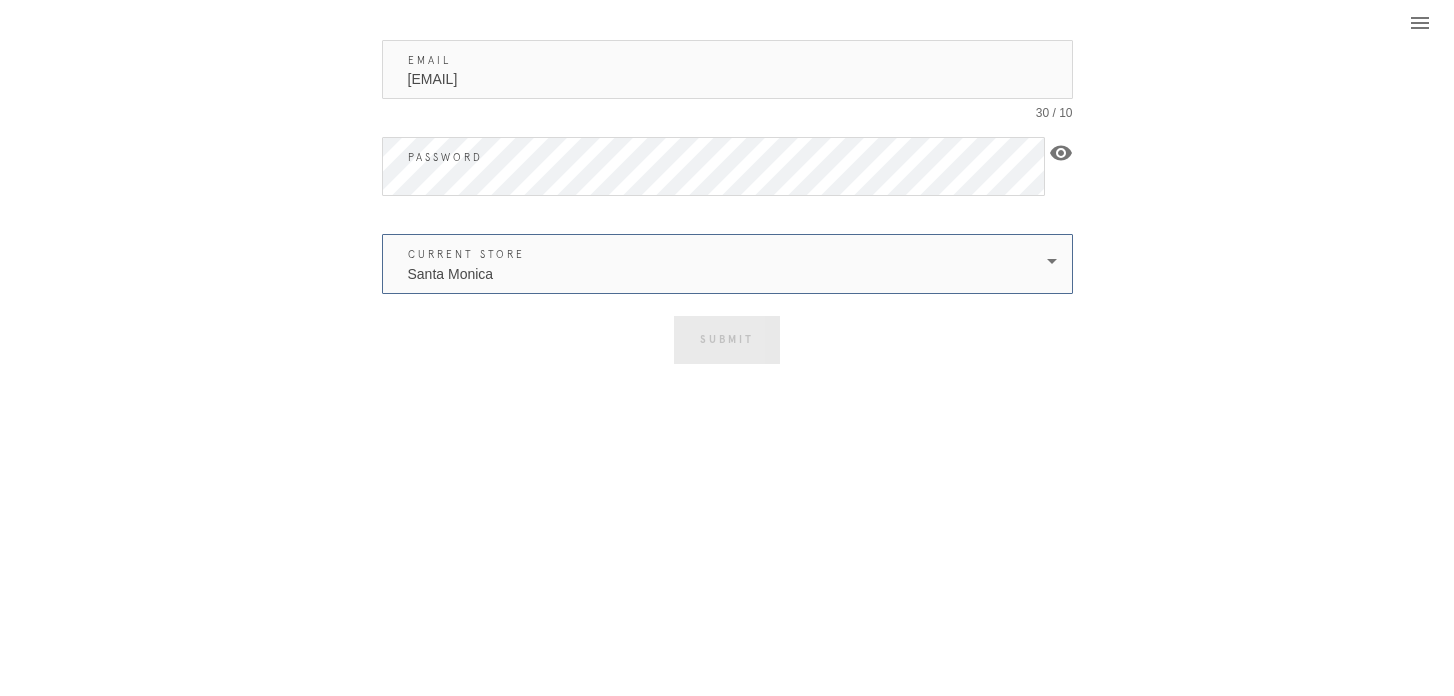 click on "Santa Monica" at bounding box center [713, 264] 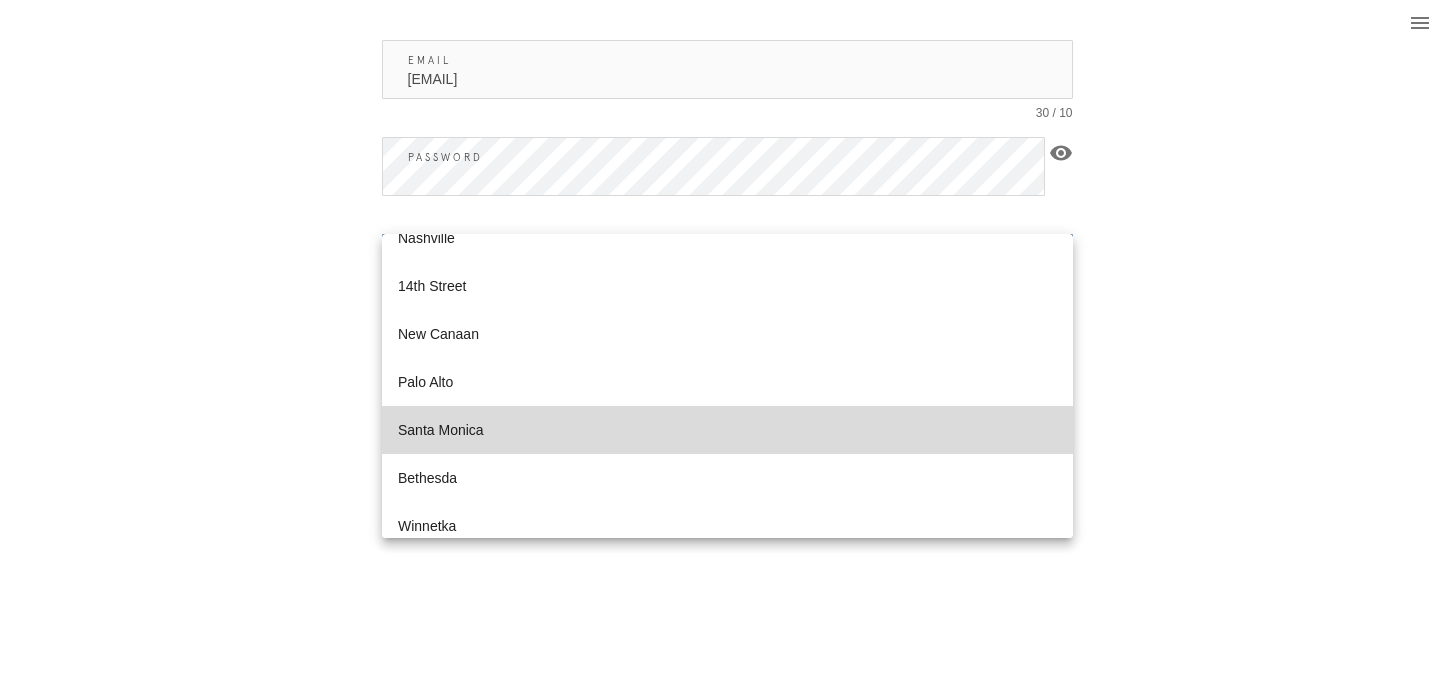 scroll, scrollTop: 272, scrollLeft: 0, axis: vertical 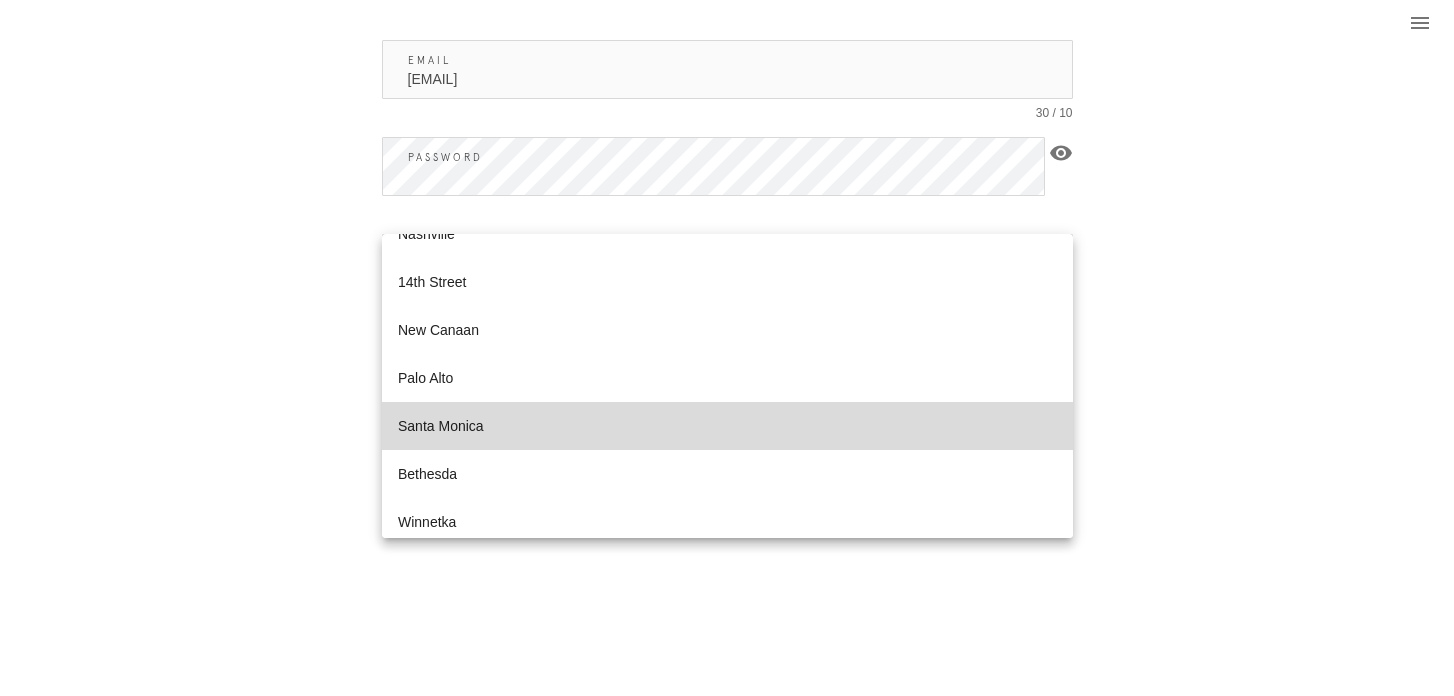 click on "Santa Monica" at bounding box center [727, 426] 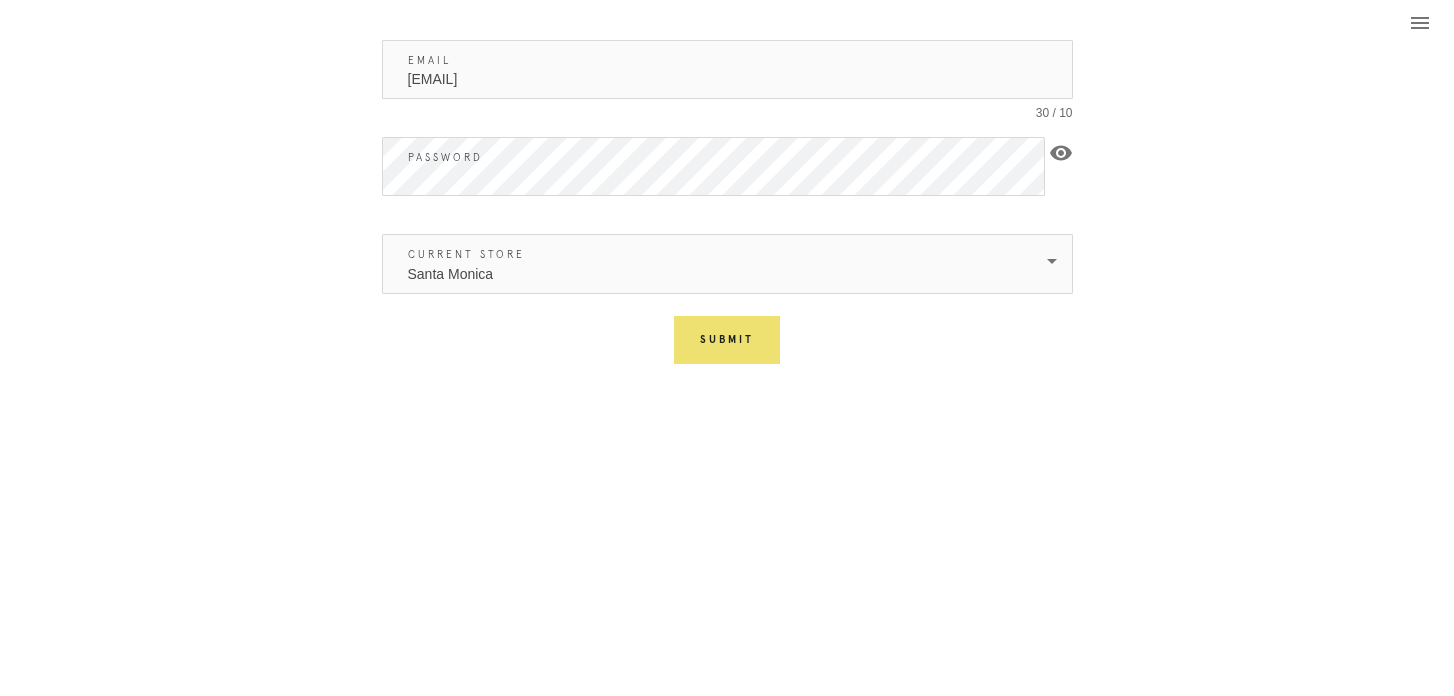 scroll, scrollTop: 0, scrollLeft: 0, axis: both 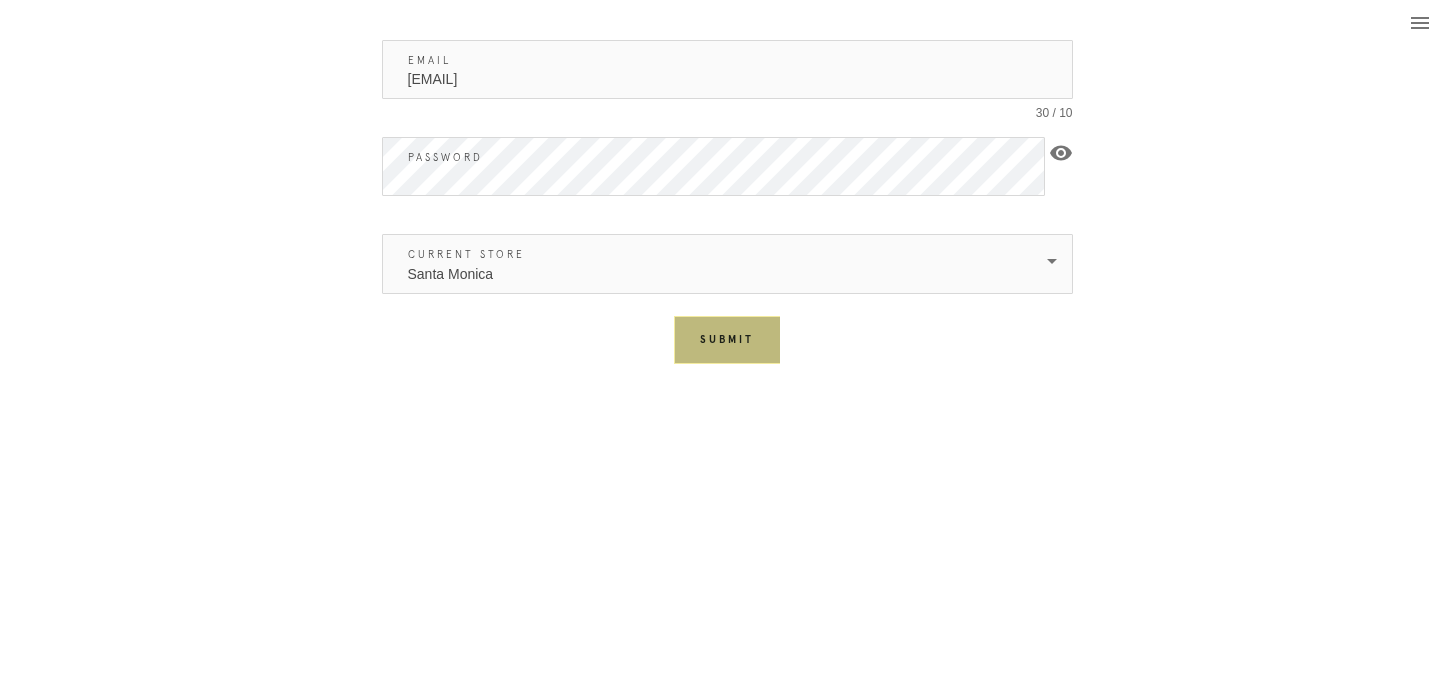 click on "Submit" at bounding box center (727, 340) 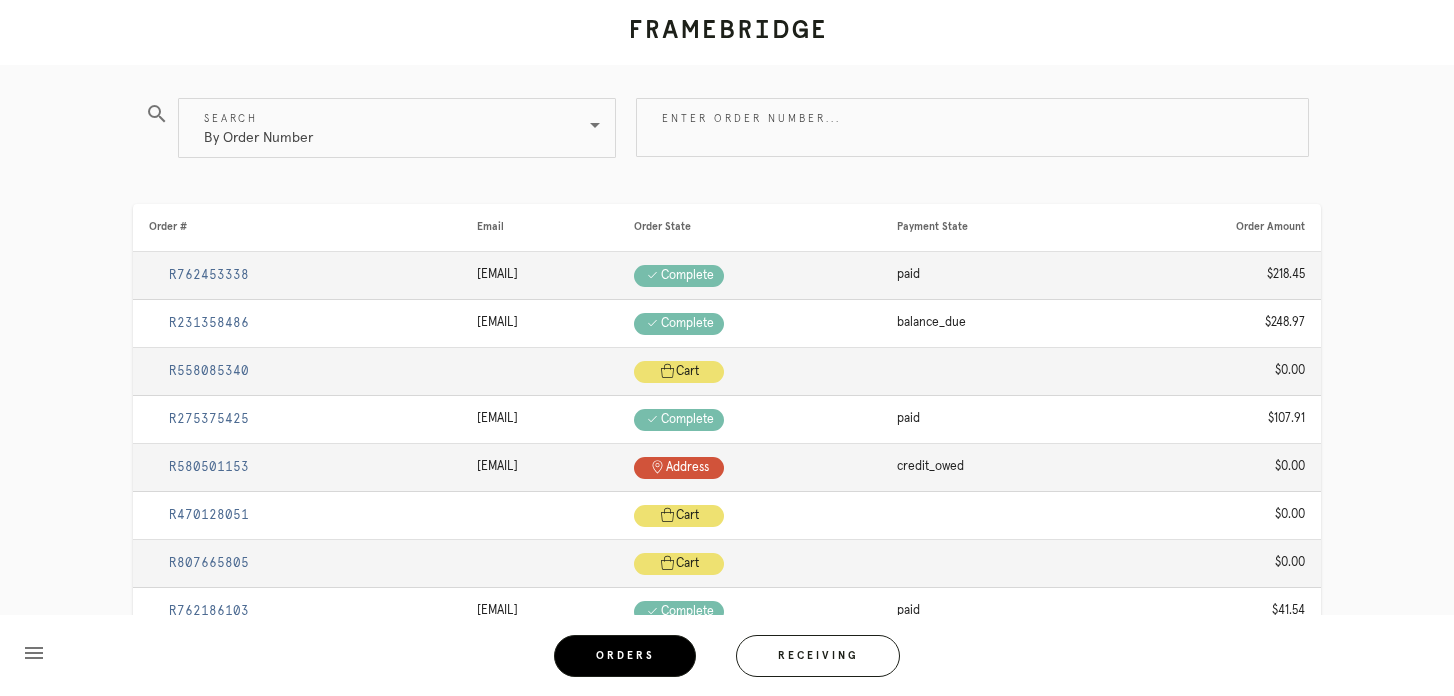 scroll, scrollTop: 128, scrollLeft: 0, axis: vertical 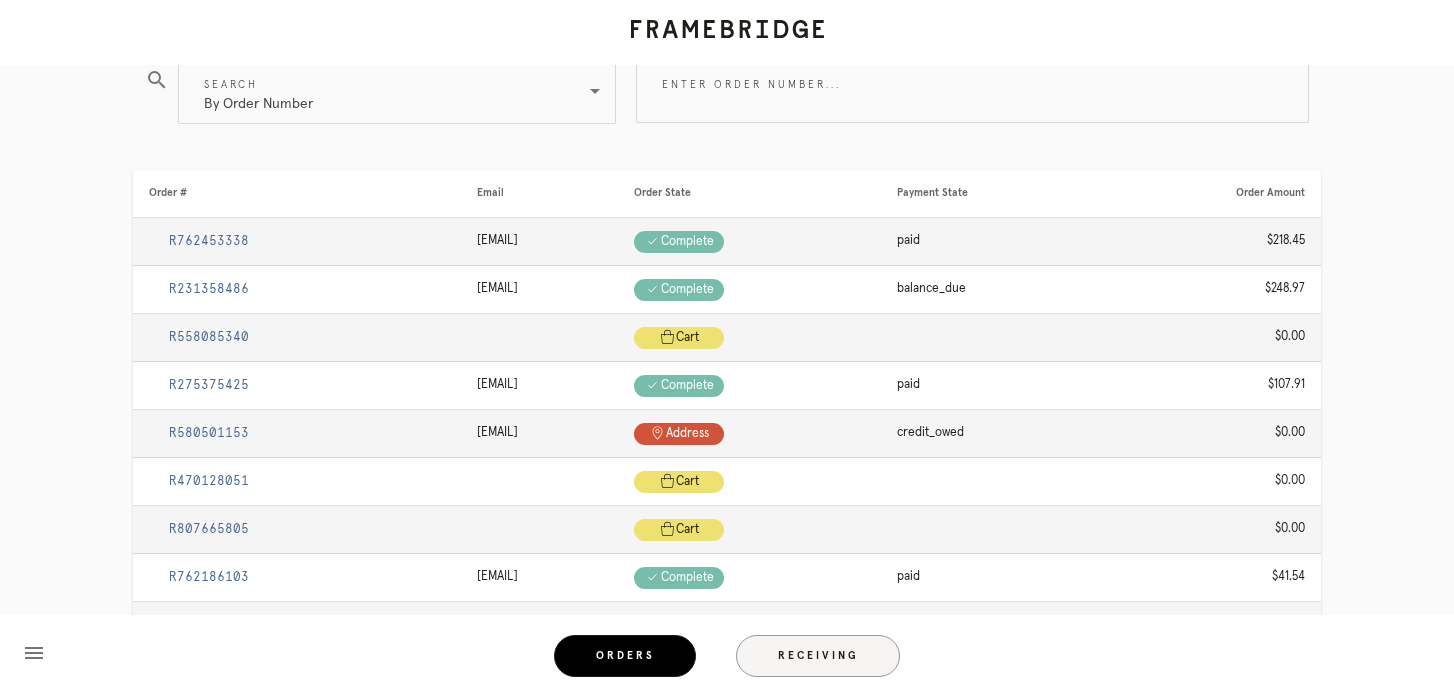 click on "Receiving" at bounding box center (818, 656) 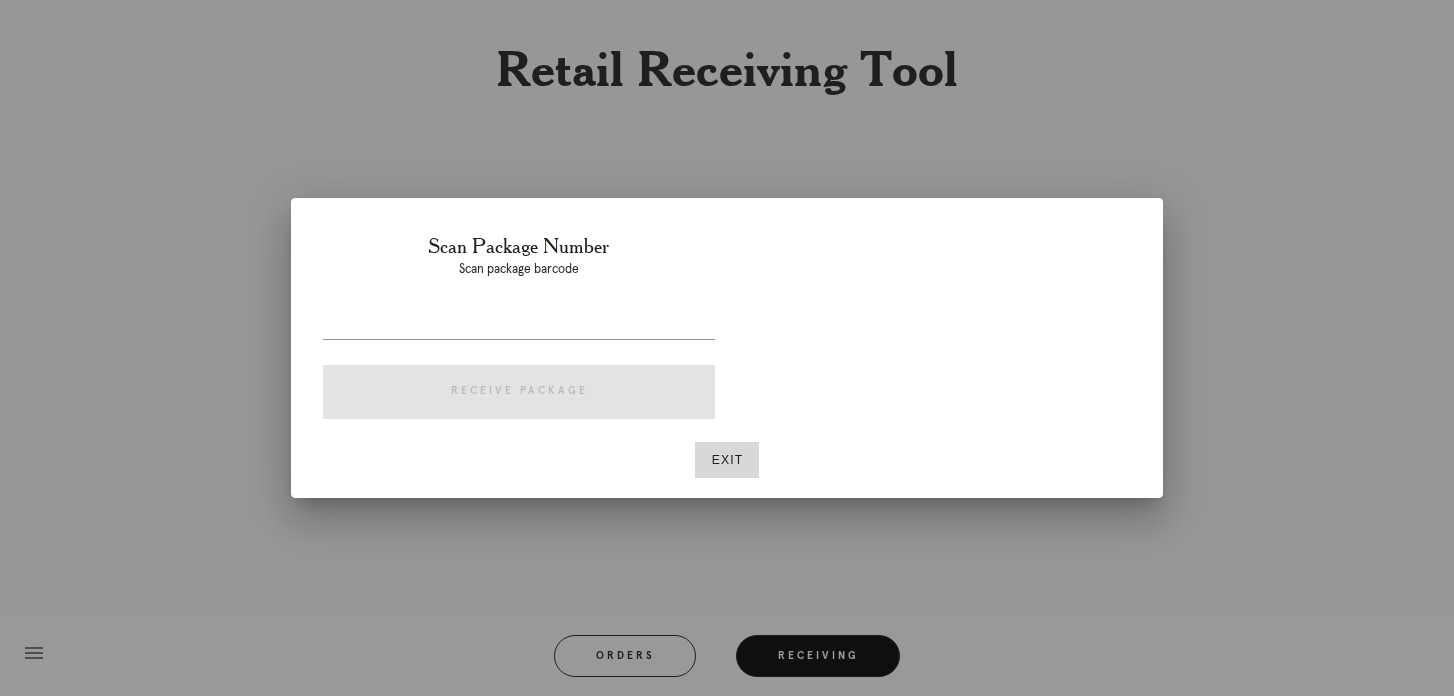scroll, scrollTop: 0, scrollLeft: 0, axis: both 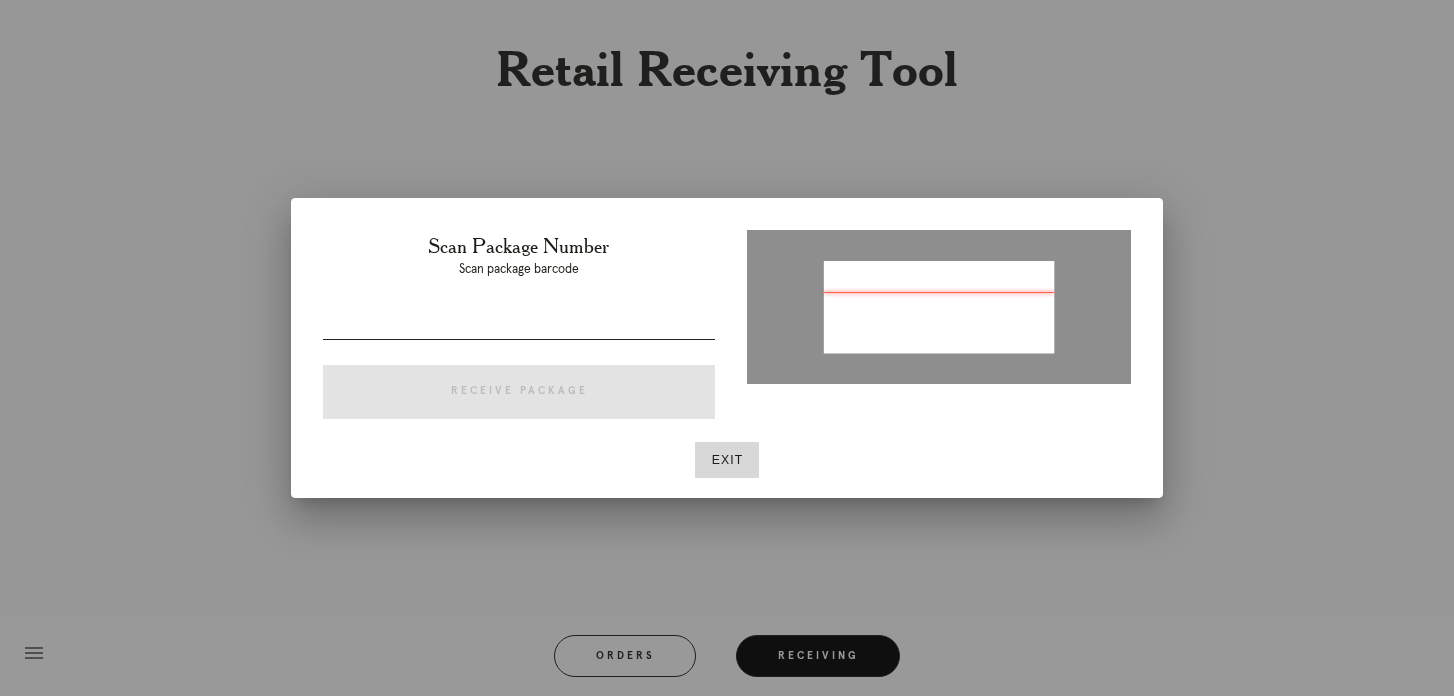 click at bounding box center (519, 323) 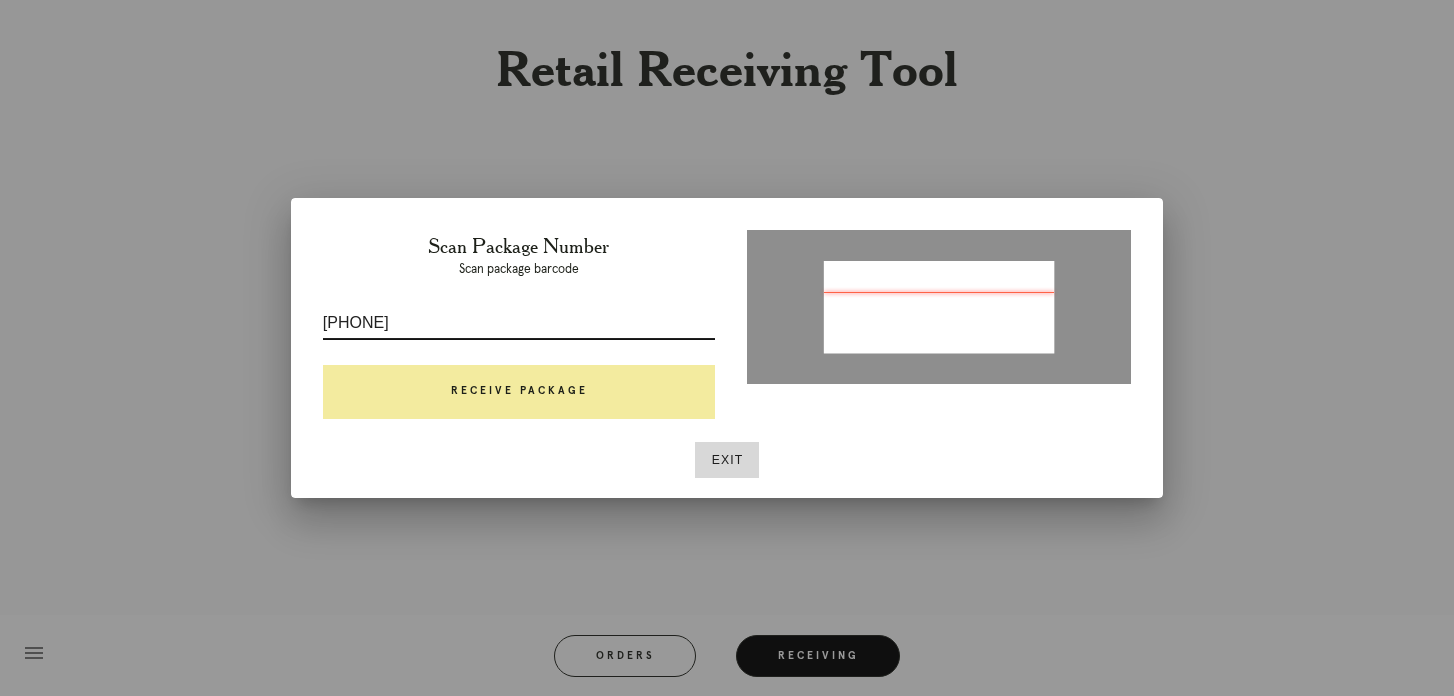 type on "P919459256019664" 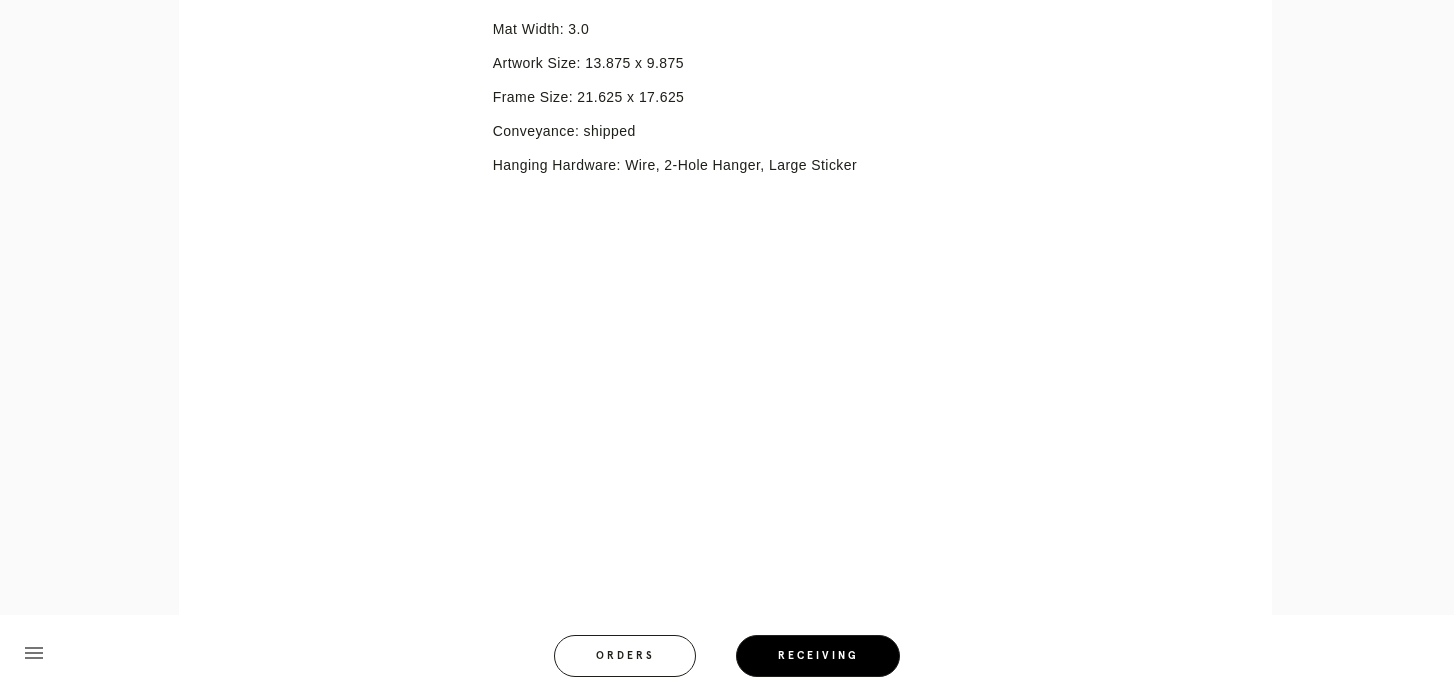 scroll, scrollTop: 915, scrollLeft: 0, axis: vertical 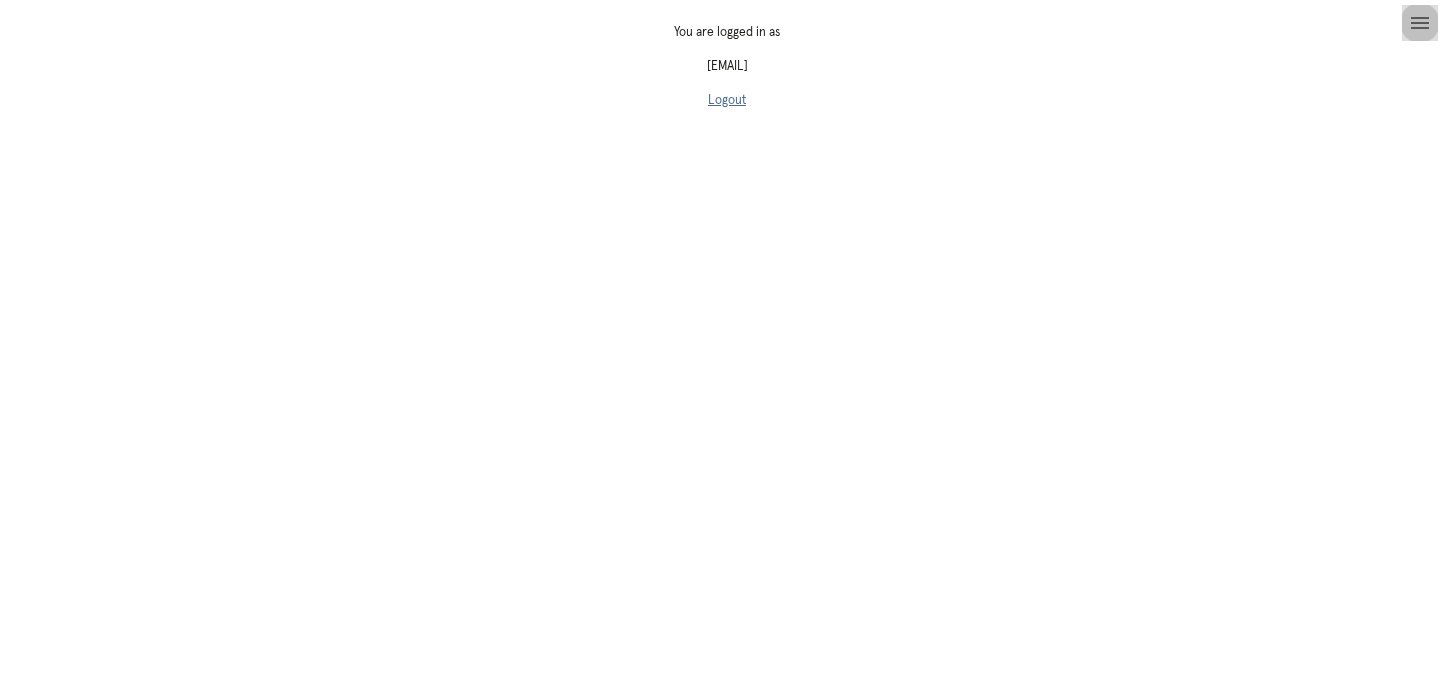 click on "menu" at bounding box center (1420, 23) 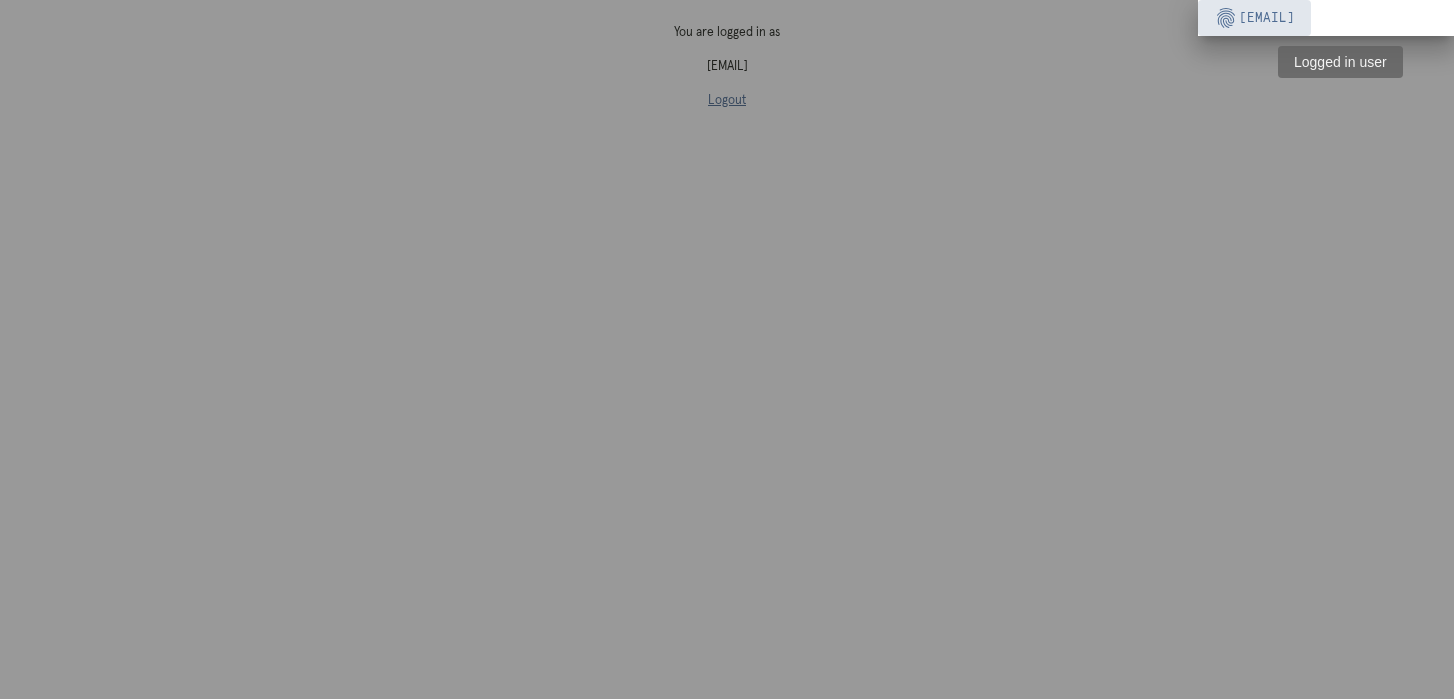click on "fingerprint   jessica.kadavy@framebridge.com" at bounding box center [1254, 18] 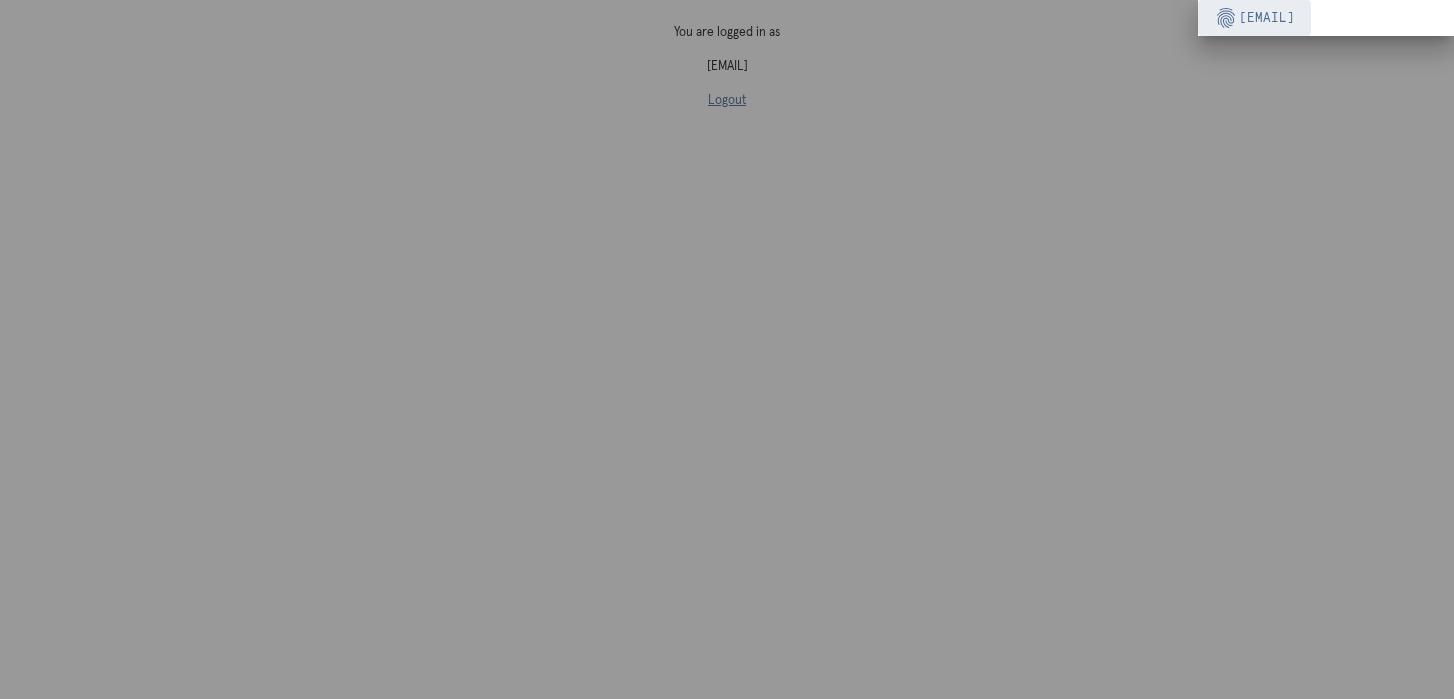 click at bounding box center (727, 349) 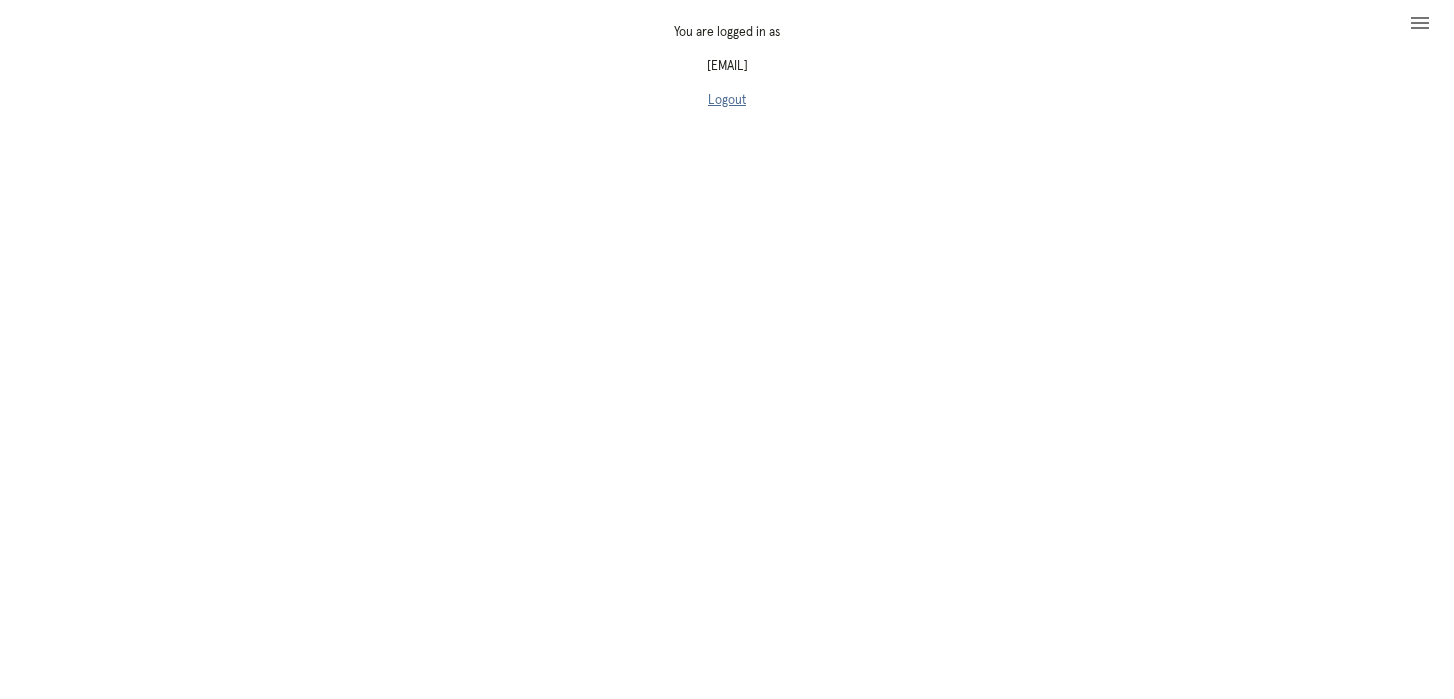 click on "Logout" at bounding box center (727, 100) 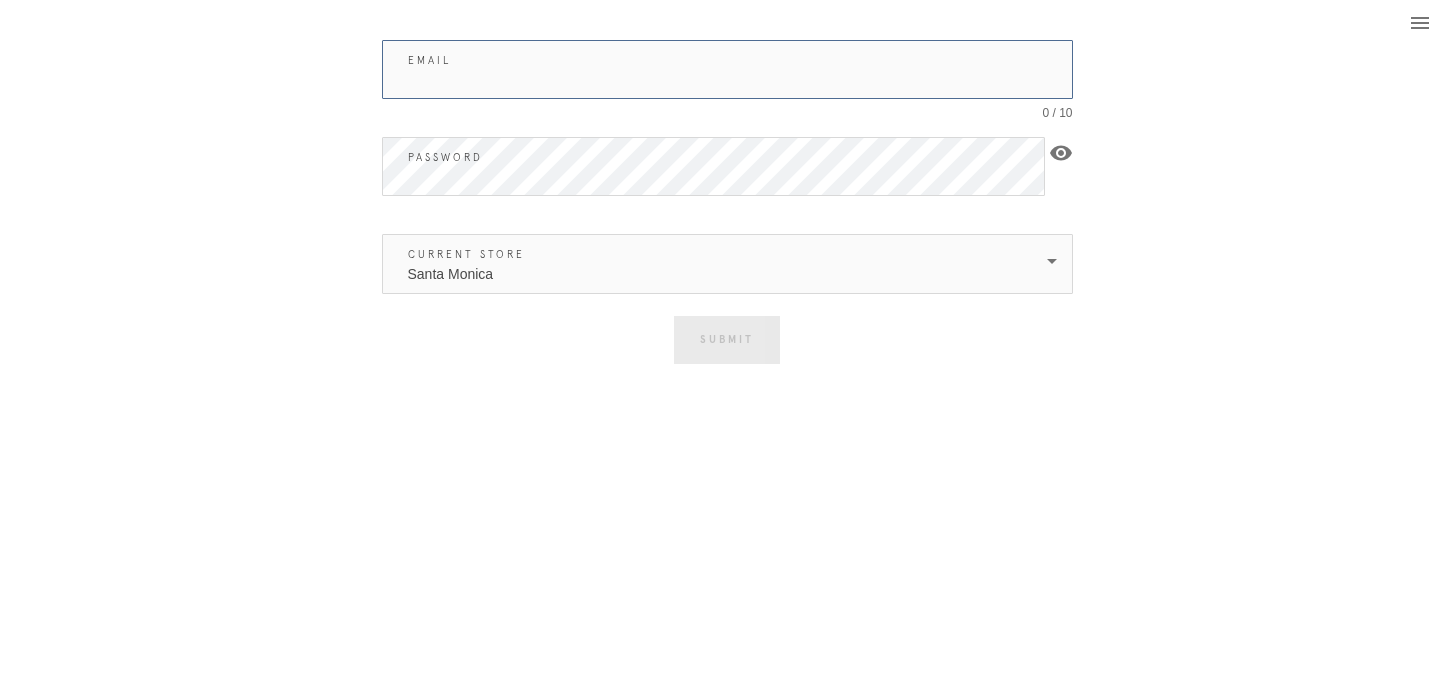 click on "Email" at bounding box center [727, 69] 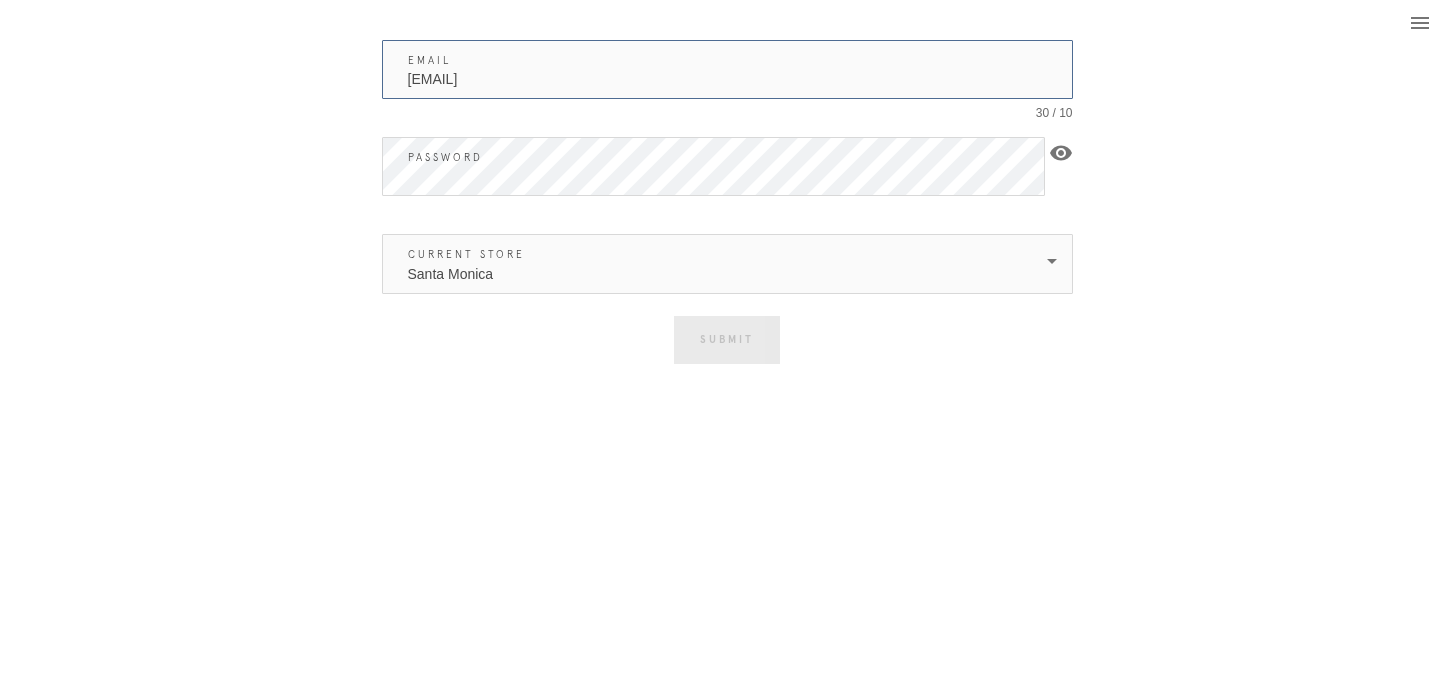 type on "[USERNAME]@[DOMAIN]" 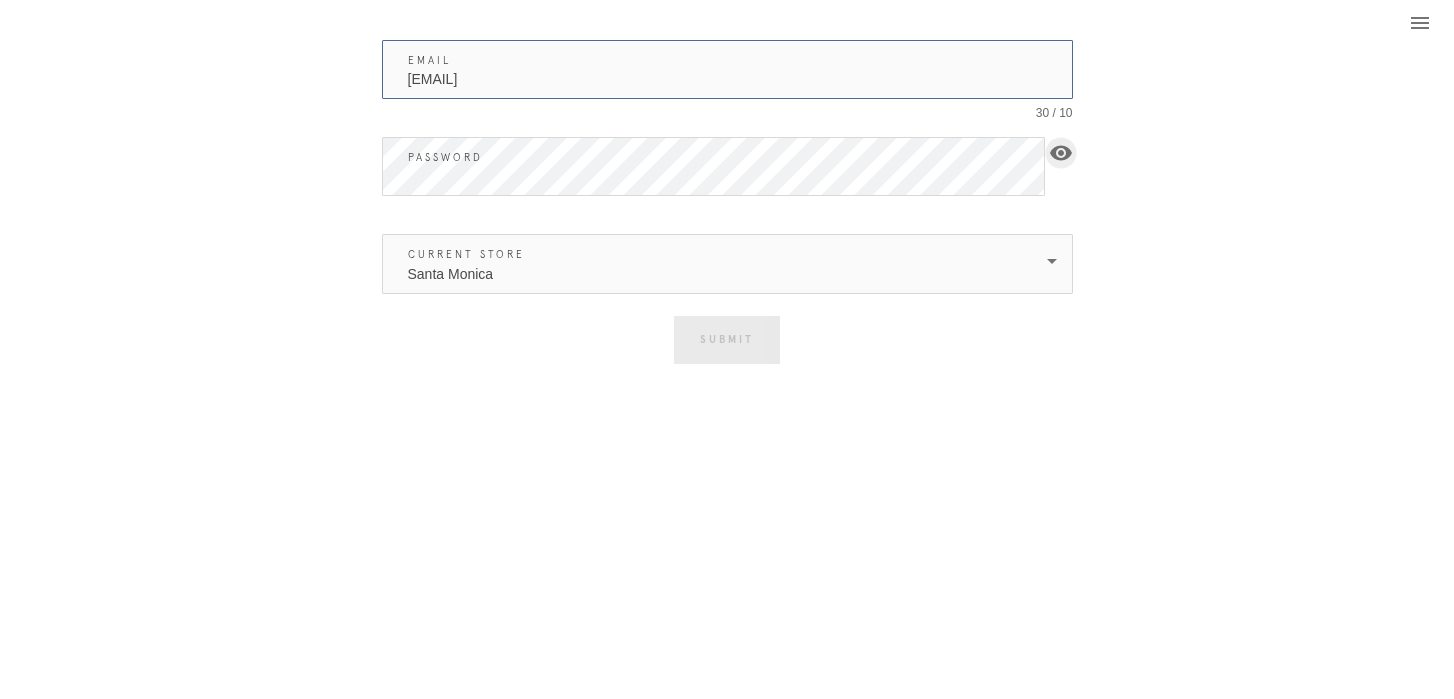 type 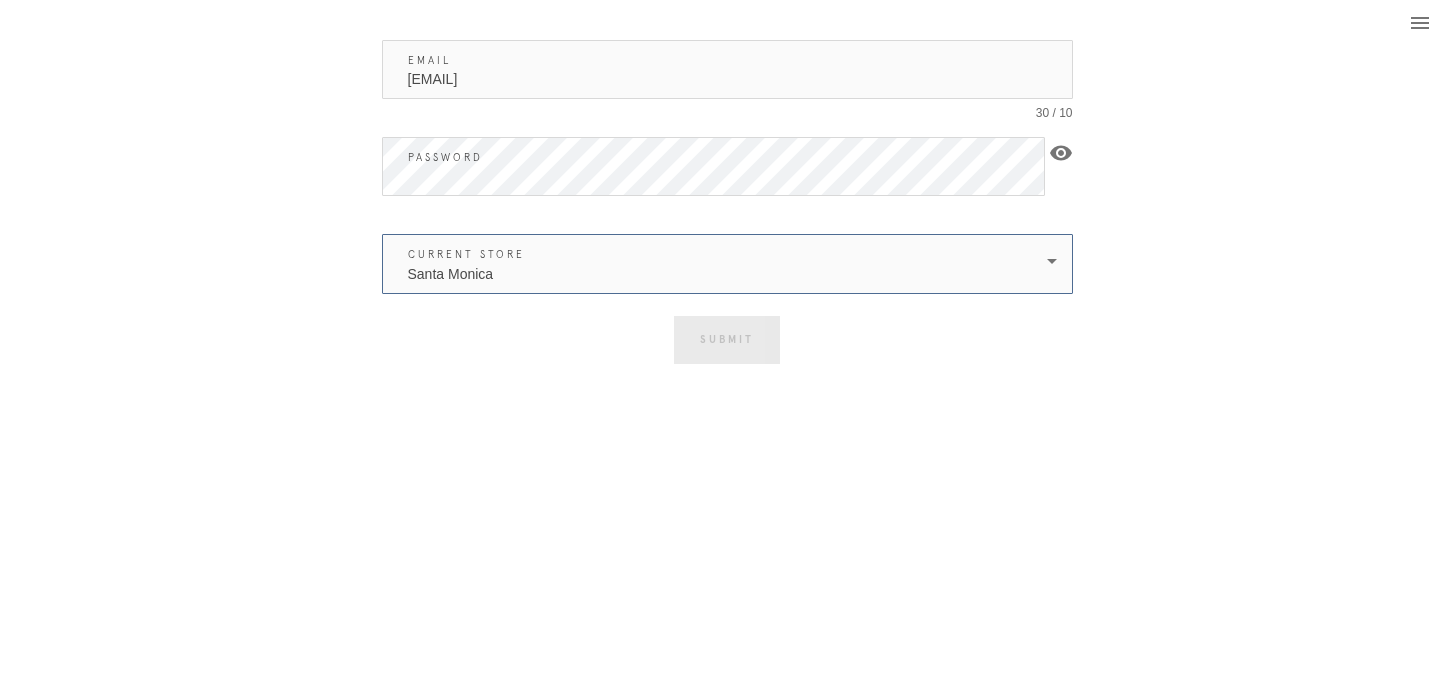 click on "Santa Monica" at bounding box center (713, 264) 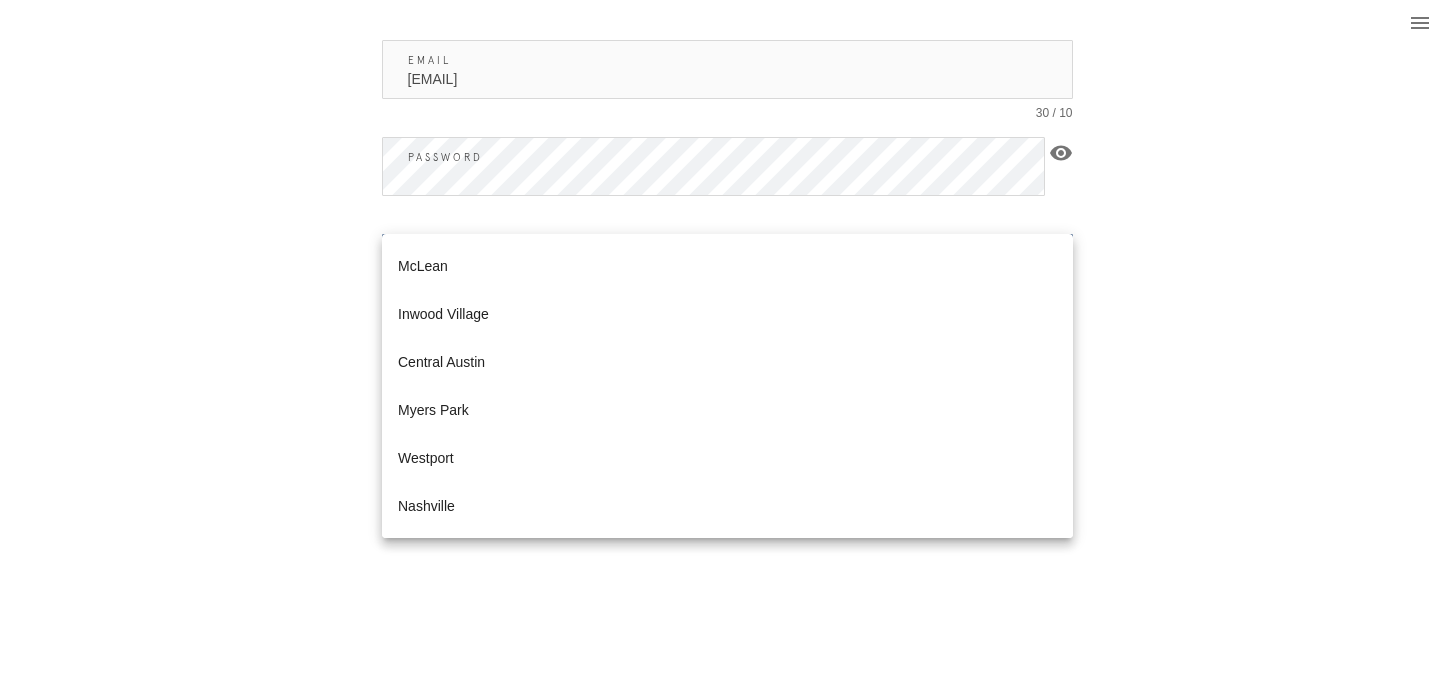 scroll, scrollTop: 392, scrollLeft: 0, axis: vertical 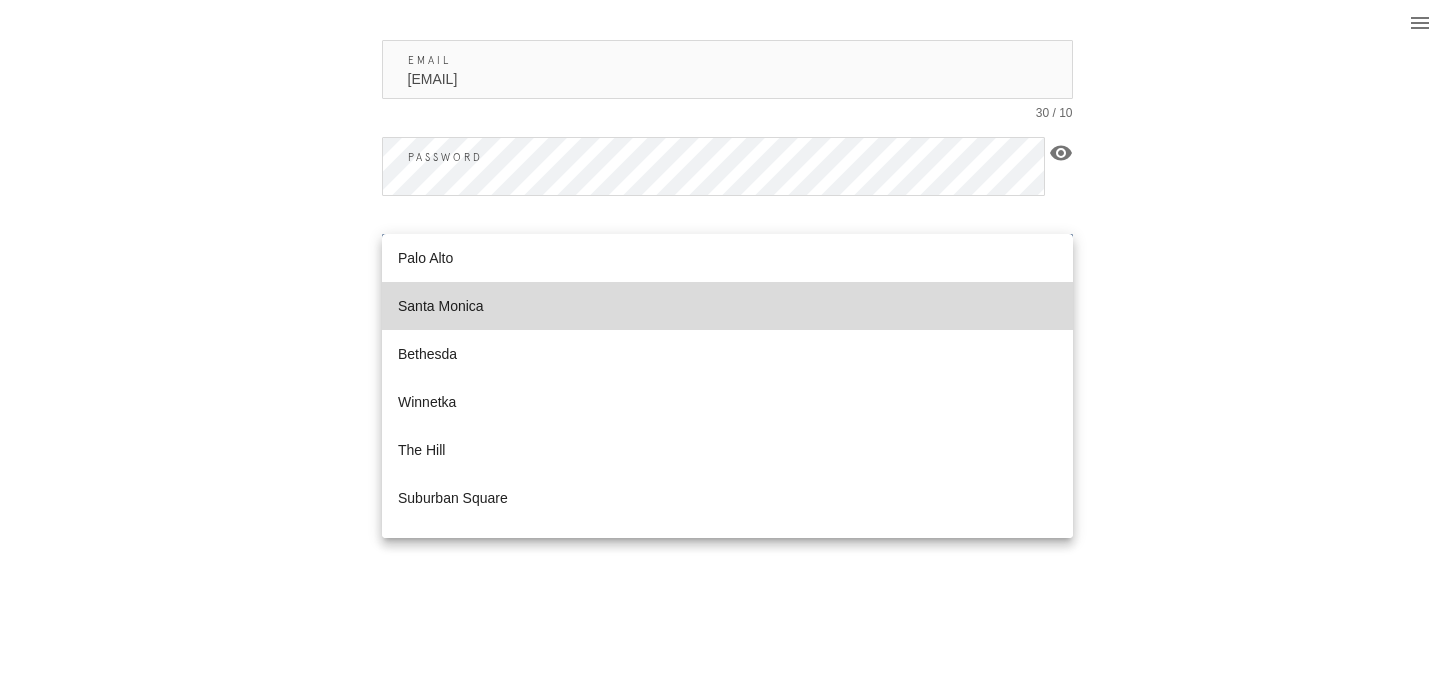 click on "Santa Monica" at bounding box center [727, 306] 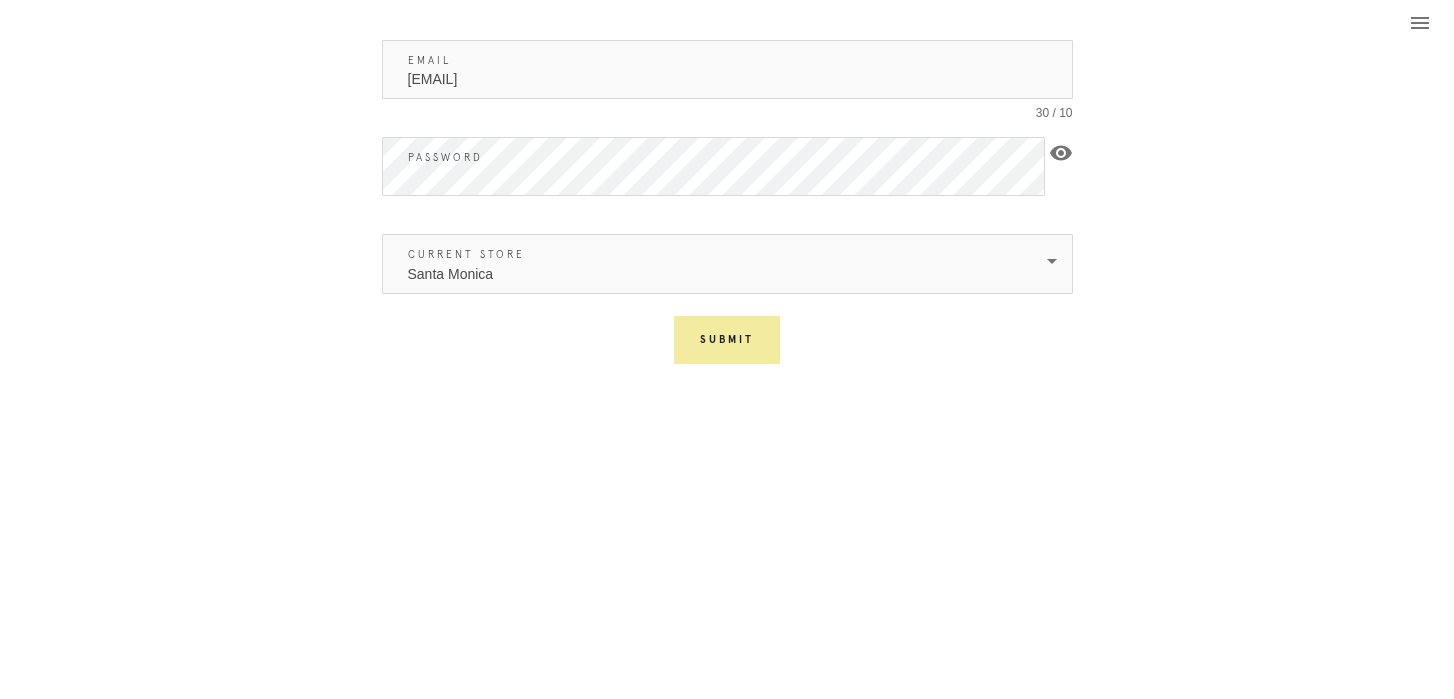 click on "Submit" at bounding box center [727, 340] 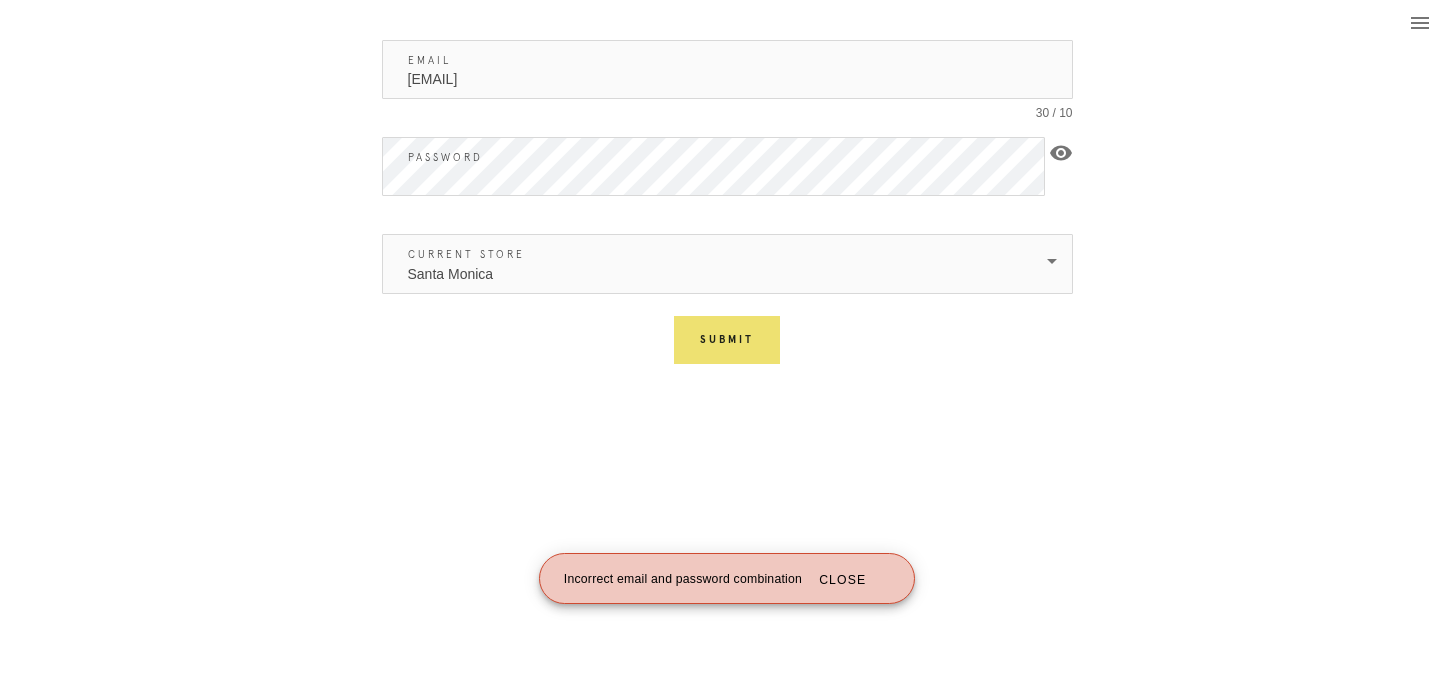 click on "visibility" at bounding box center (1061, 153) 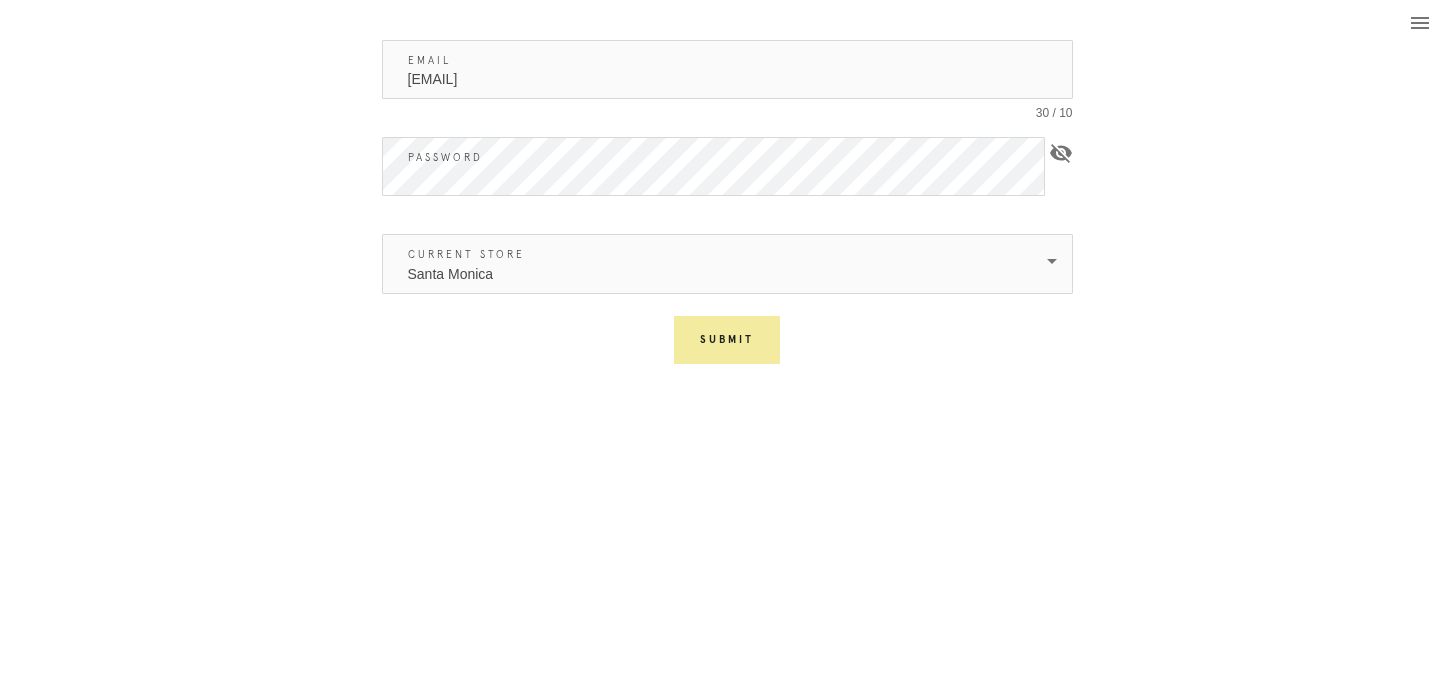 click on "Submit" at bounding box center (727, 340) 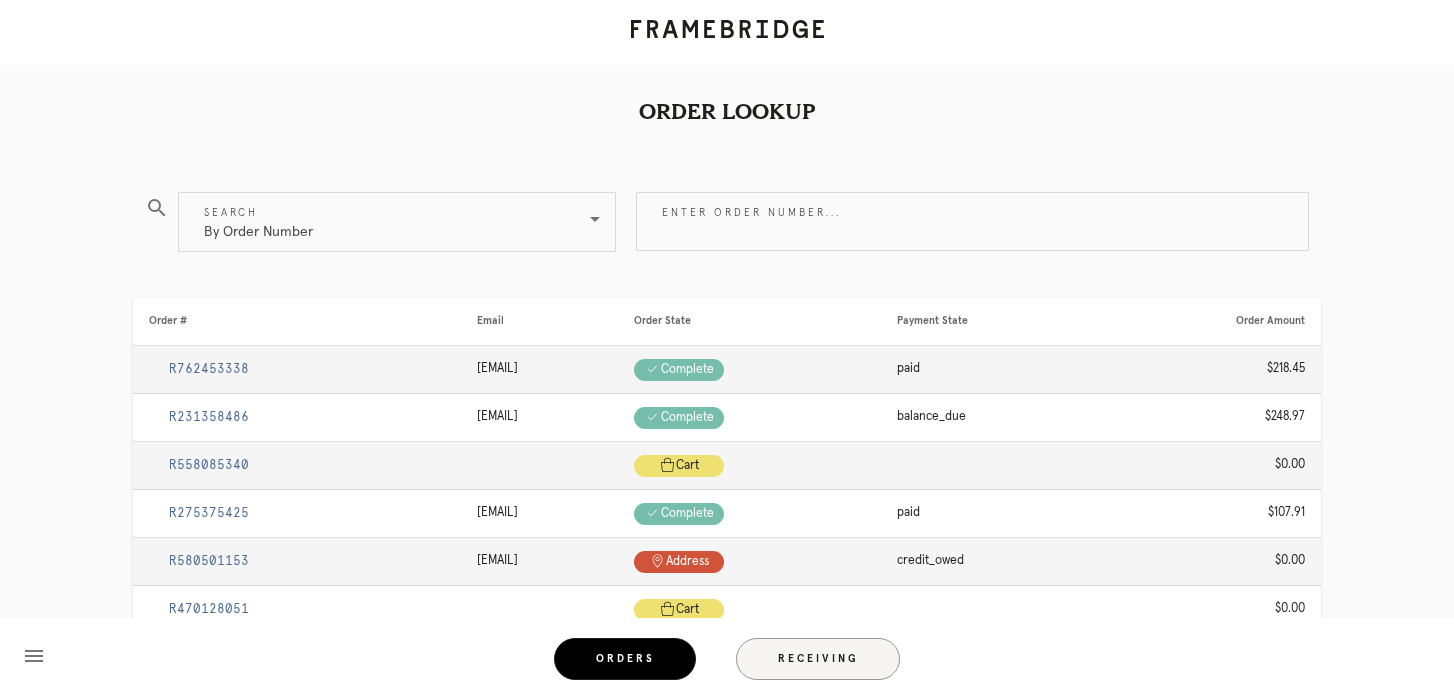 click on "Receiving" at bounding box center (818, 659) 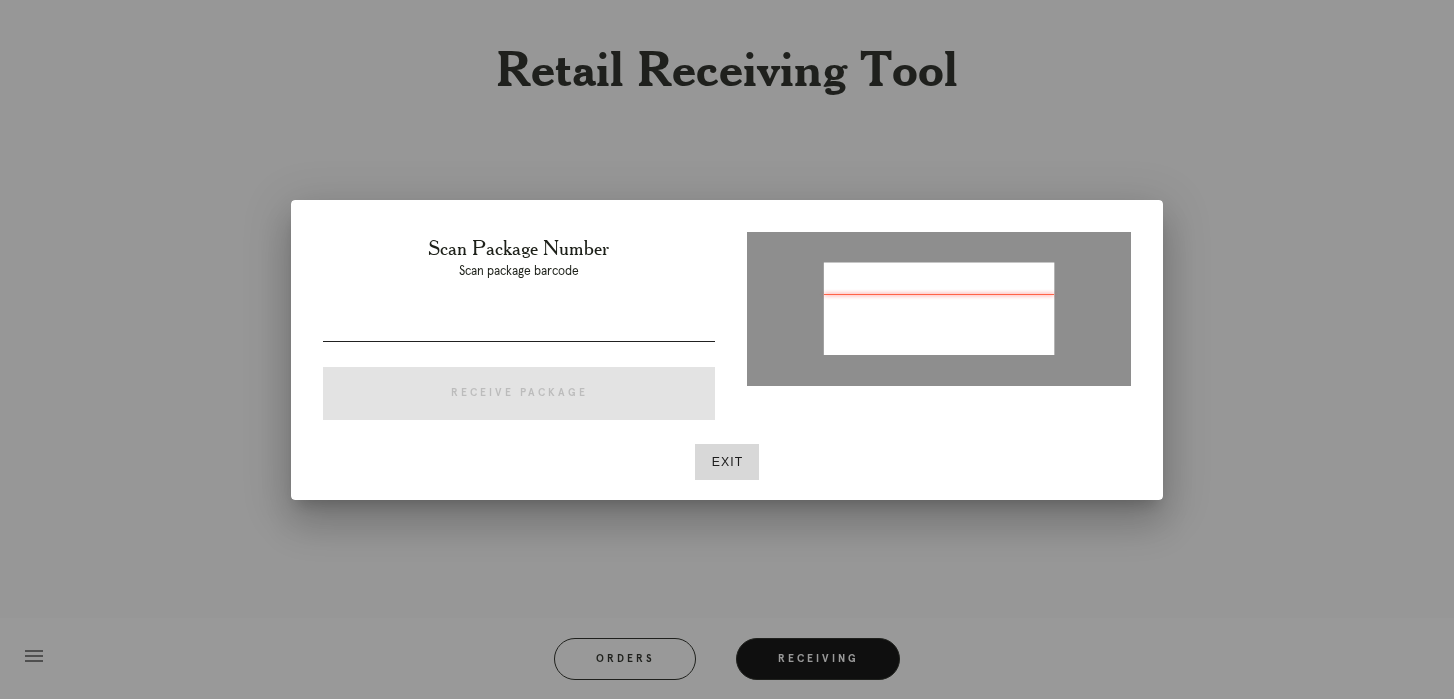 click at bounding box center [519, 325] 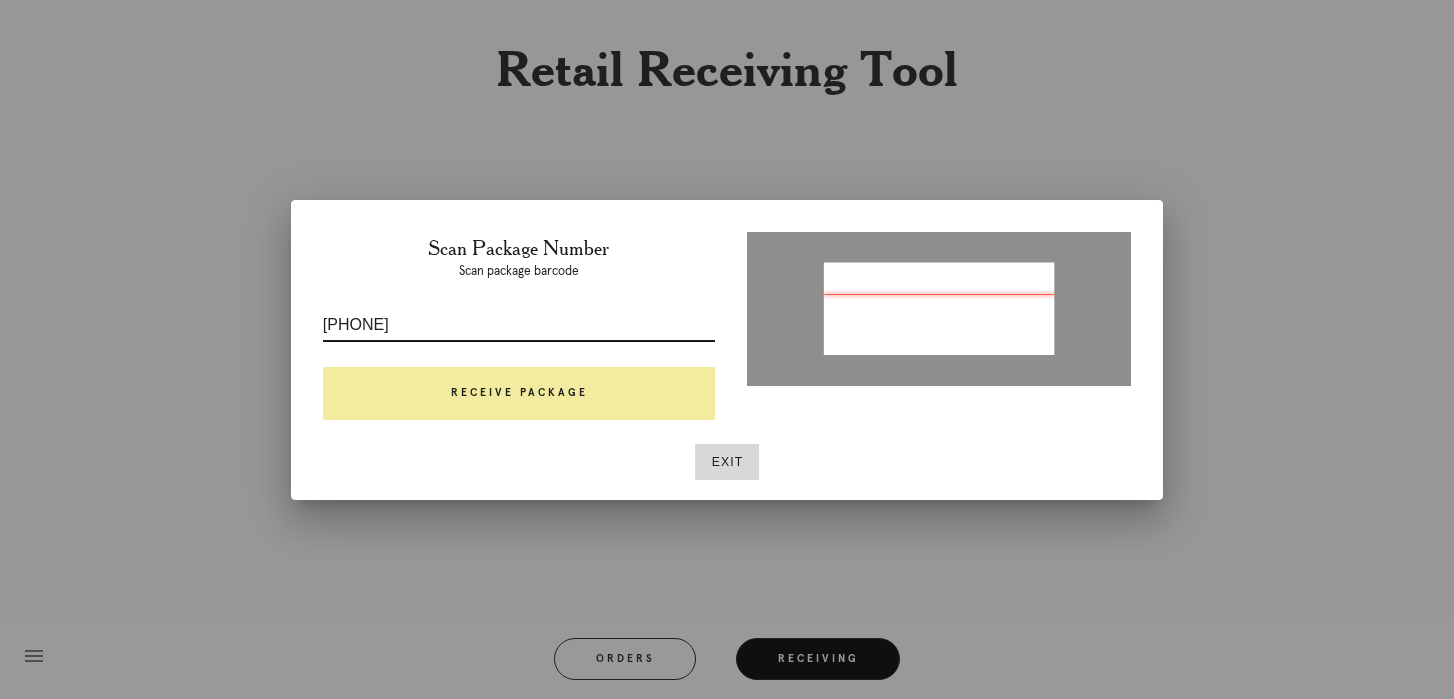 type on "P489538099093108" 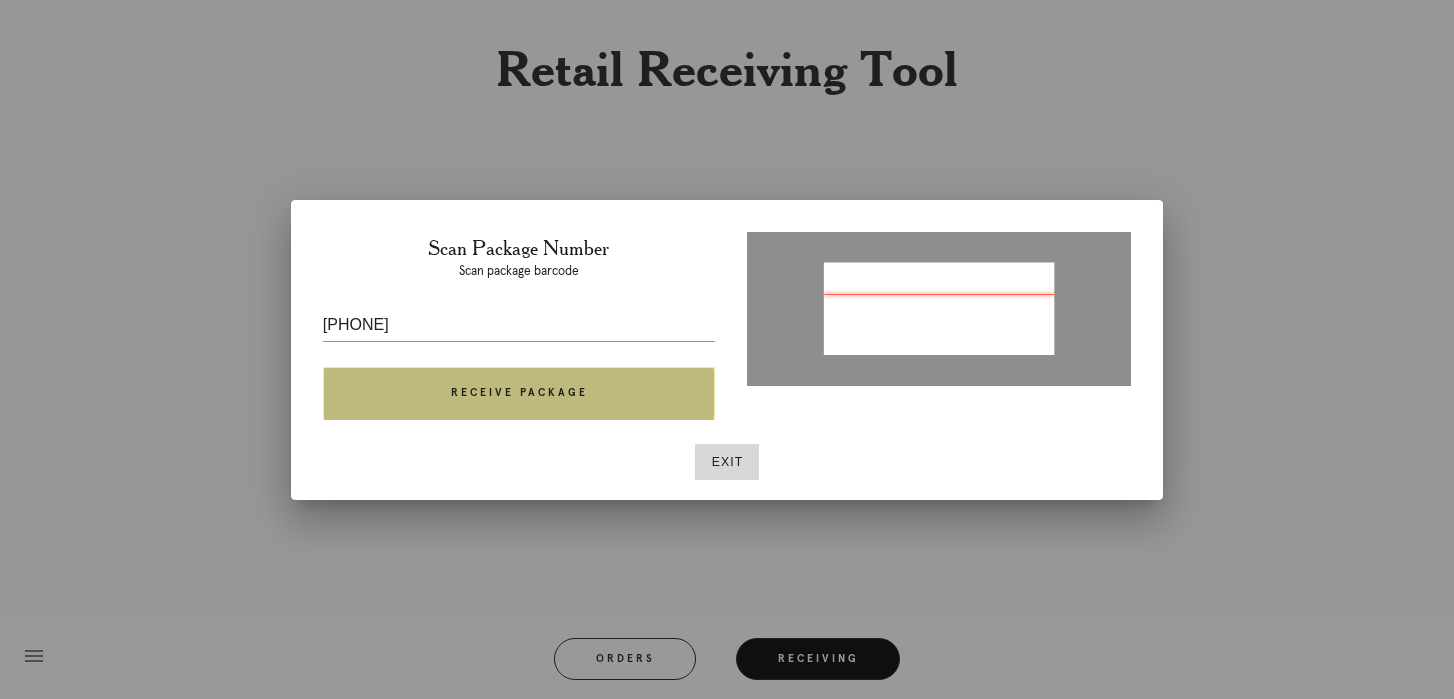 click on "Receive Package" at bounding box center [519, 394] 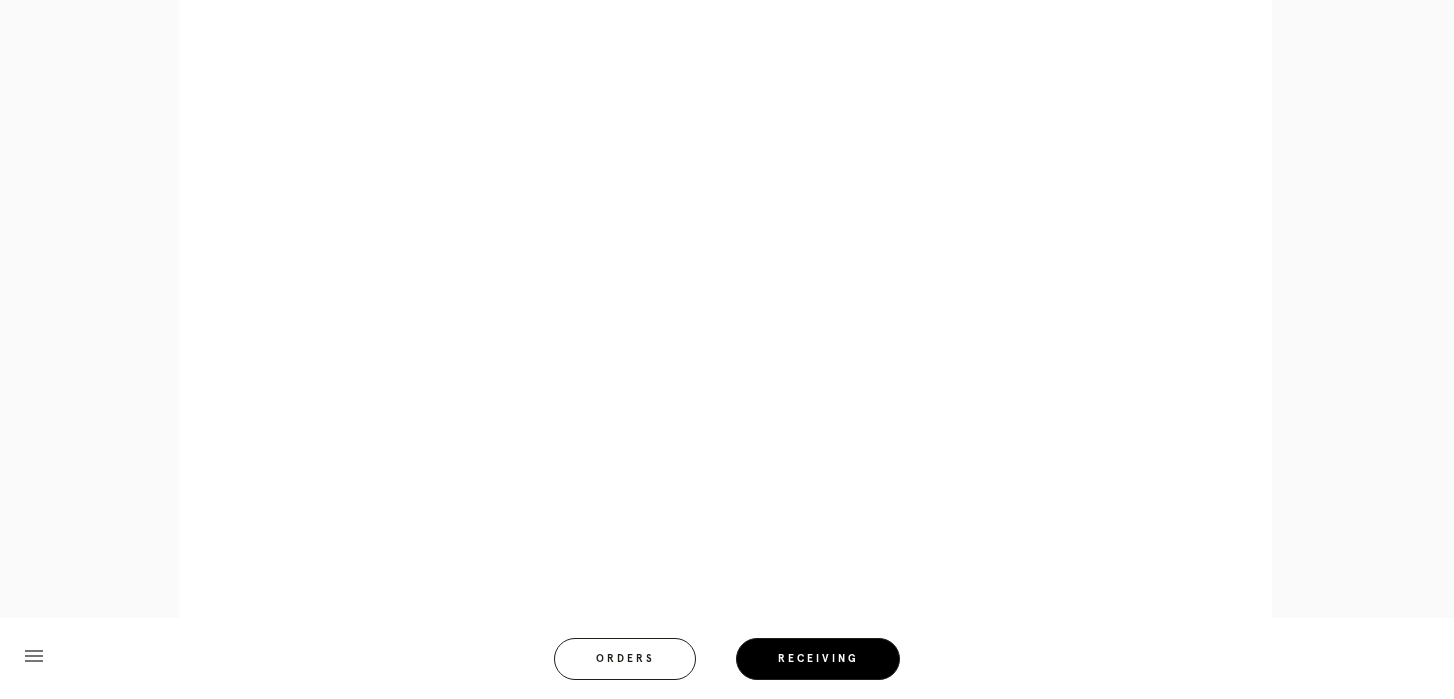 scroll, scrollTop: 911, scrollLeft: 0, axis: vertical 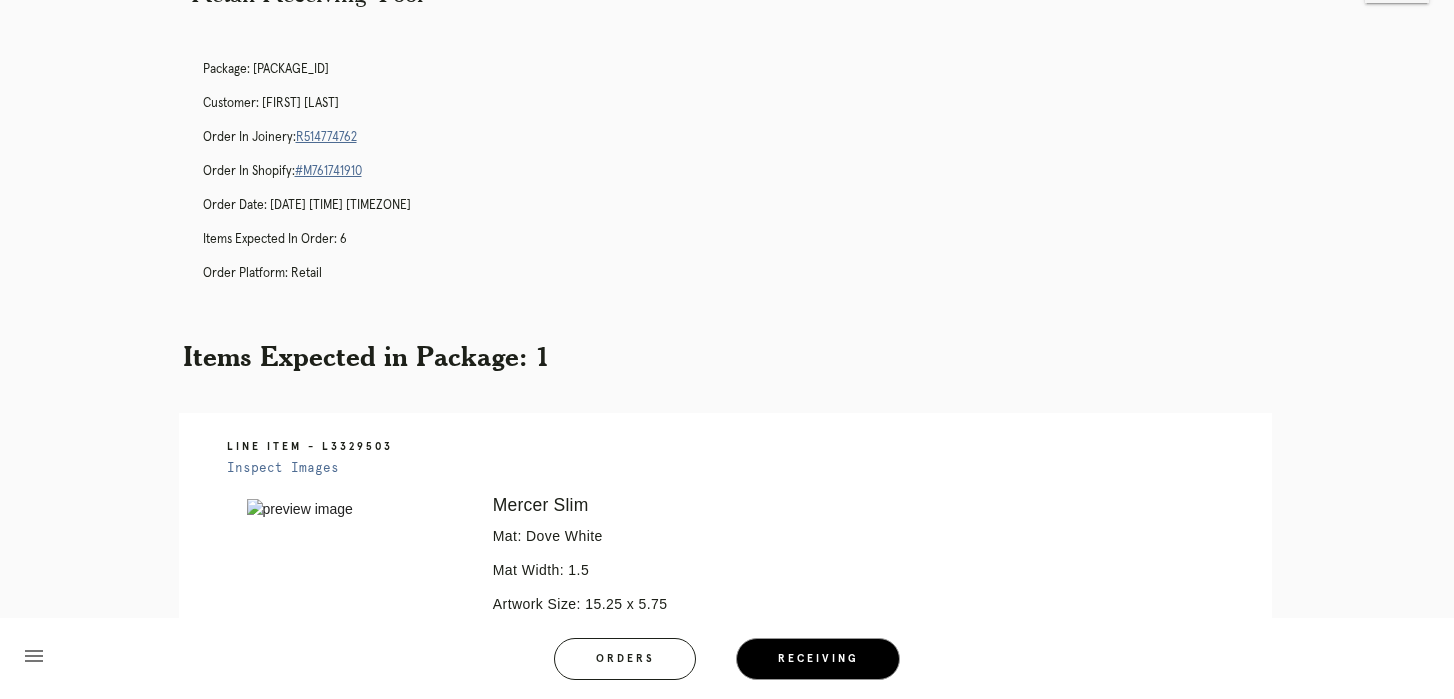 click on "Receiving" at bounding box center [818, 659] 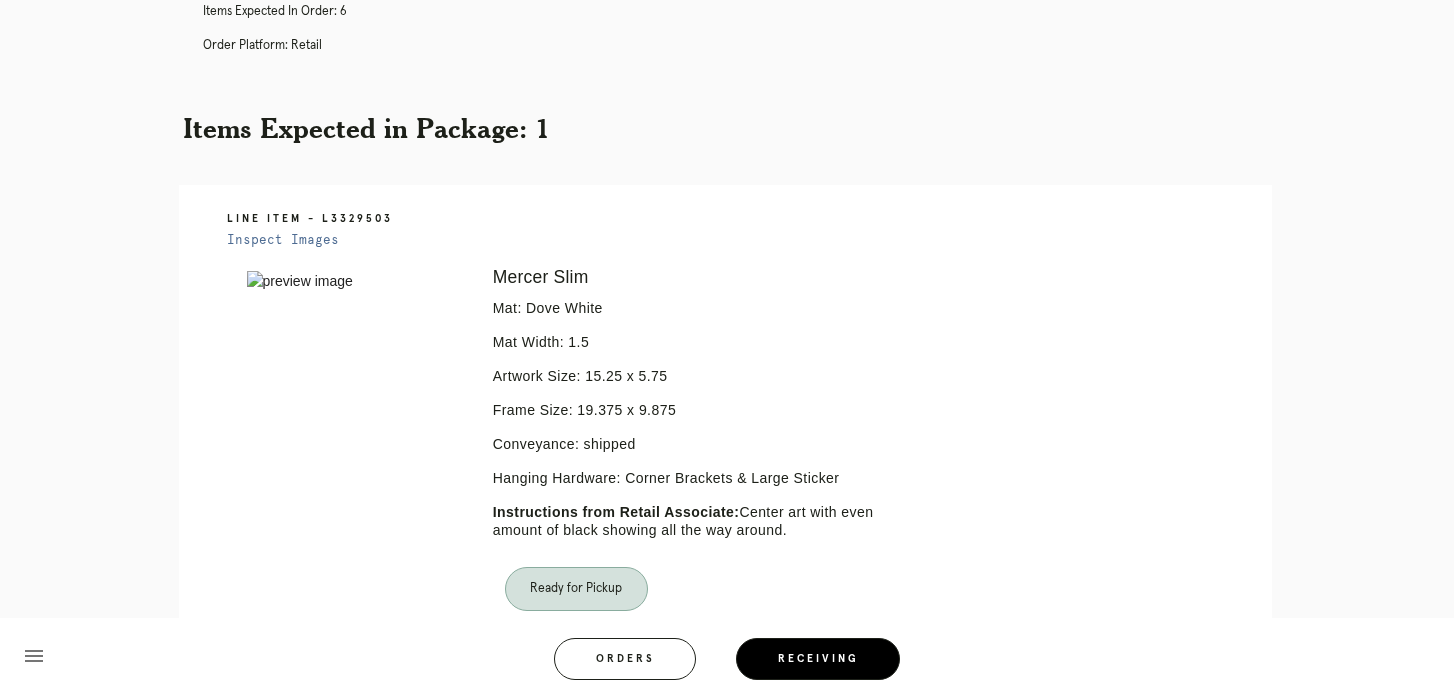 scroll, scrollTop: 428, scrollLeft: 0, axis: vertical 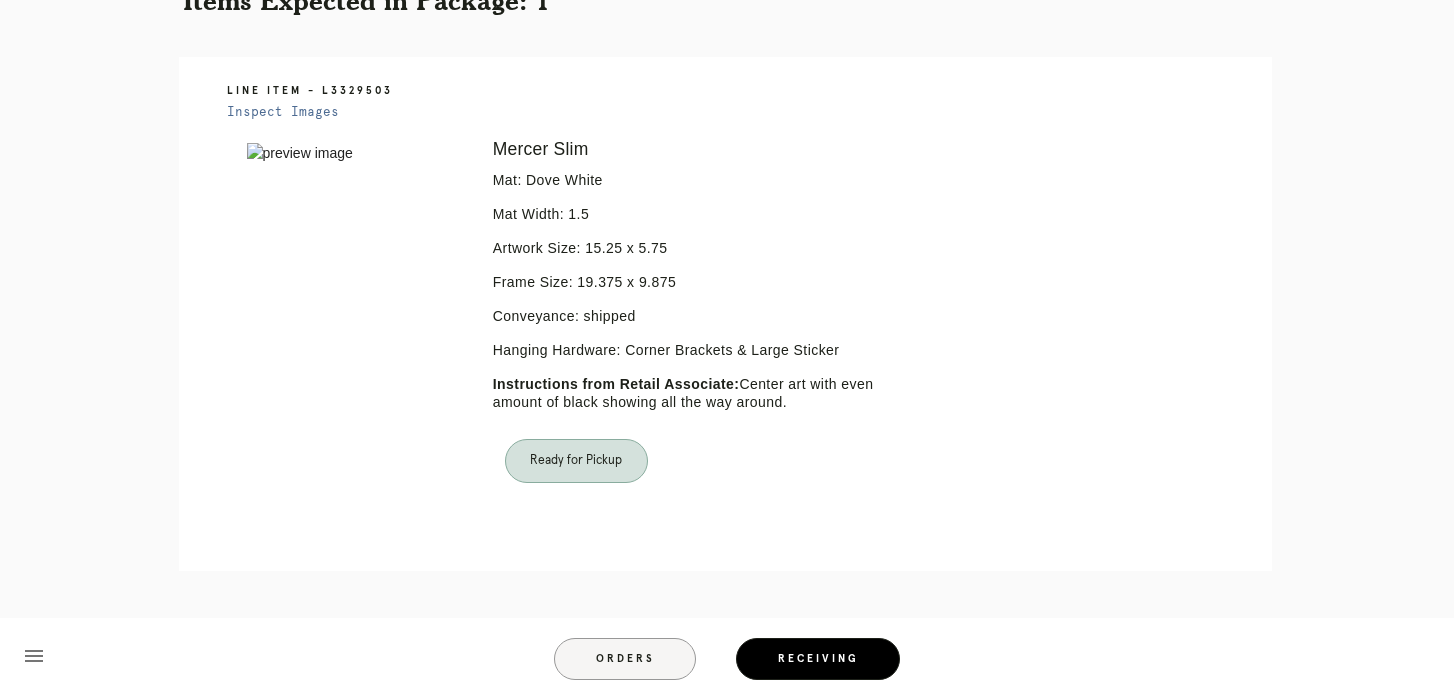 click on "Orders" at bounding box center (625, 659) 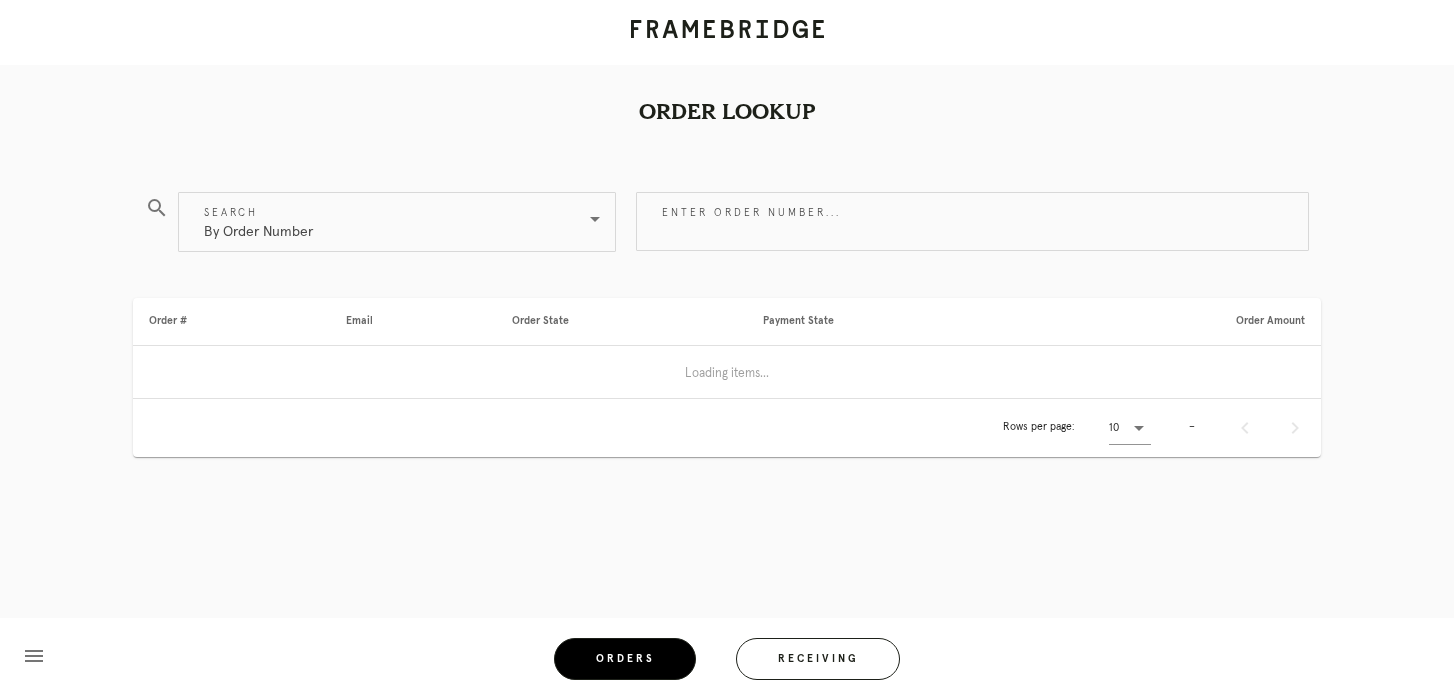 scroll, scrollTop: 0, scrollLeft: 0, axis: both 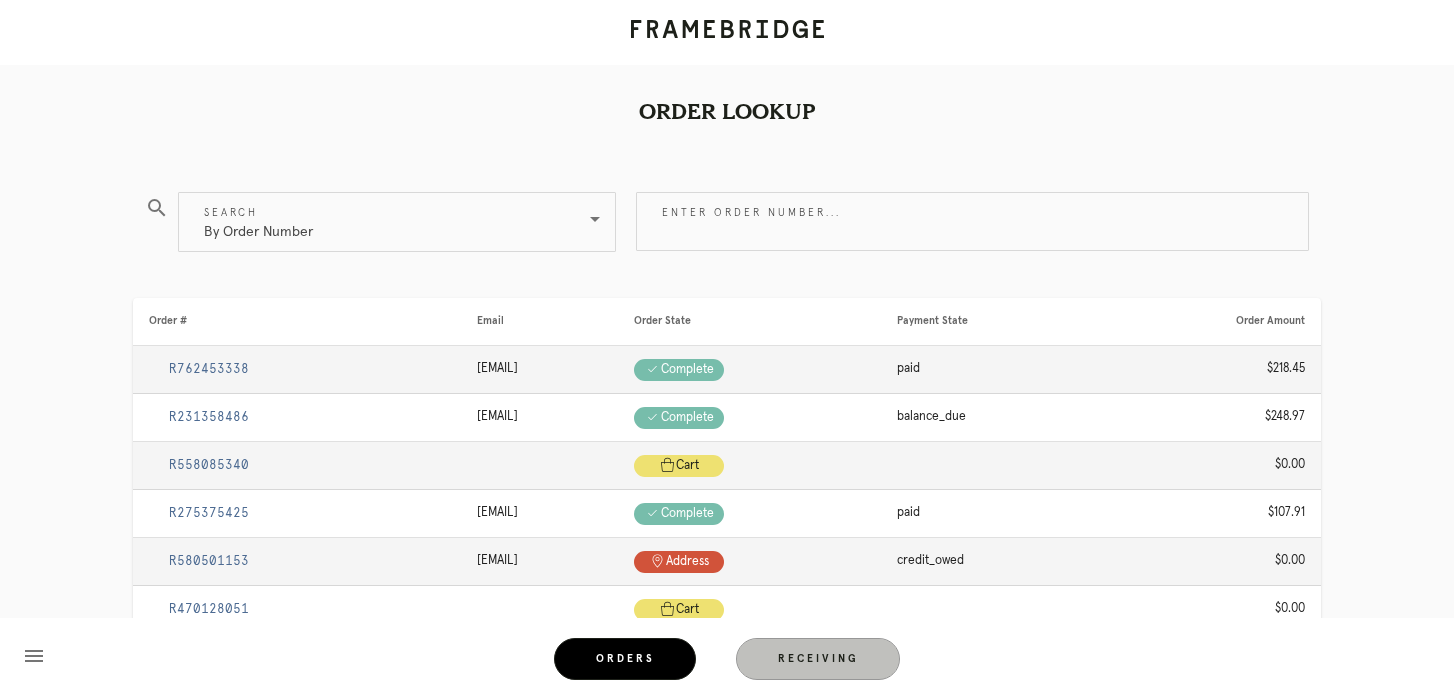 click on "Receiving" at bounding box center (818, 659) 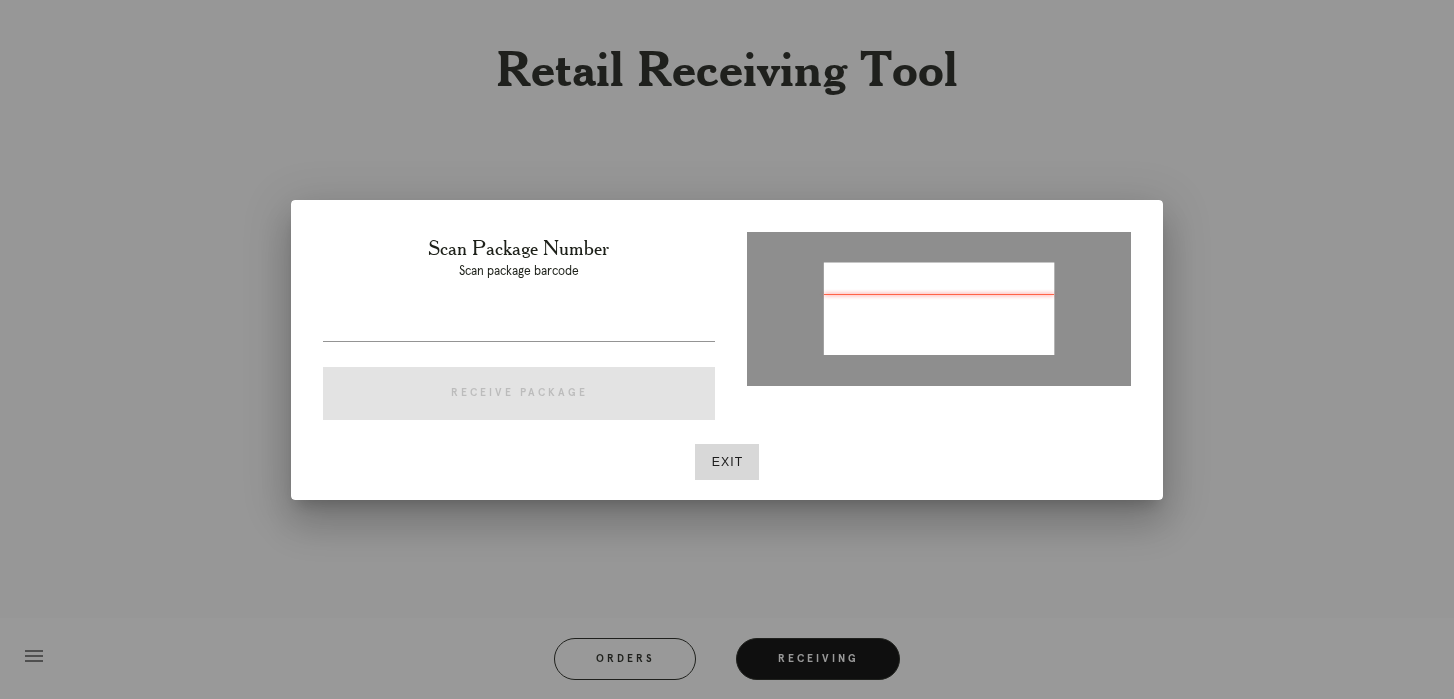 type on "156165298546797" 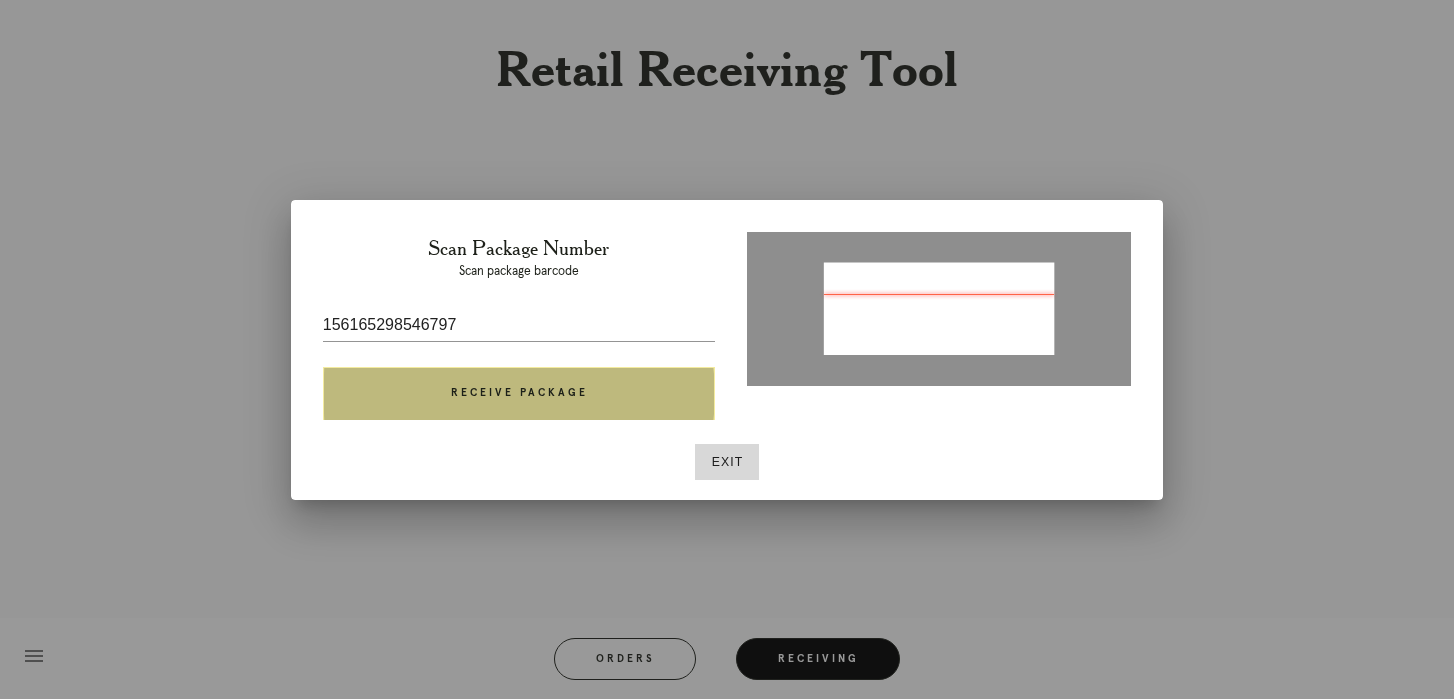 click on "Receive Package" at bounding box center [519, 394] 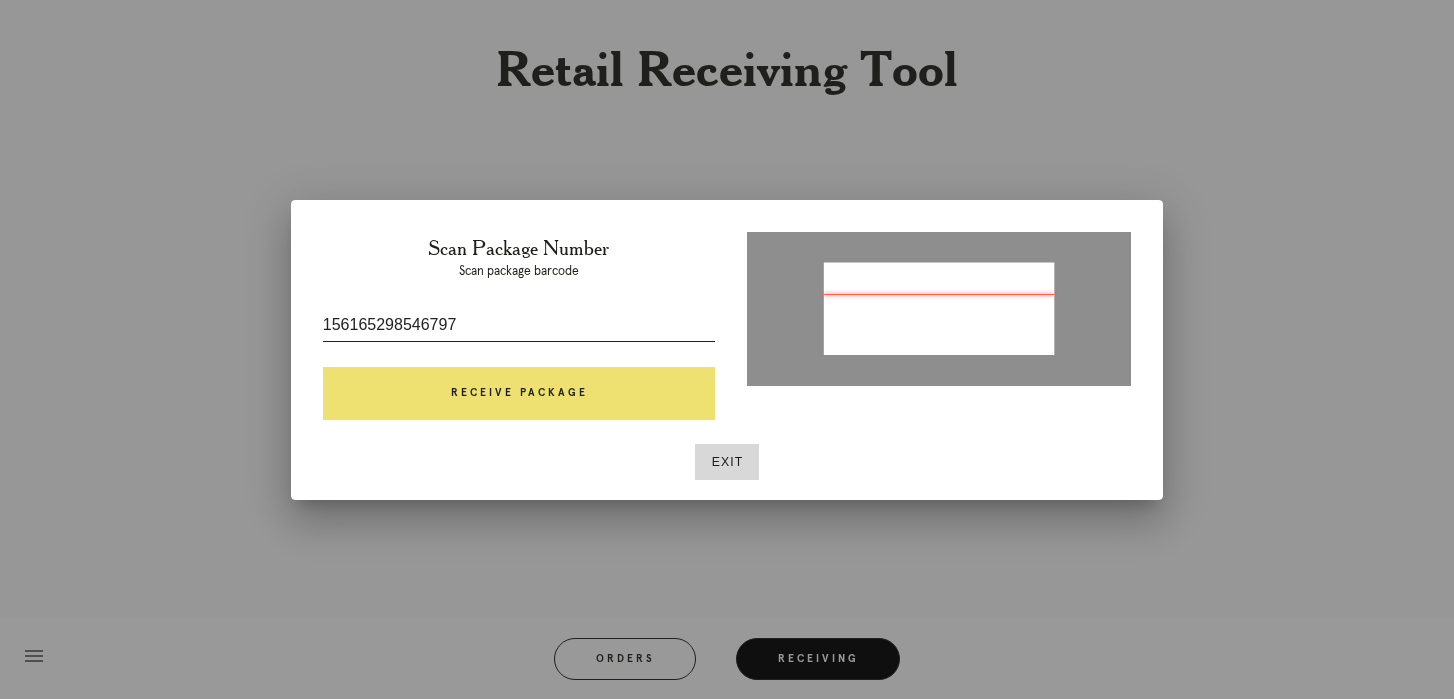 click on "156165298546797" at bounding box center [519, 325] 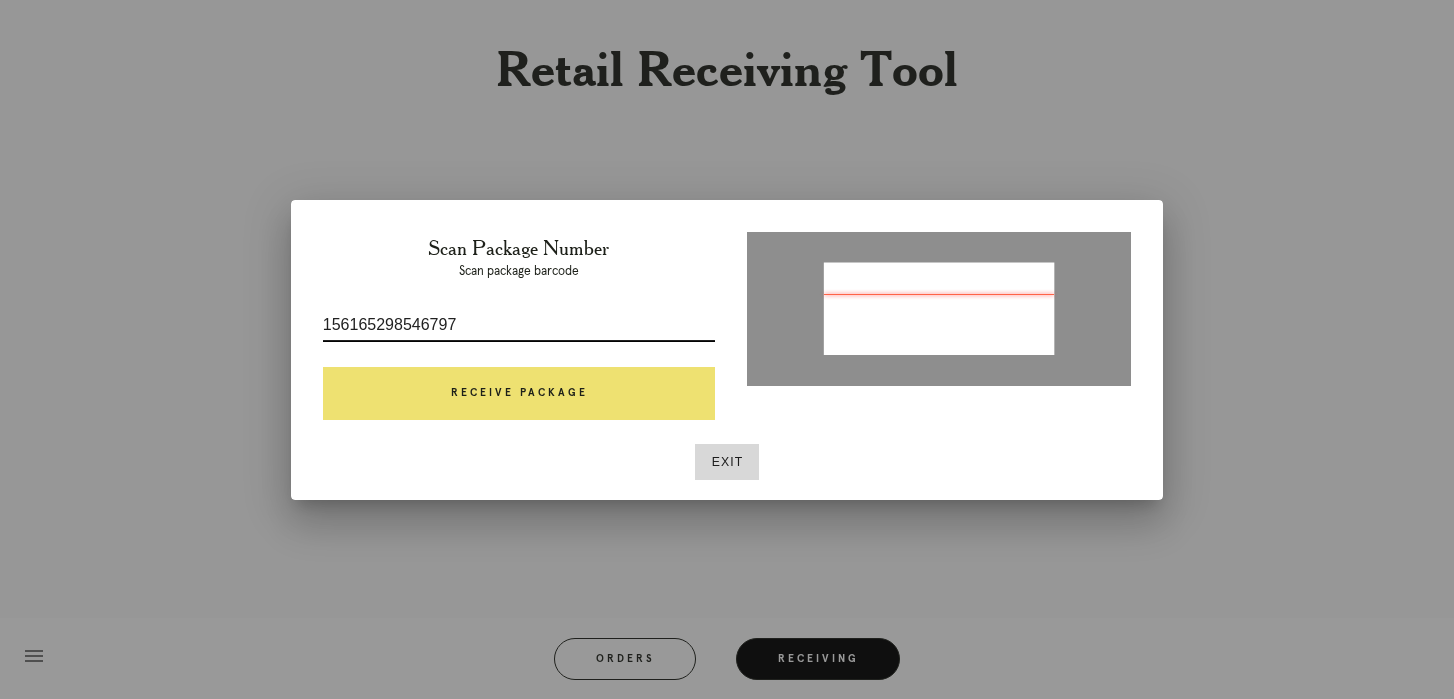 click on "156165298546797" at bounding box center (519, 325) 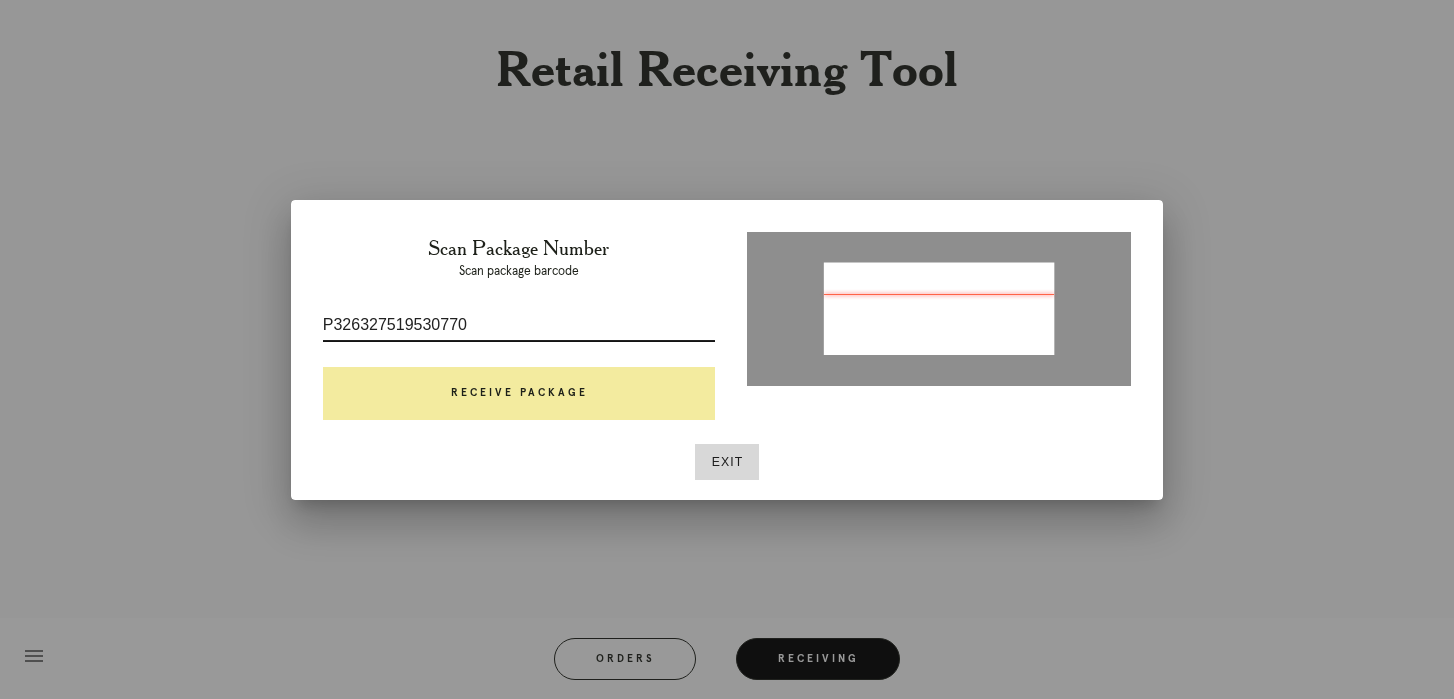 type on "P326327519530770" 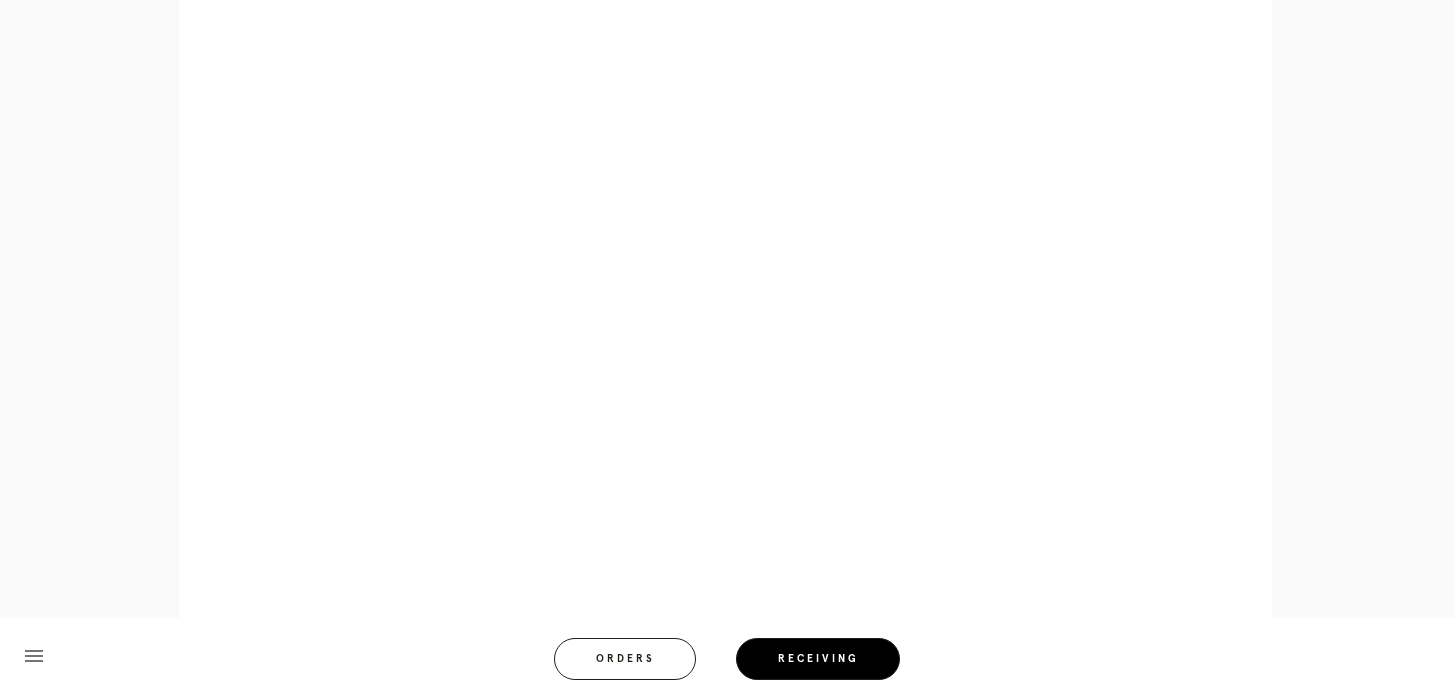 scroll, scrollTop: 893, scrollLeft: 0, axis: vertical 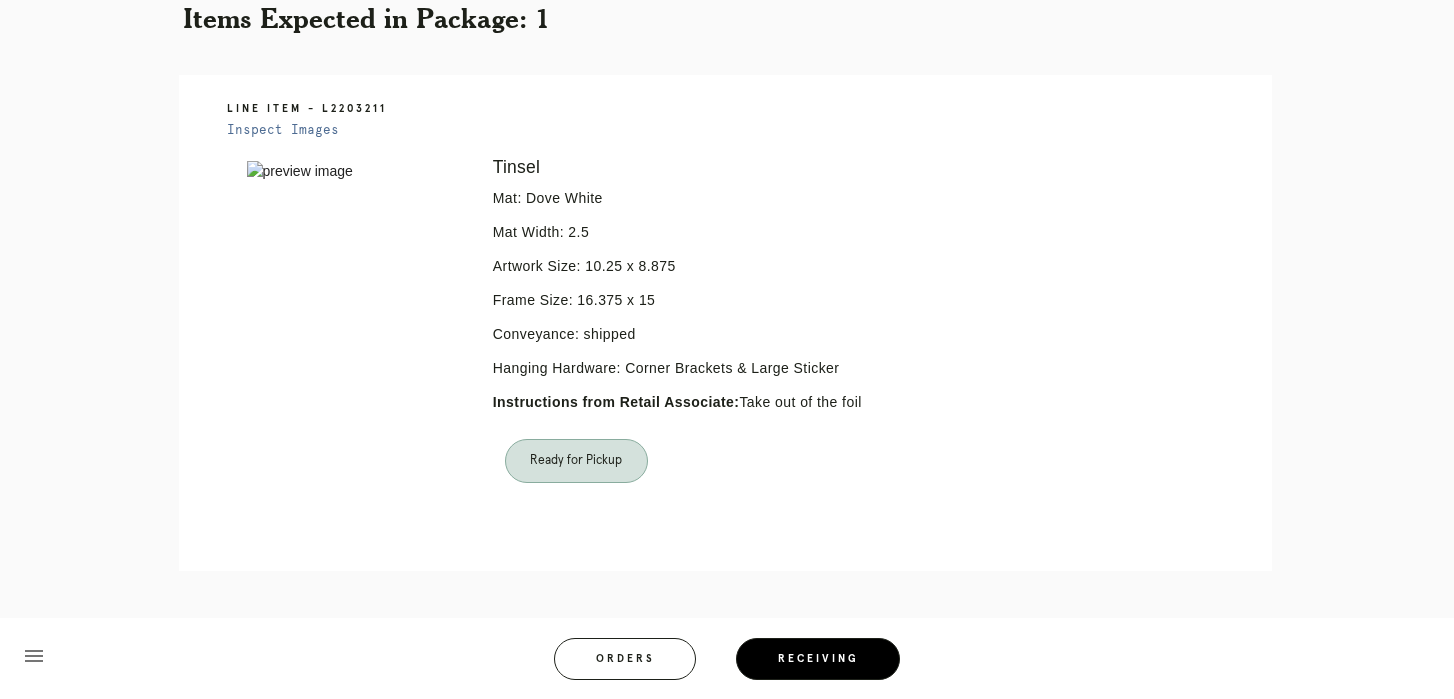 click on "Ready for Pickup" at bounding box center [576, 461] 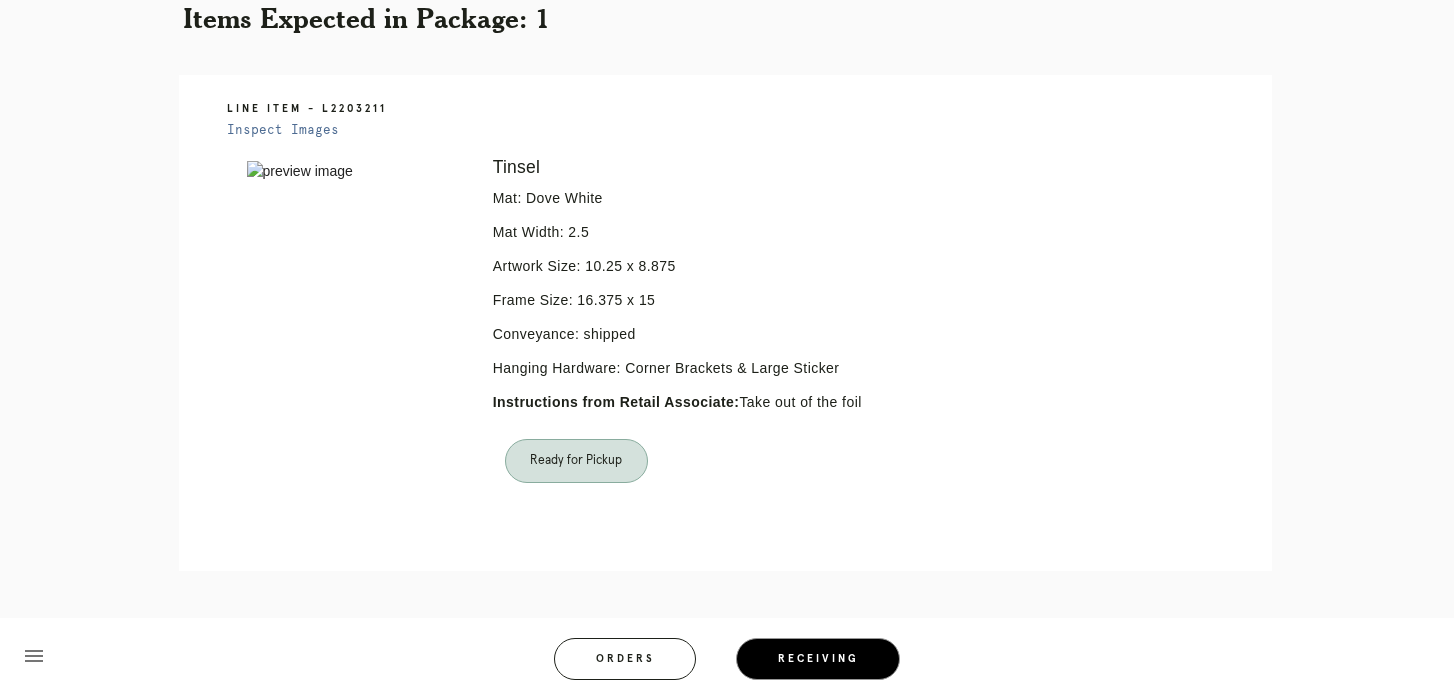 click on "Receiving" at bounding box center (818, 659) 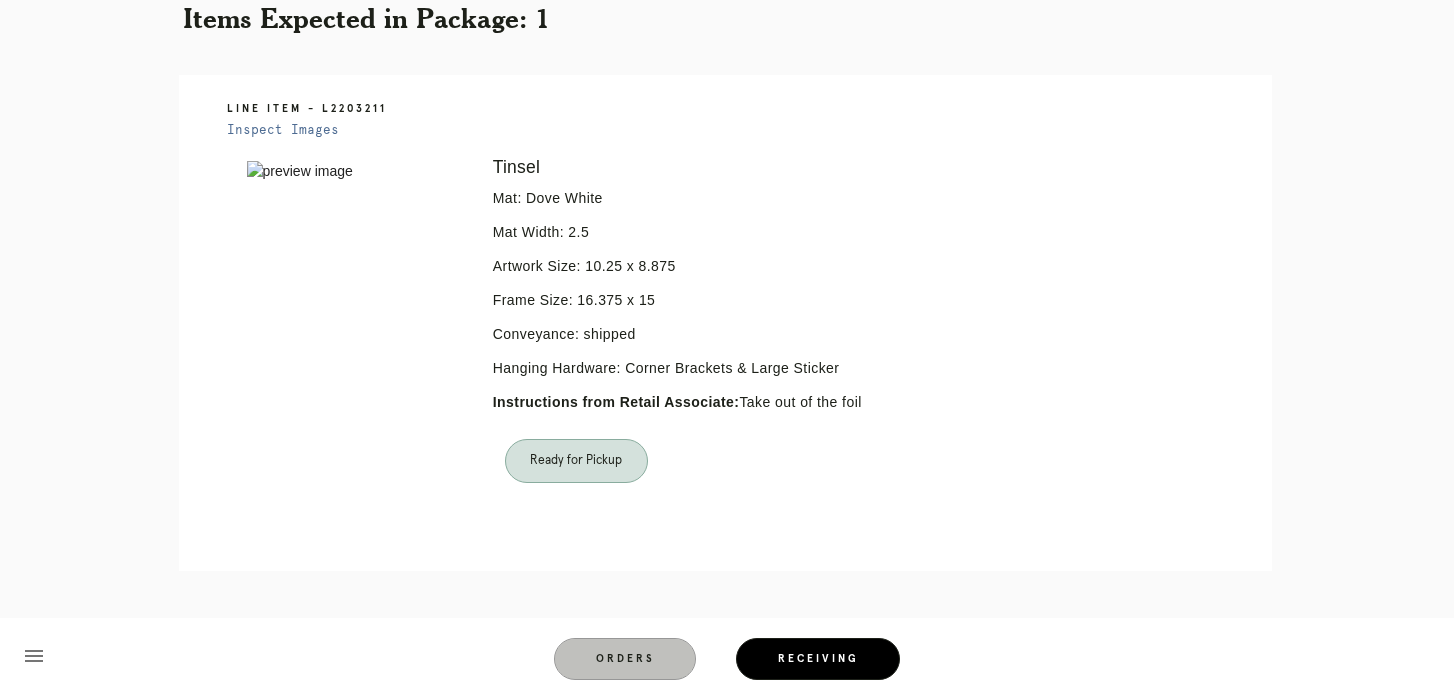click on "Orders" at bounding box center (625, 659) 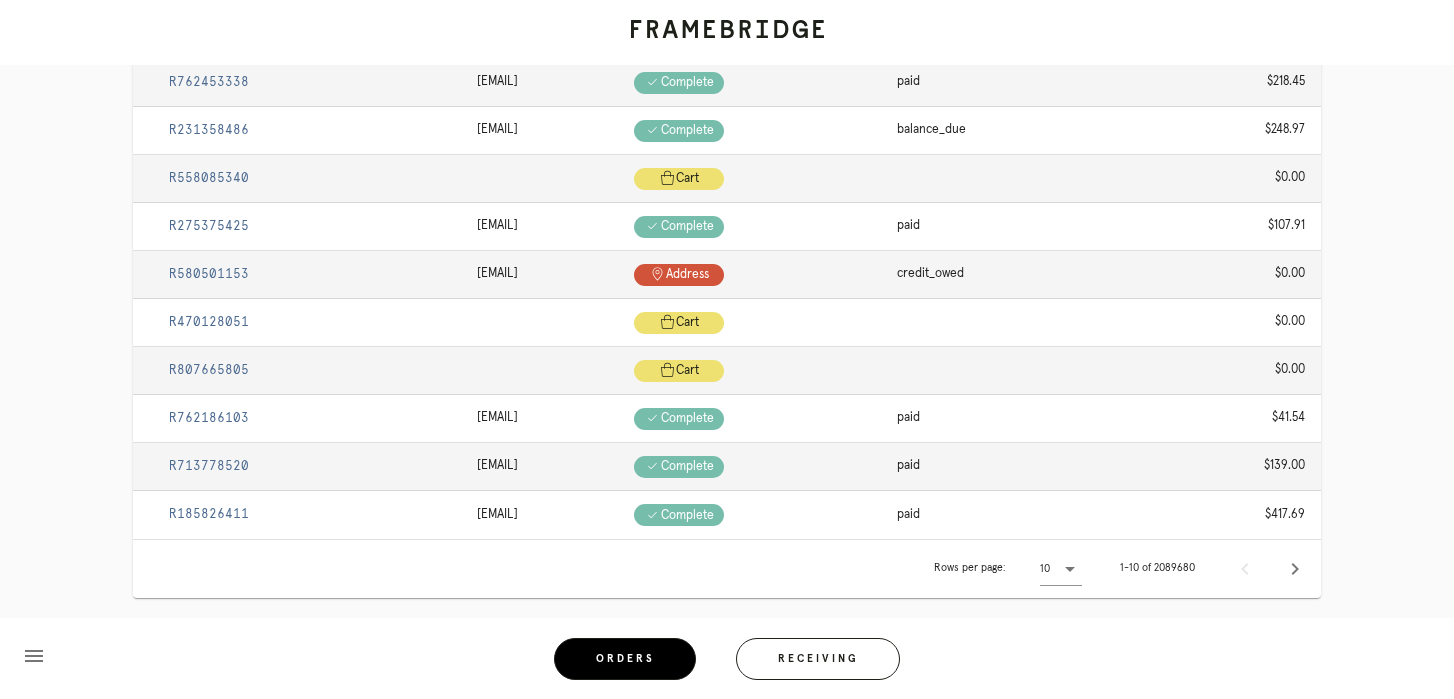 scroll, scrollTop: 348, scrollLeft: 0, axis: vertical 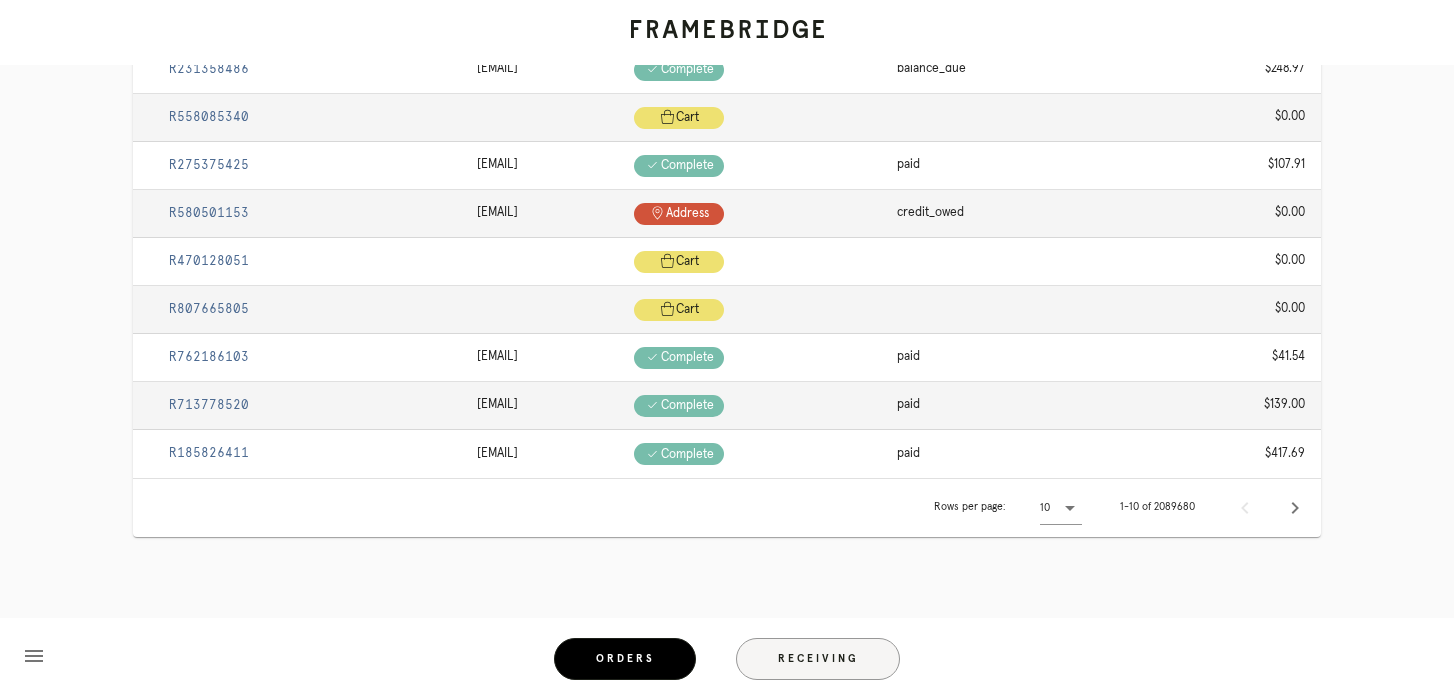 click on "Receiving" at bounding box center (818, 659) 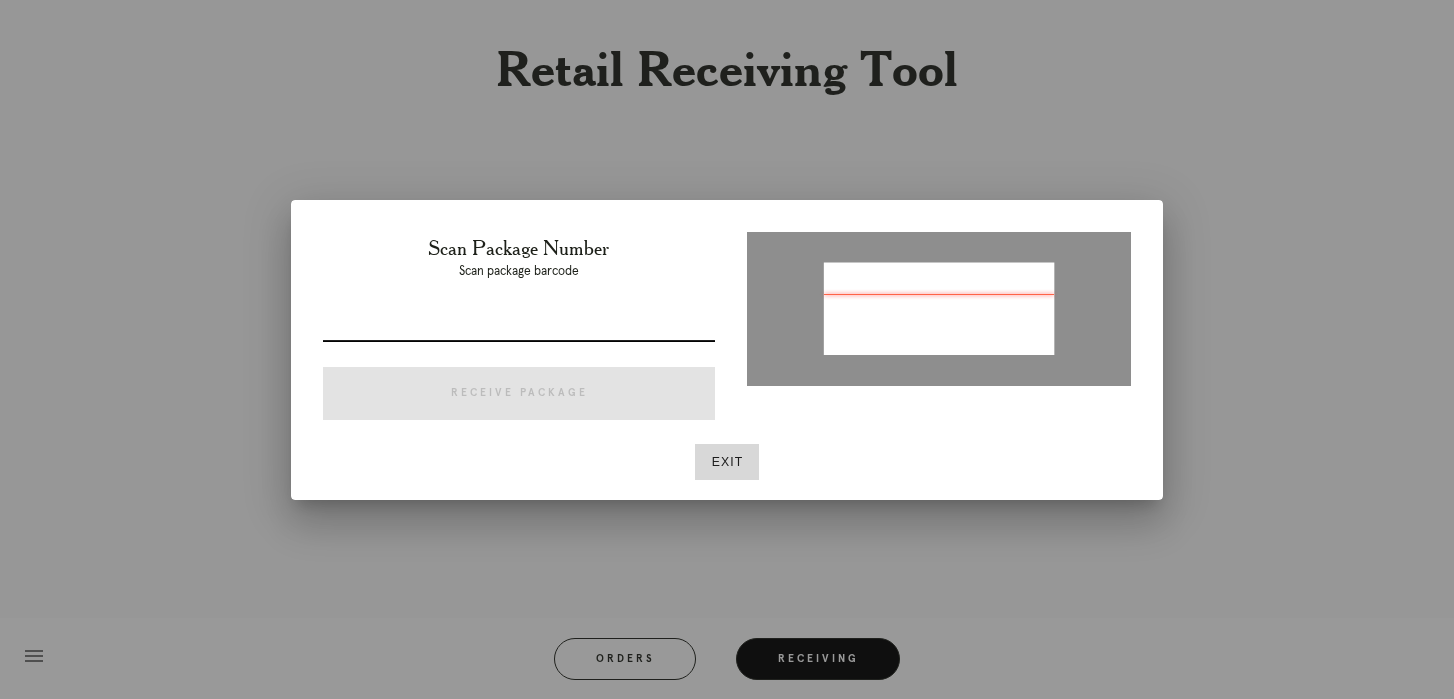 click at bounding box center (519, 325) 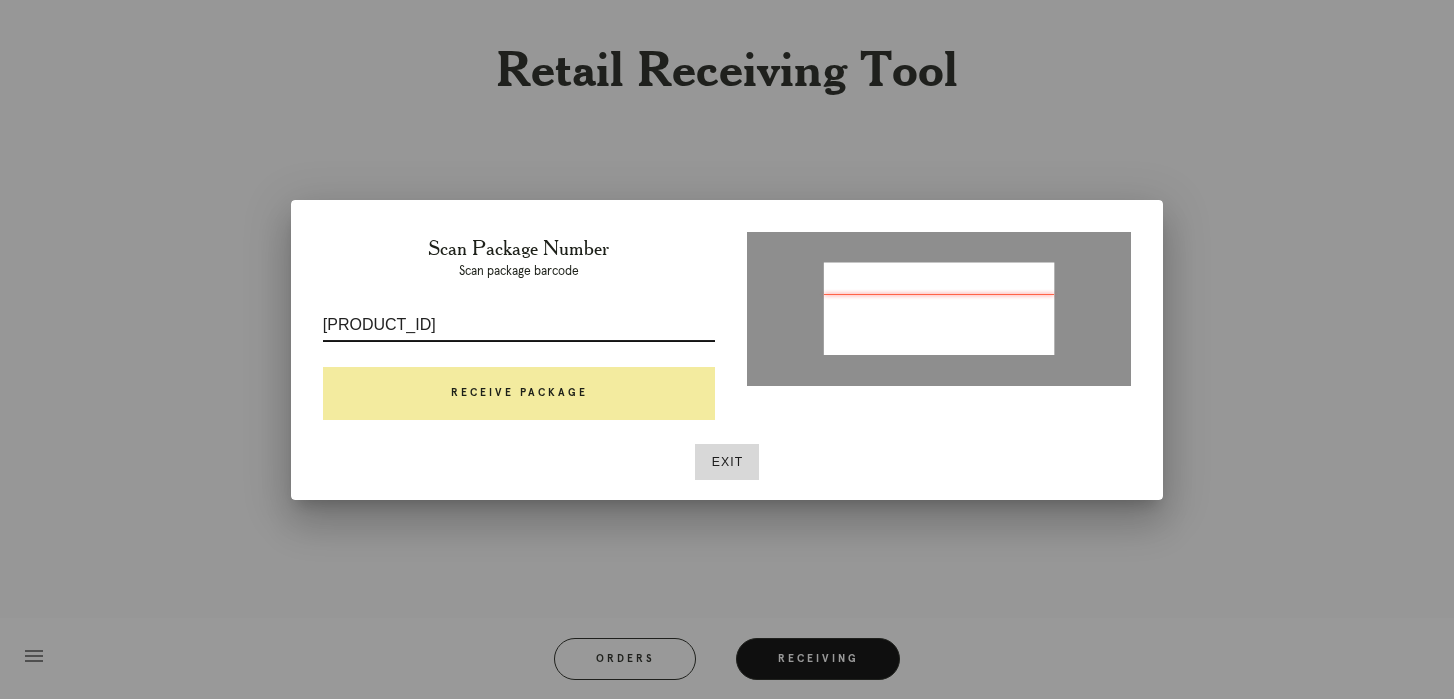 type on "P850468098331129" 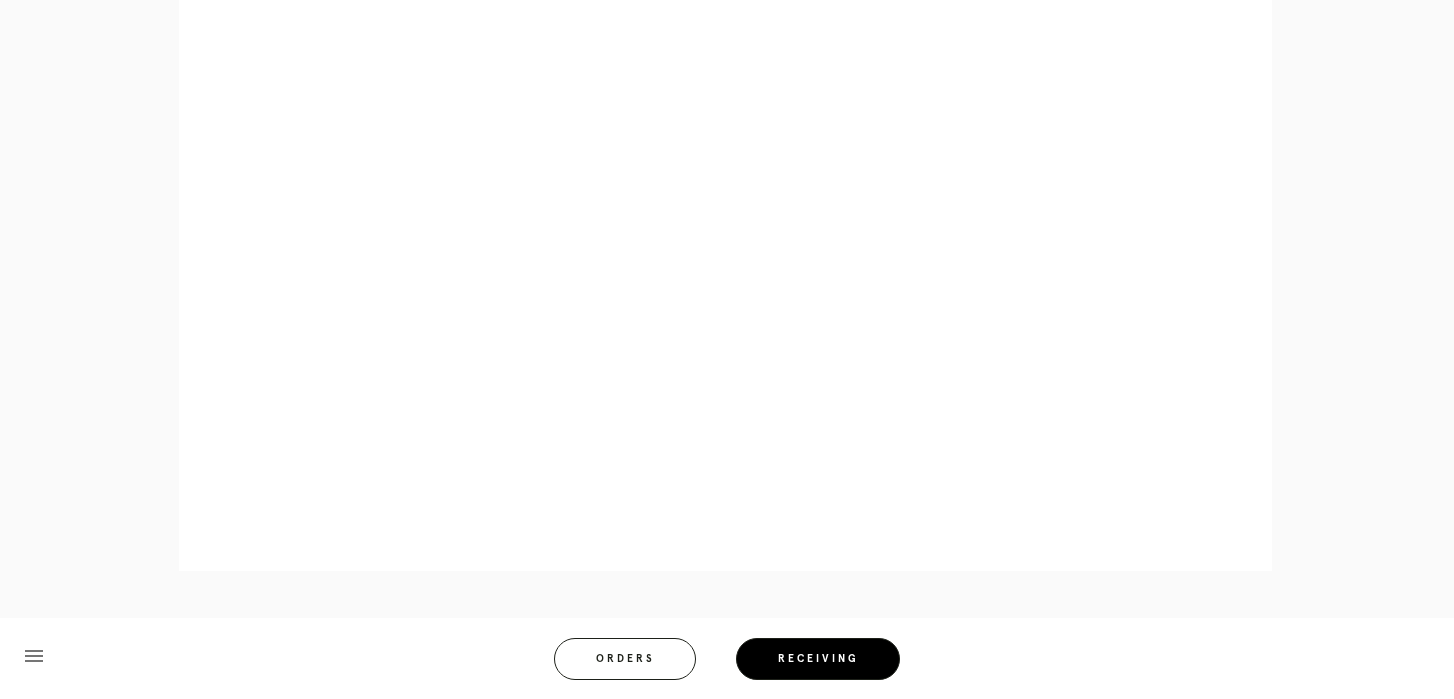 scroll, scrollTop: 981, scrollLeft: 0, axis: vertical 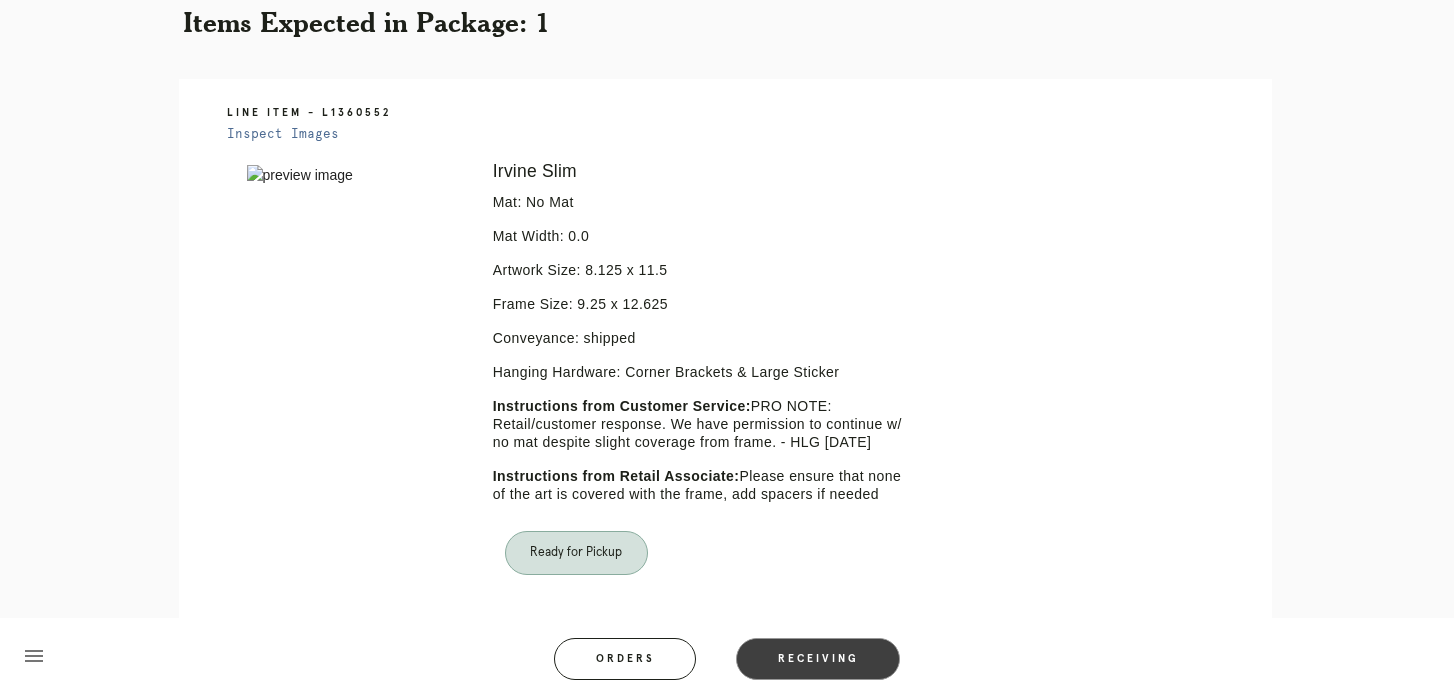 click on "Receiving" at bounding box center [818, 659] 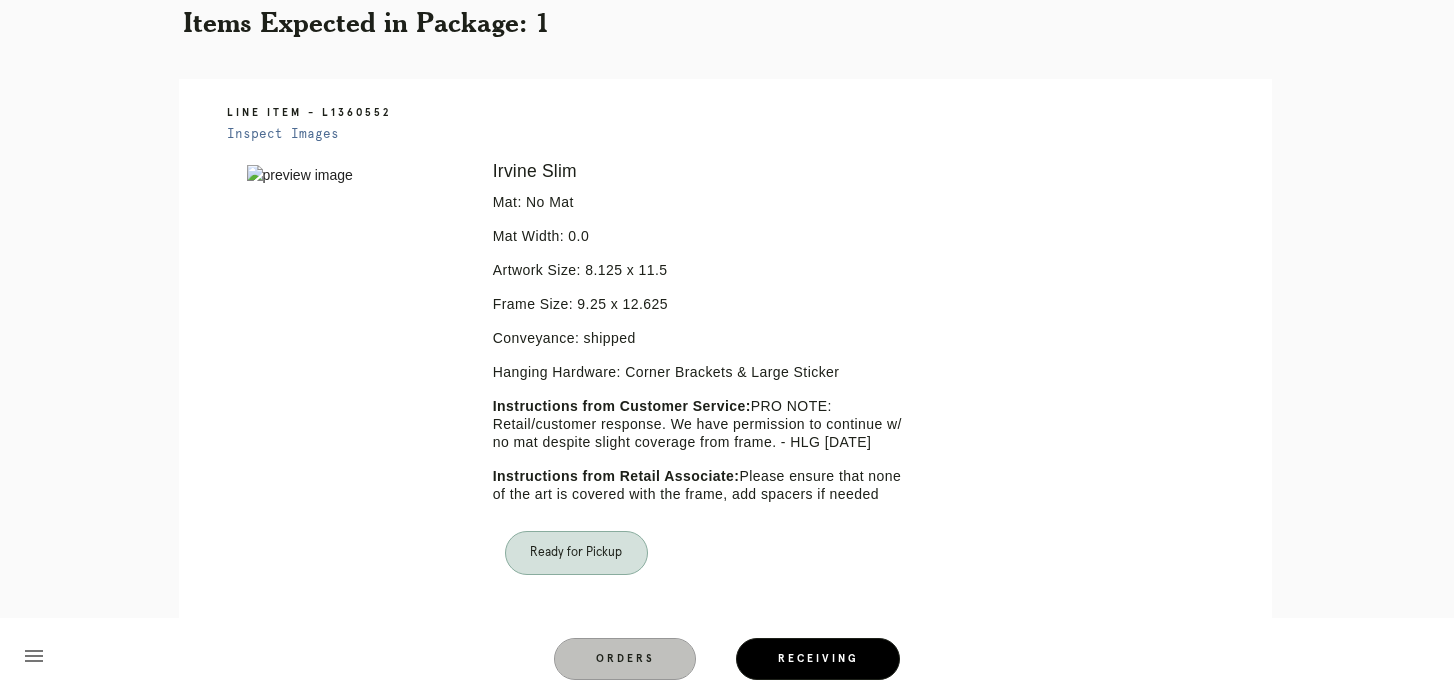 click on "Orders" at bounding box center [625, 659] 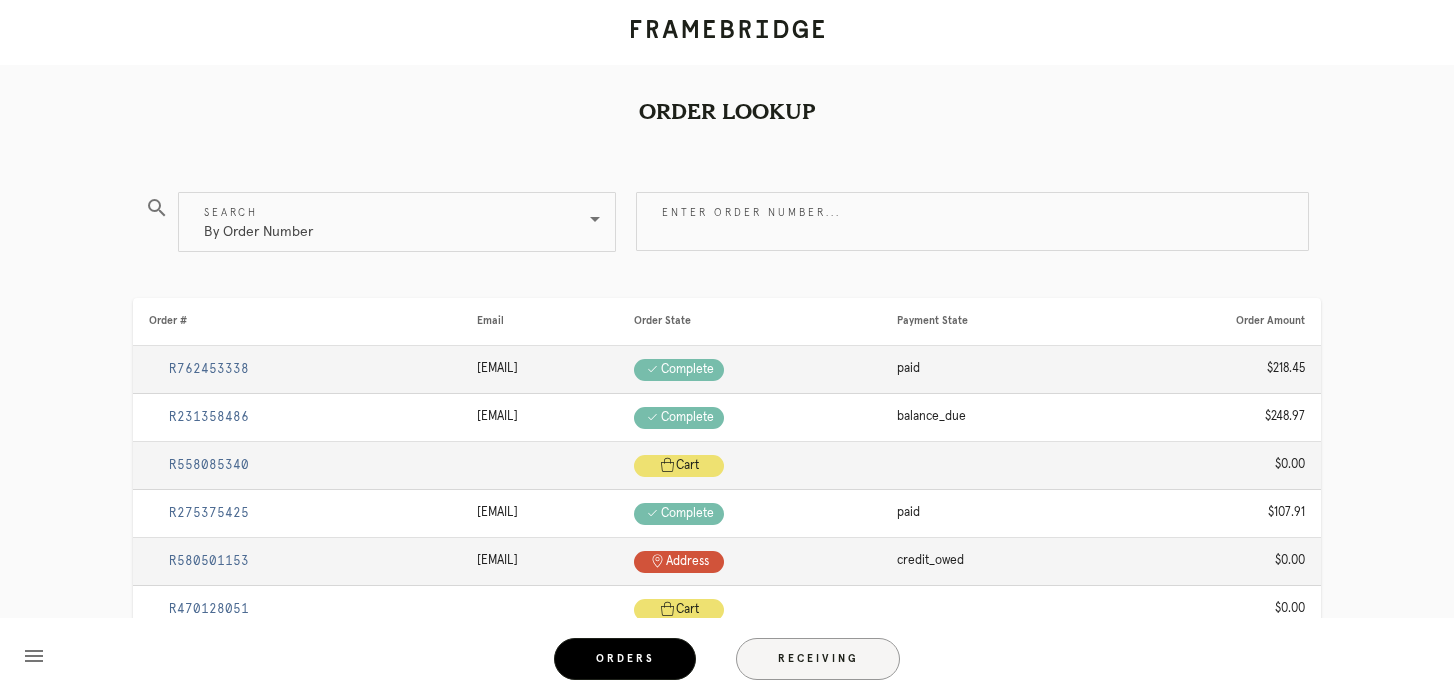click on "Receiving" at bounding box center (818, 659) 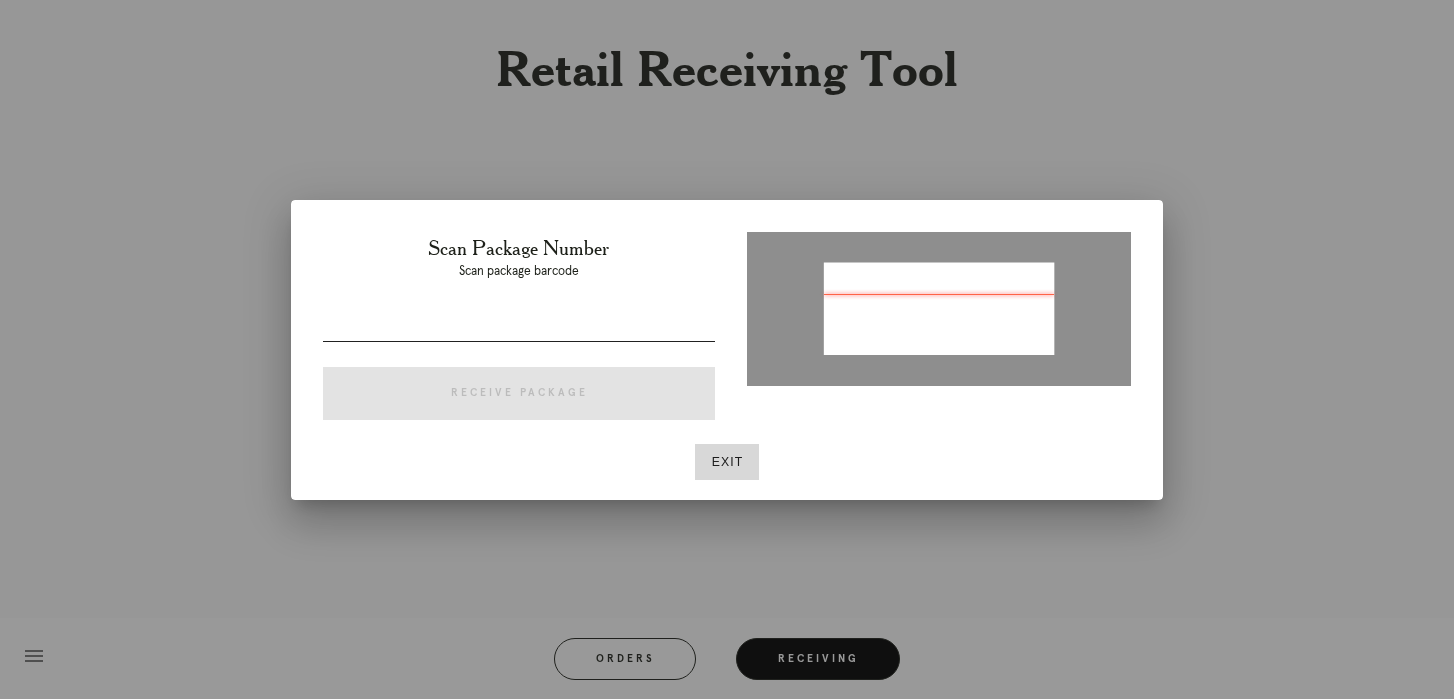 click at bounding box center [519, 325] 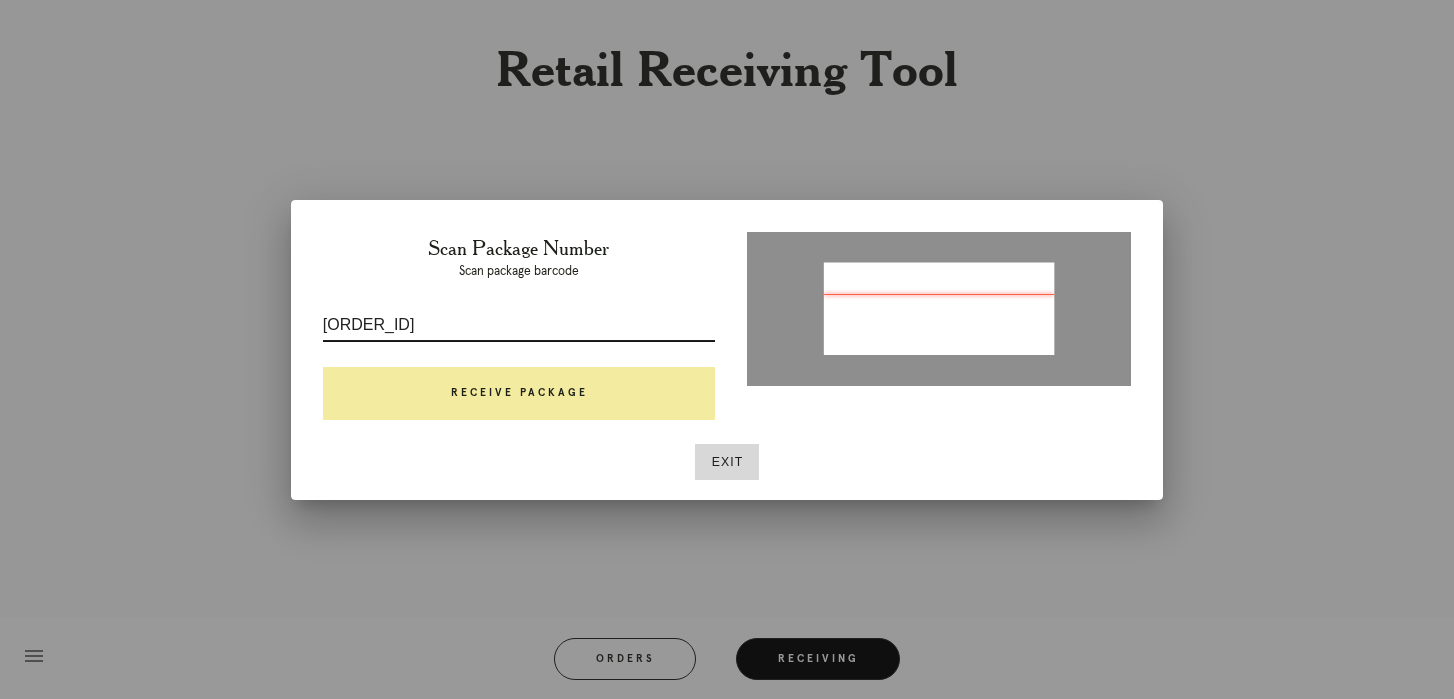 type on "[ORDER_ID]" 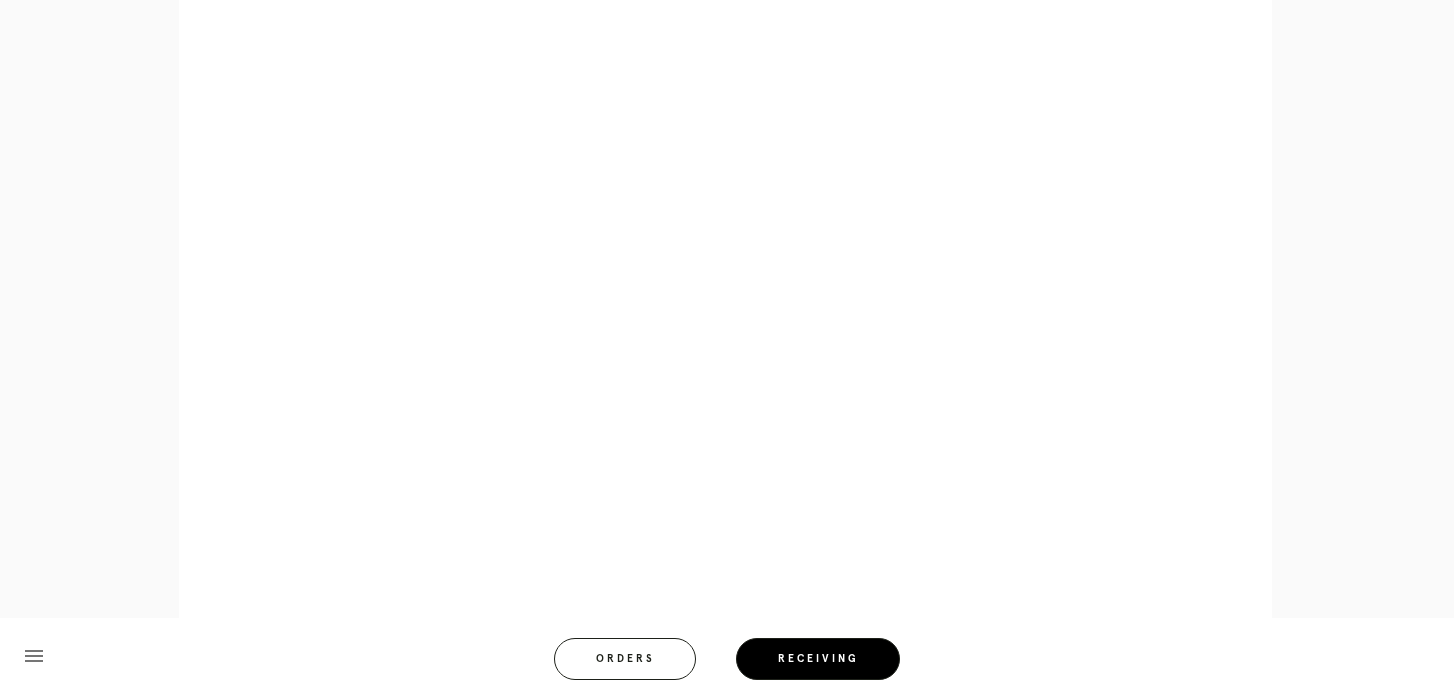 scroll, scrollTop: 1141, scrollLeft: 0, axis: vertical 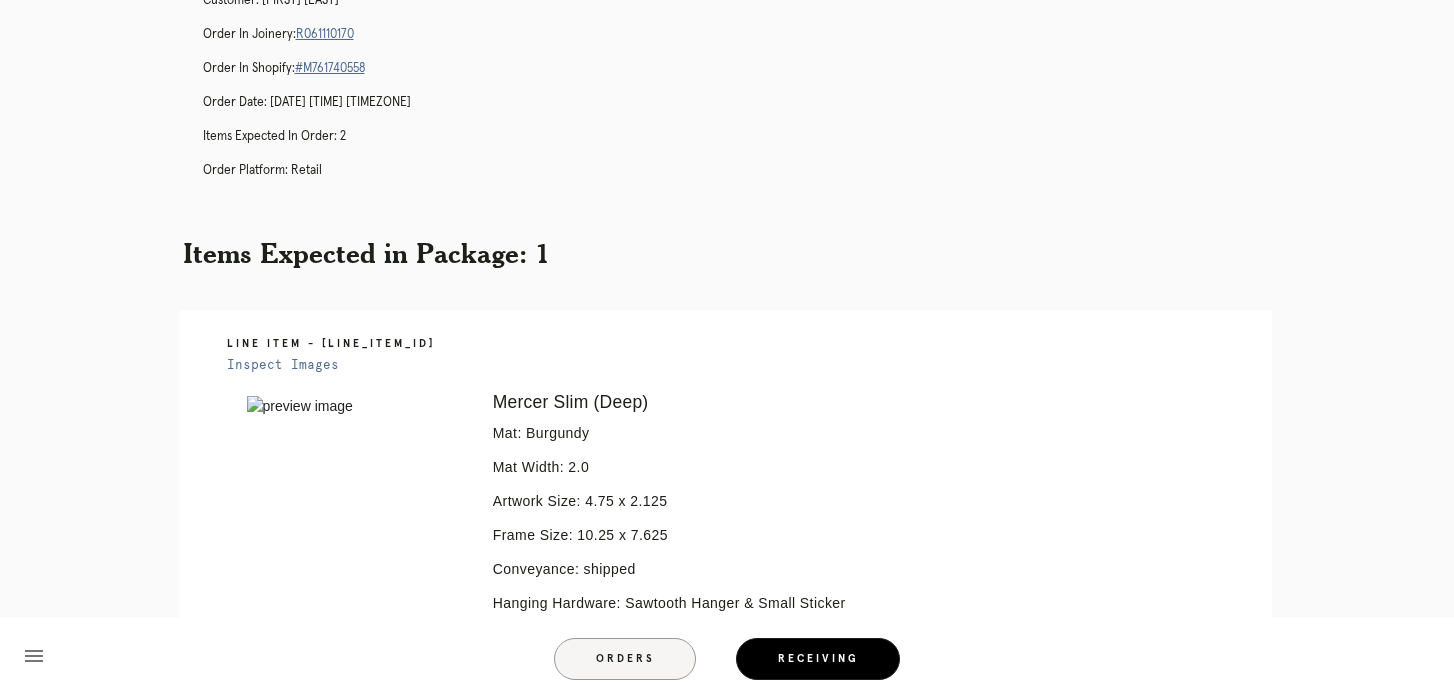 click on "Orders" at bounding box center (625, 659) 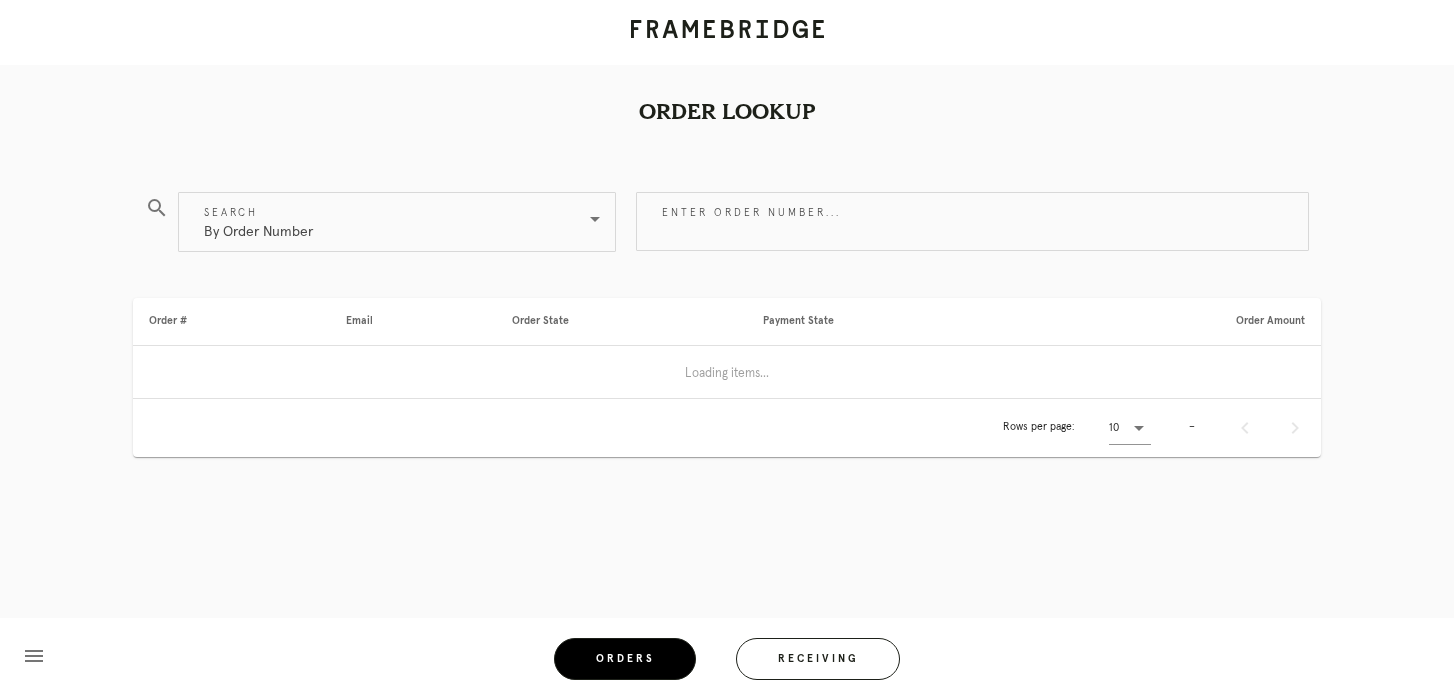 scroll, scrollTop: 0, scrollLeft: 0, axis: both 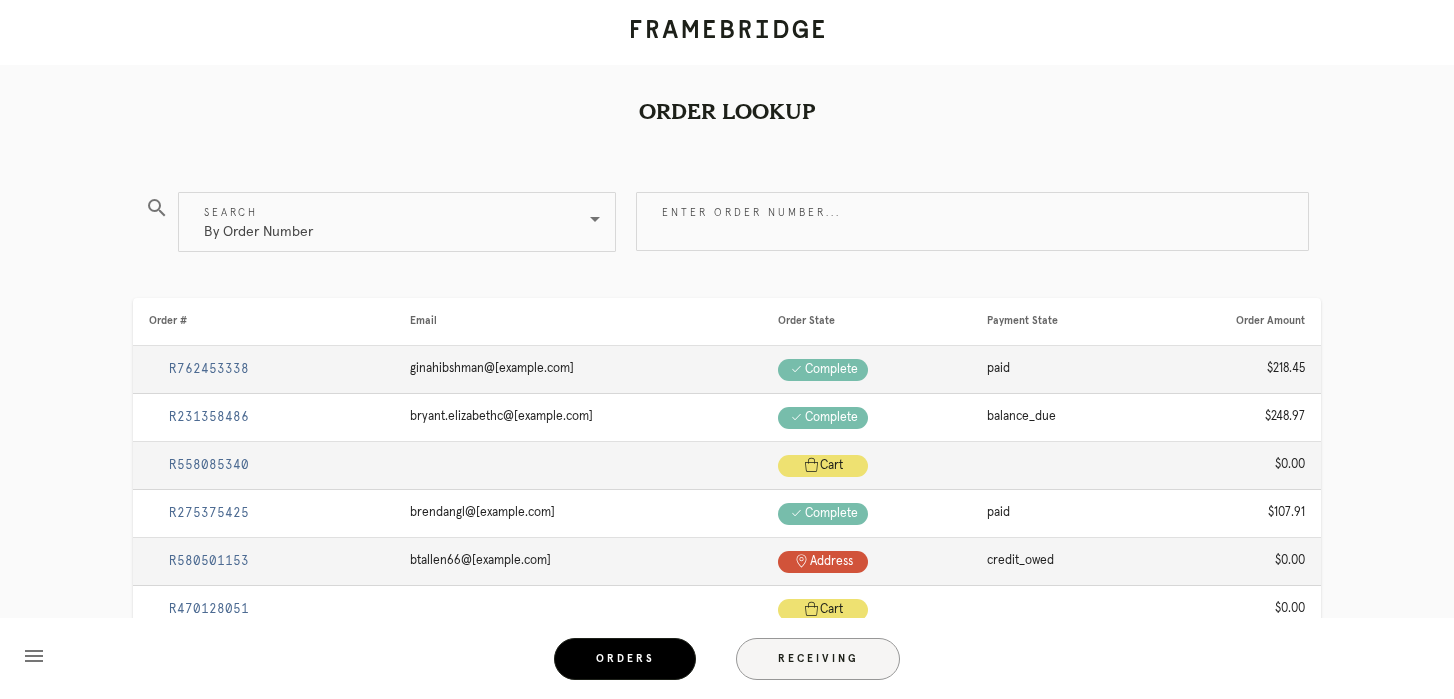 click on "Receiving" at bounding box center (818, 659) 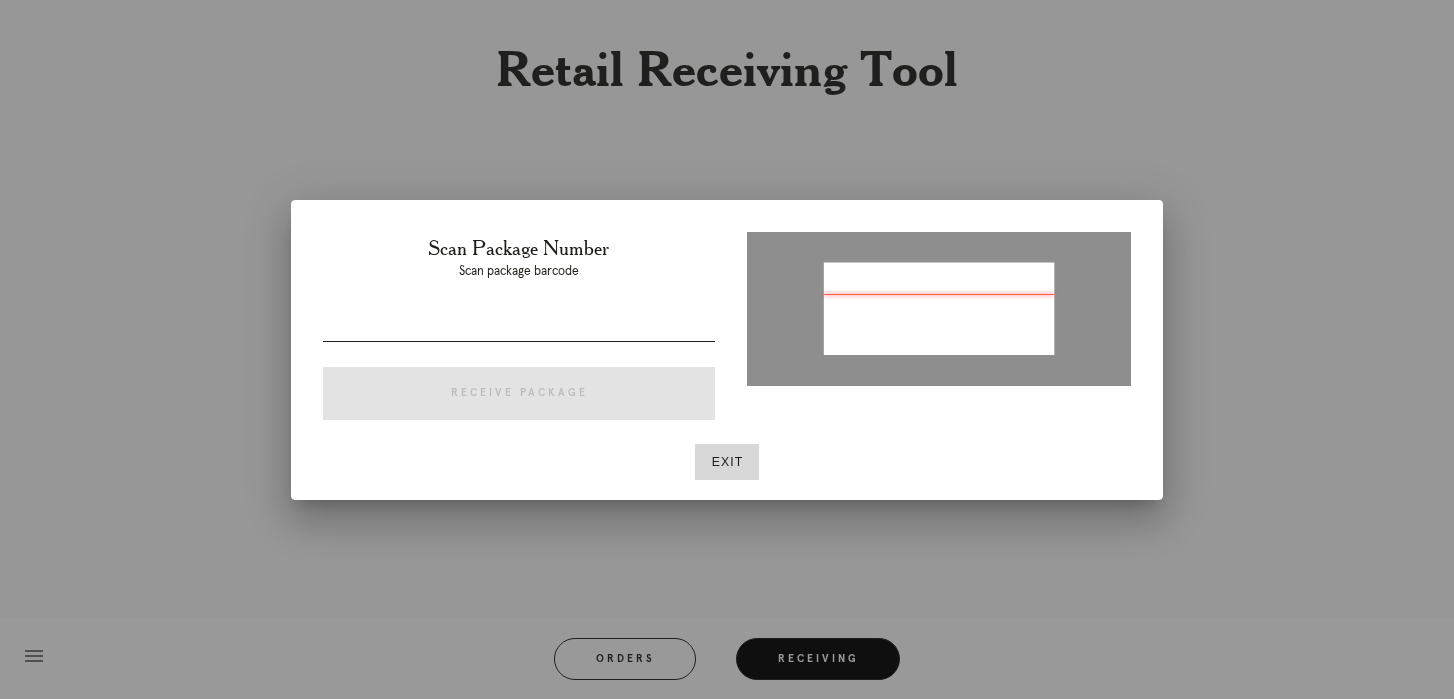 click at bounding box center [519, 325] 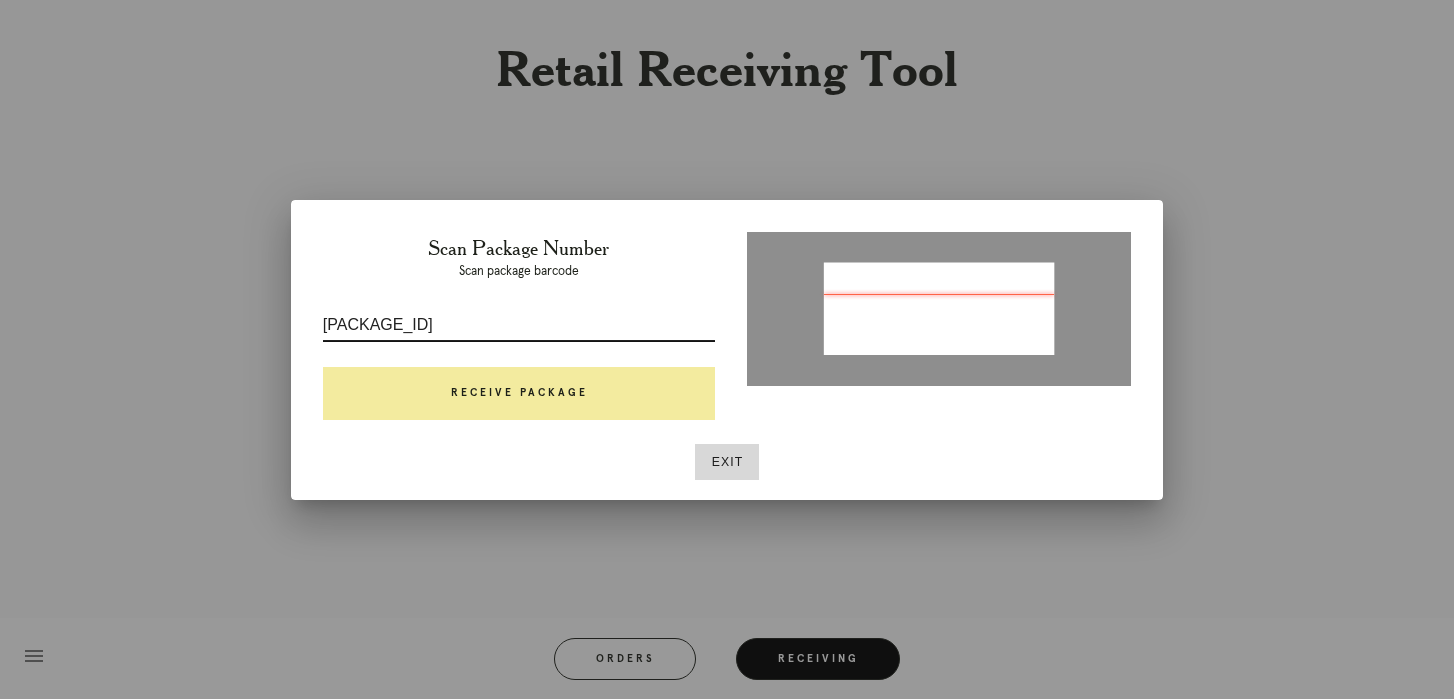 type on "[PACKAGE_ID]" 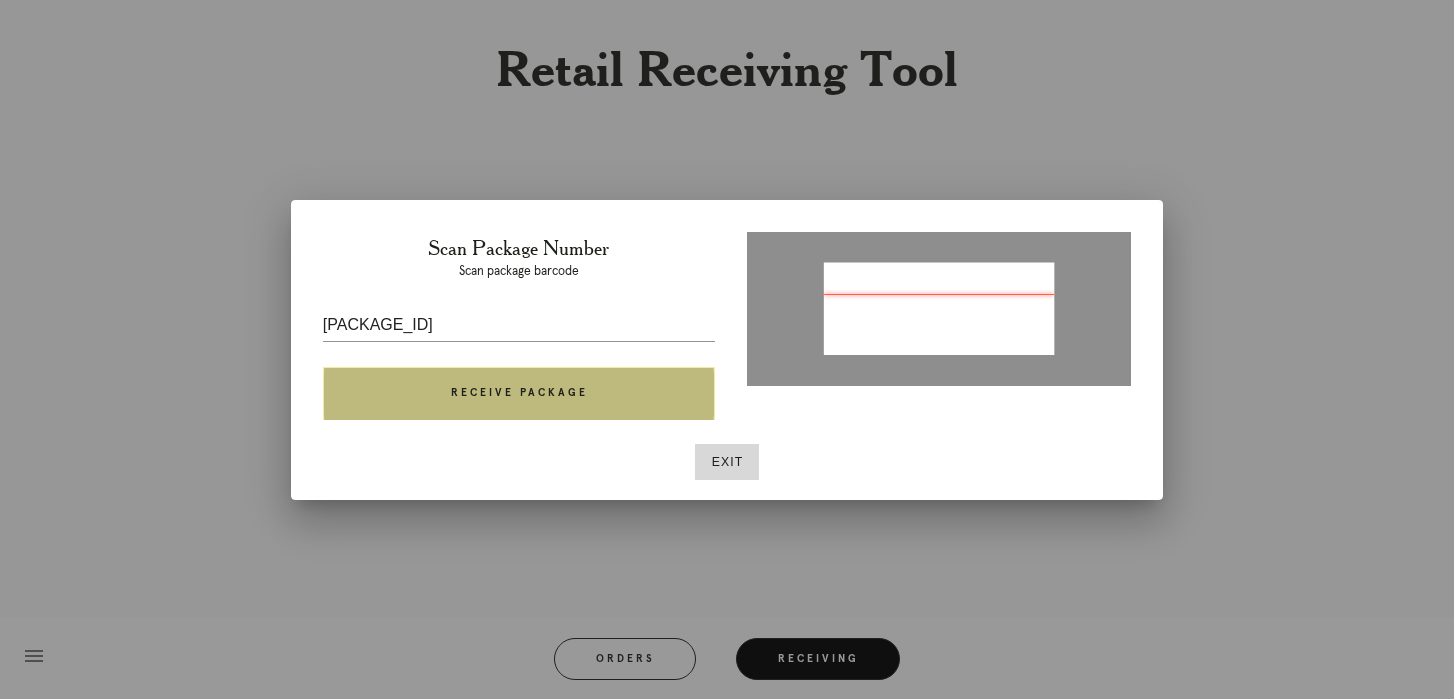 click on "Receive Package" at bounding box center (519, 394) 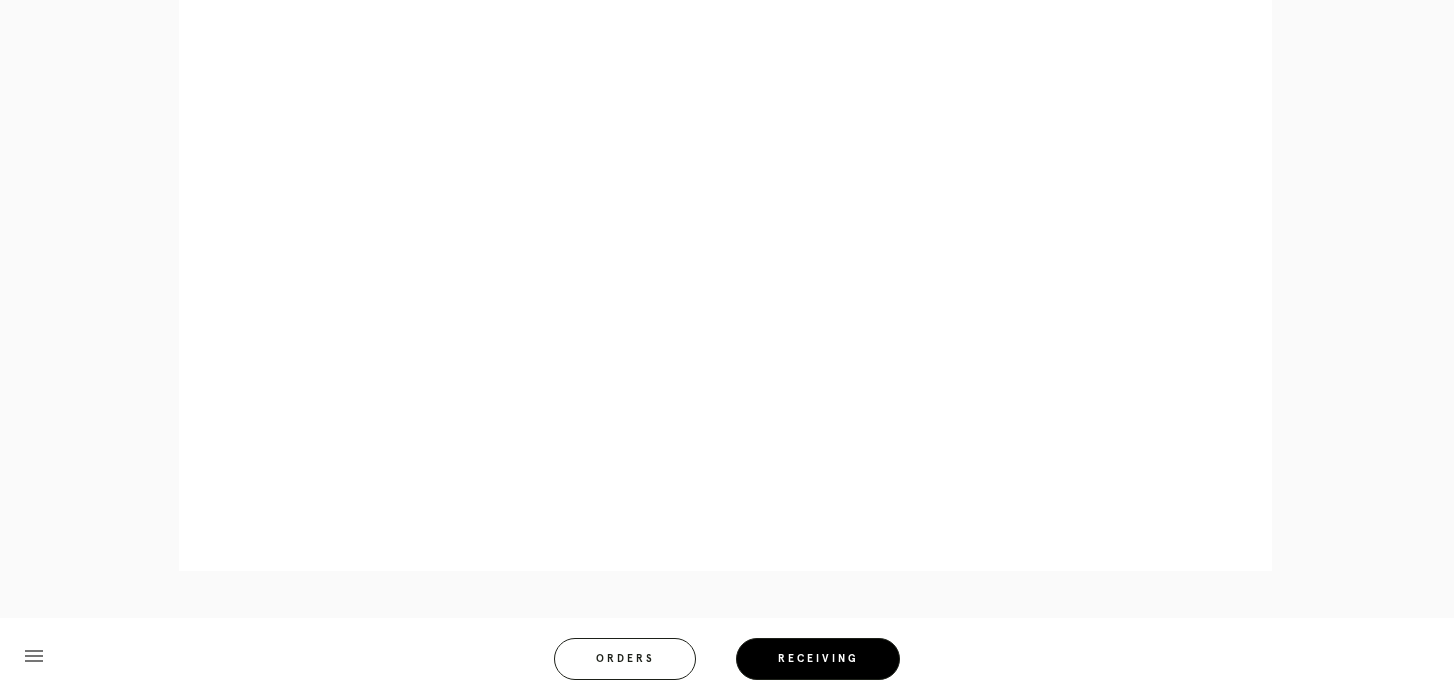 scroll, scrollTop: 945, scrollLeft: 0, axis: vertical 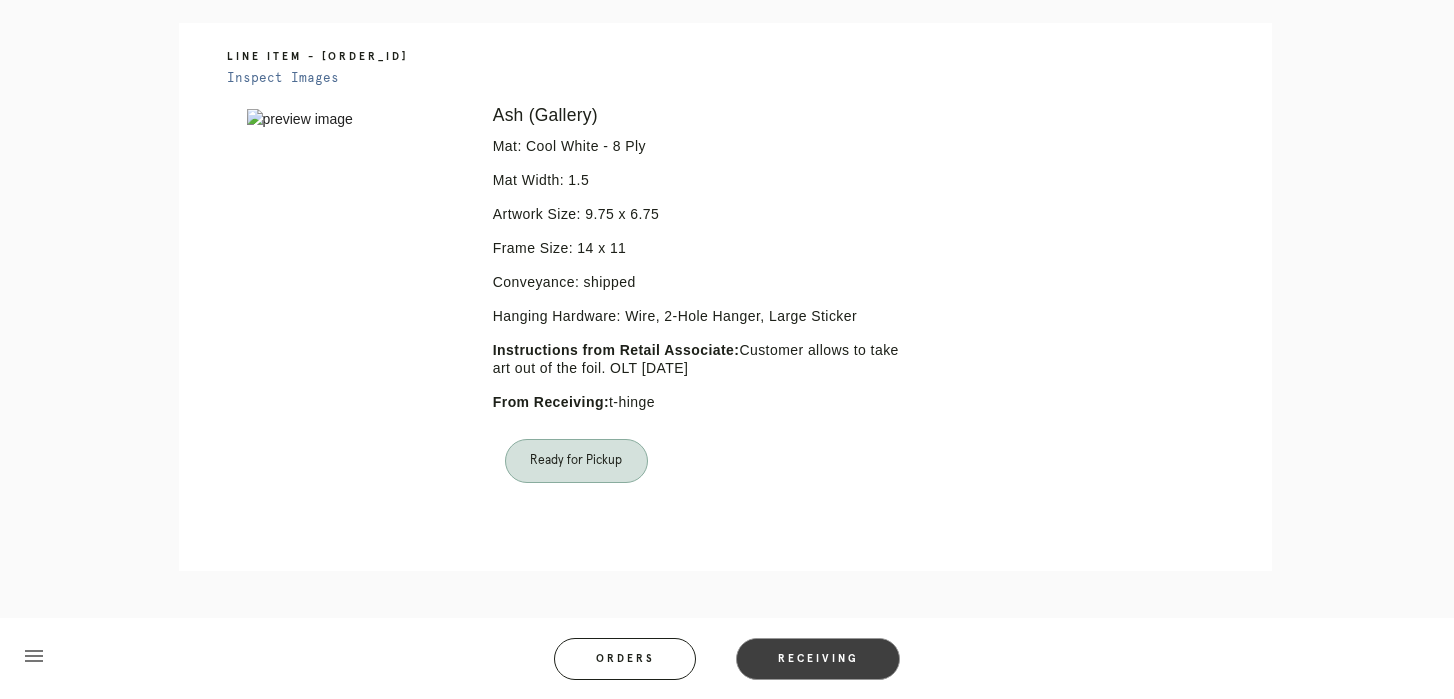 click on "Receiving" at bounding box center [818, 659] 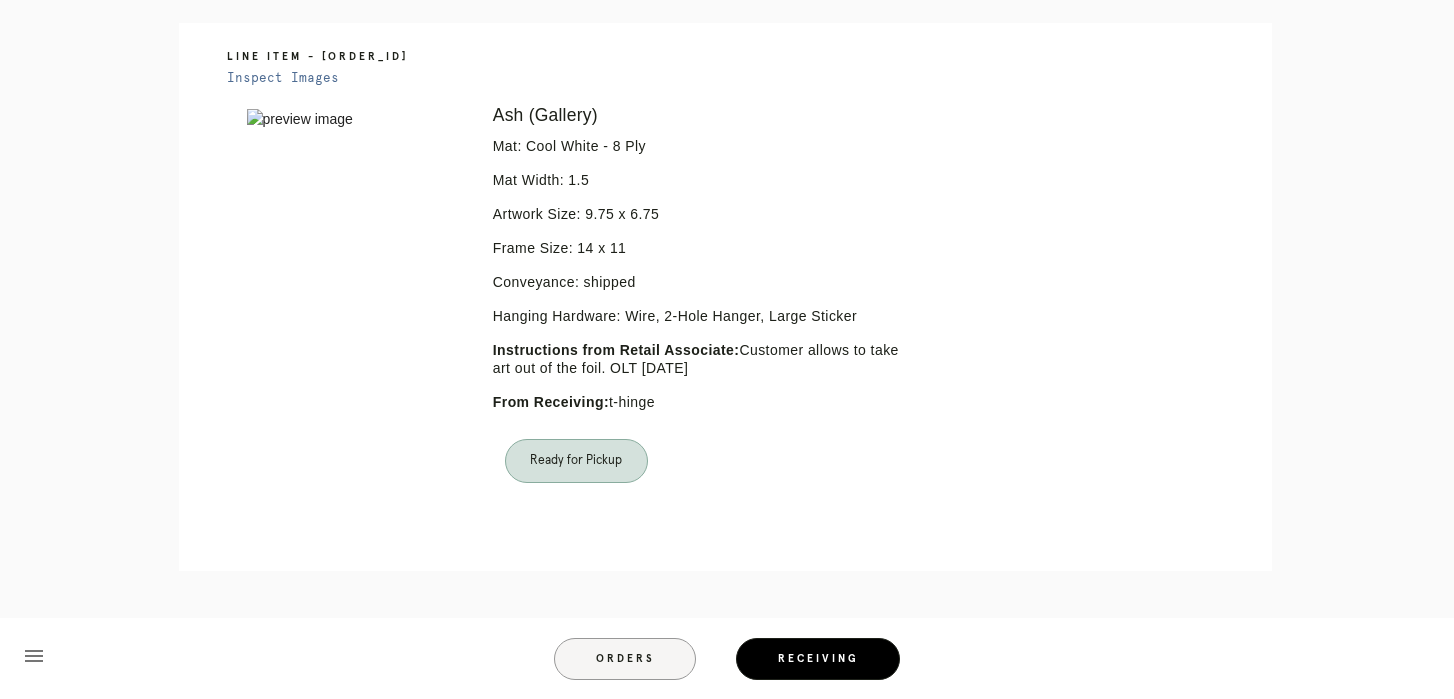 click on "Orders" at bounding box center (625, 659) 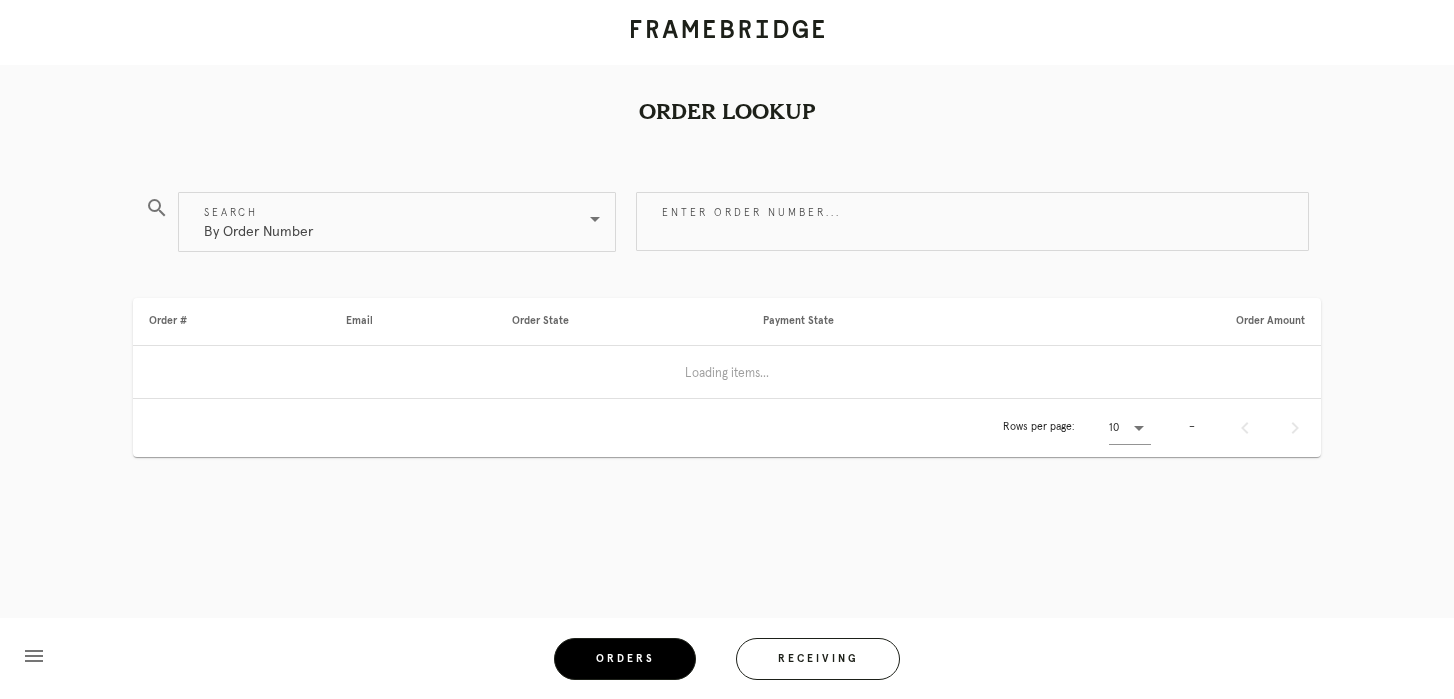 scroll, scrollTop: 0, scrollLeft: 0, axis: both 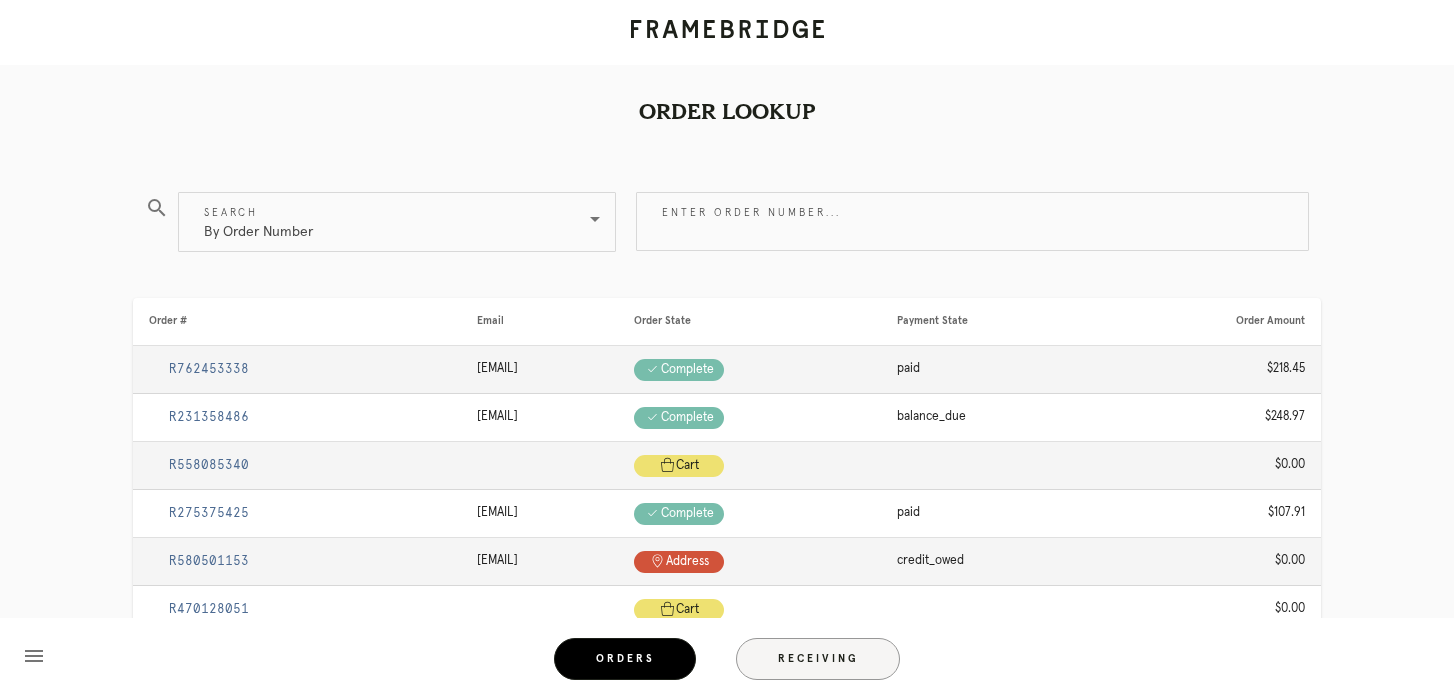 click on "Receiving" at bounding box center [818, 659] 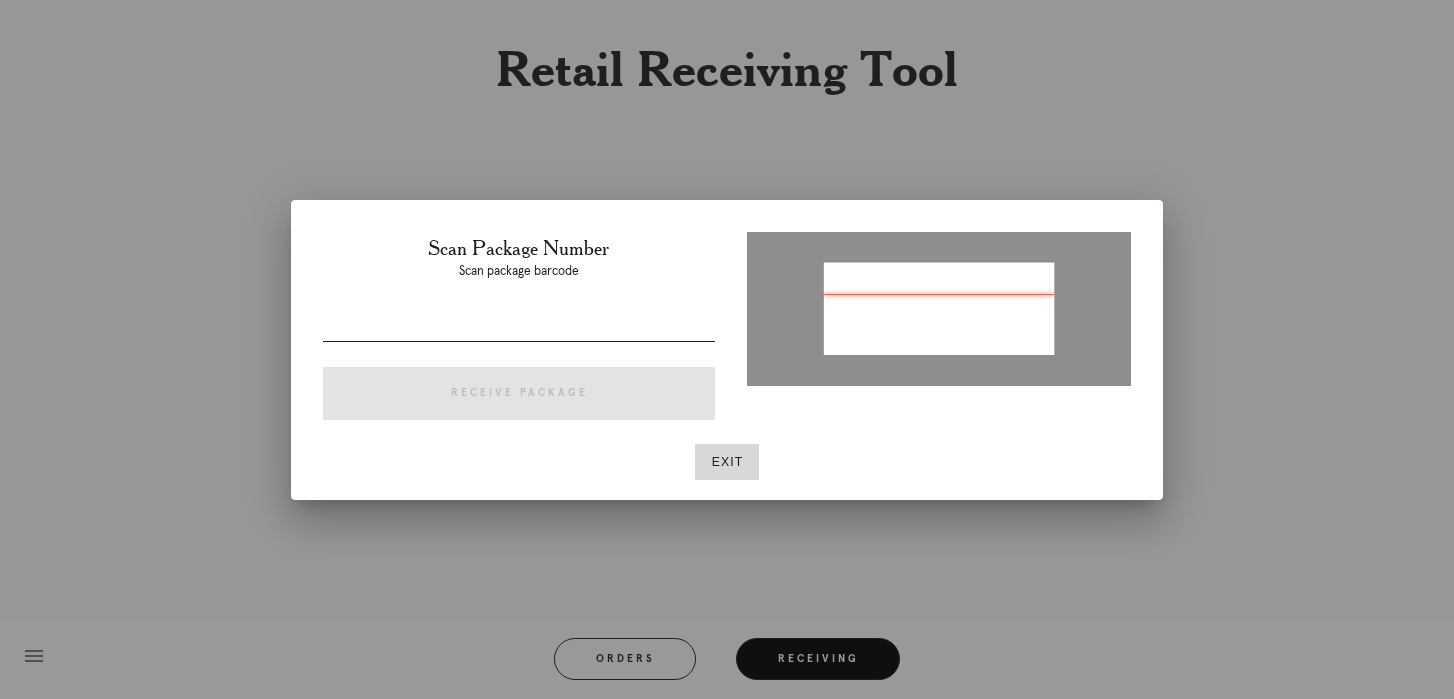 click at bounding box center [519, 325] 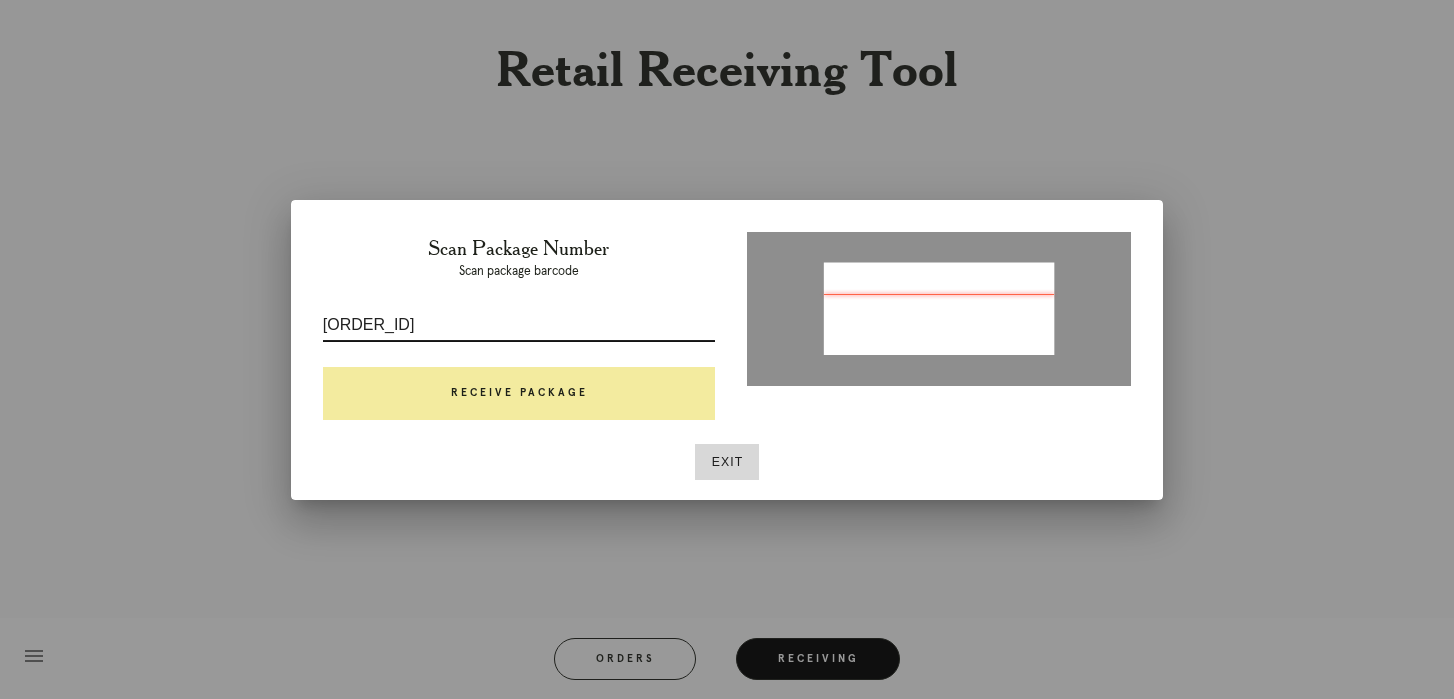 type on "[ORDER_ID]" 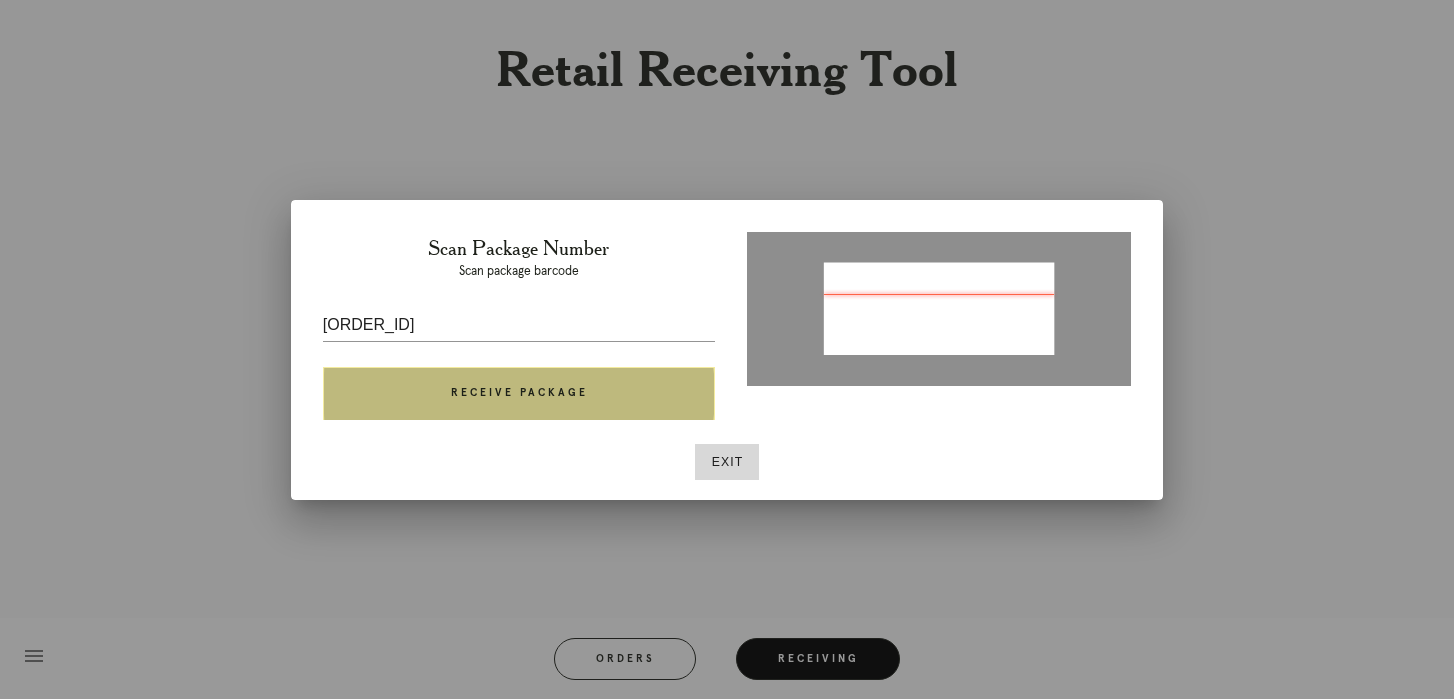 click on "Receive Package" at bounding box center (519, 394) 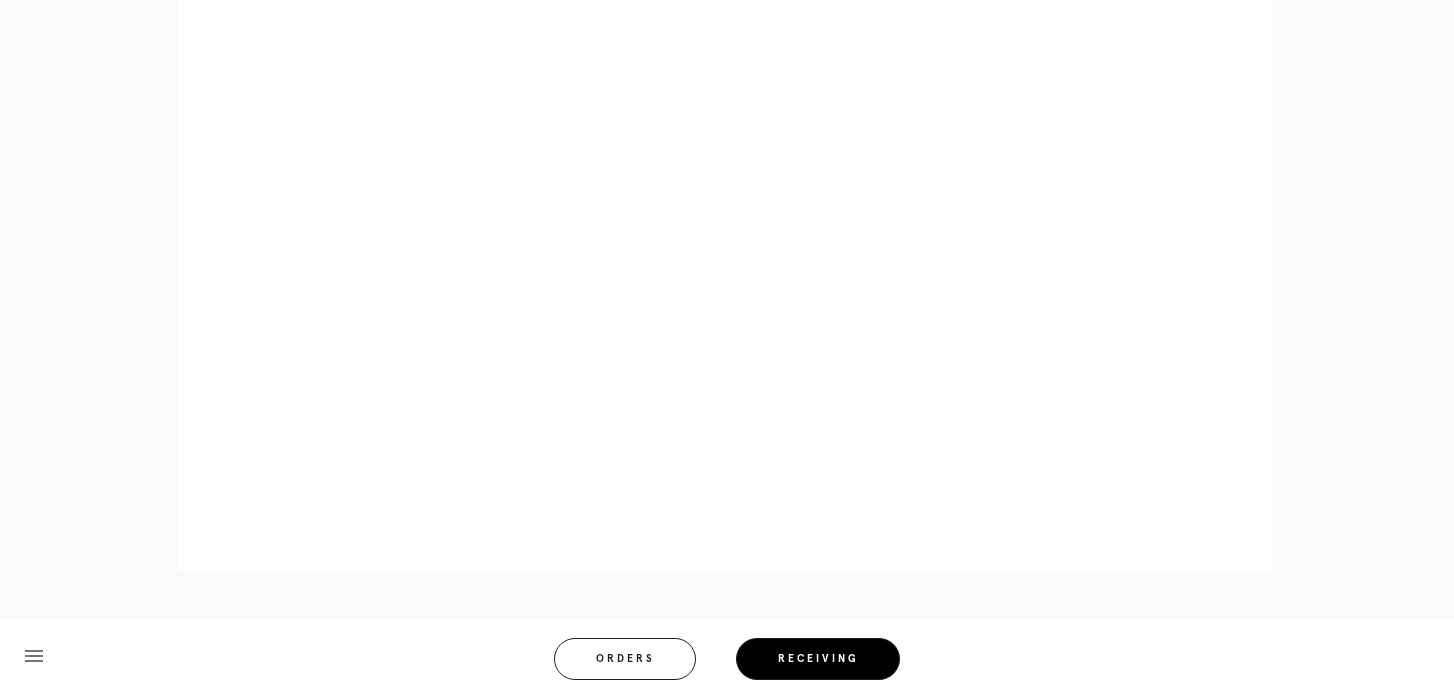 scroll, scrollTop: 979, scrollLeft: 0, axis: vertical 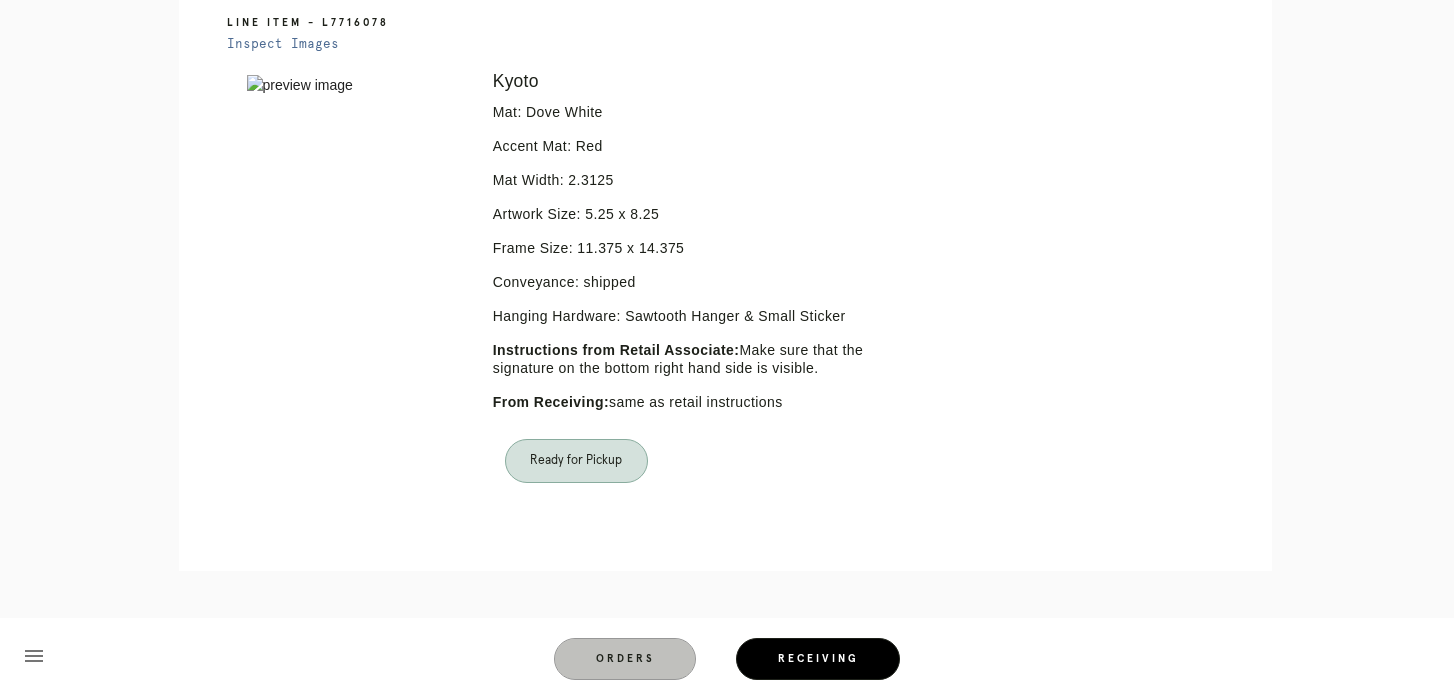 click on "Orders" at bounding box center (625, 659) 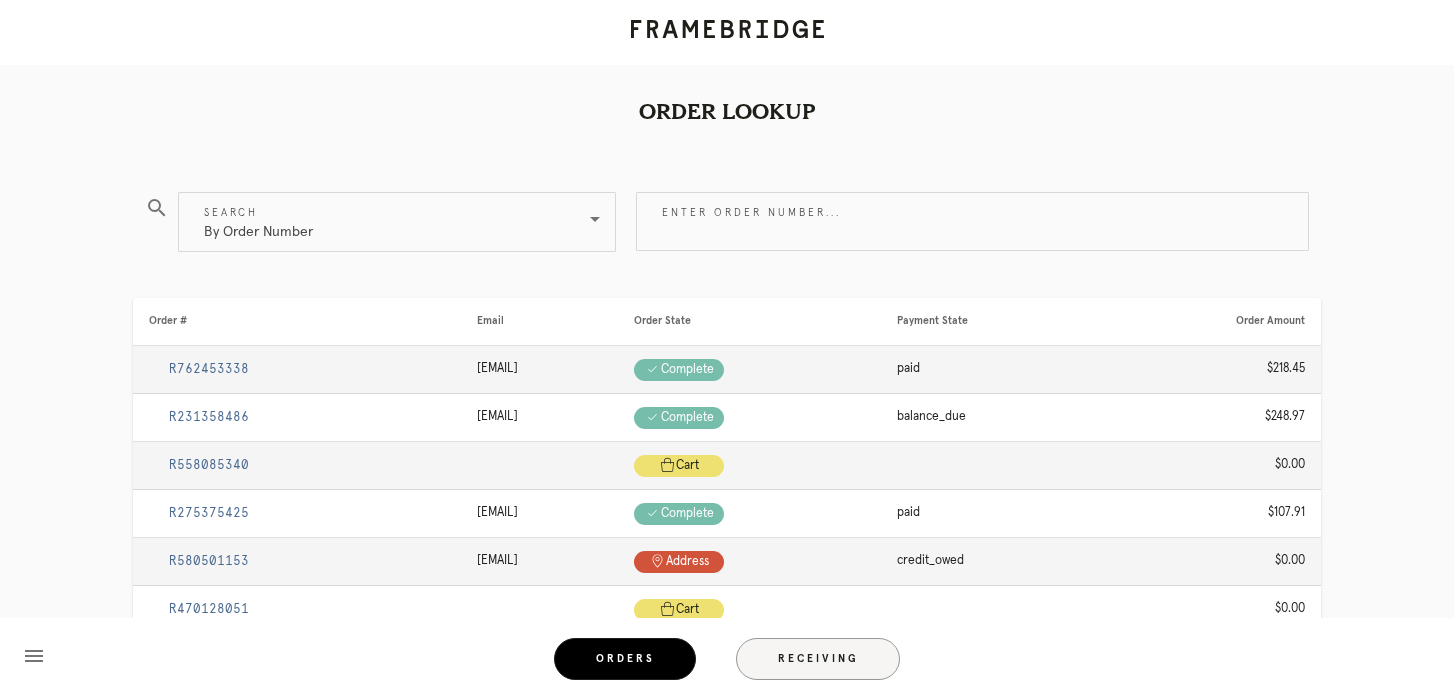 click on "Receiving" at bounding box center [818, 659] 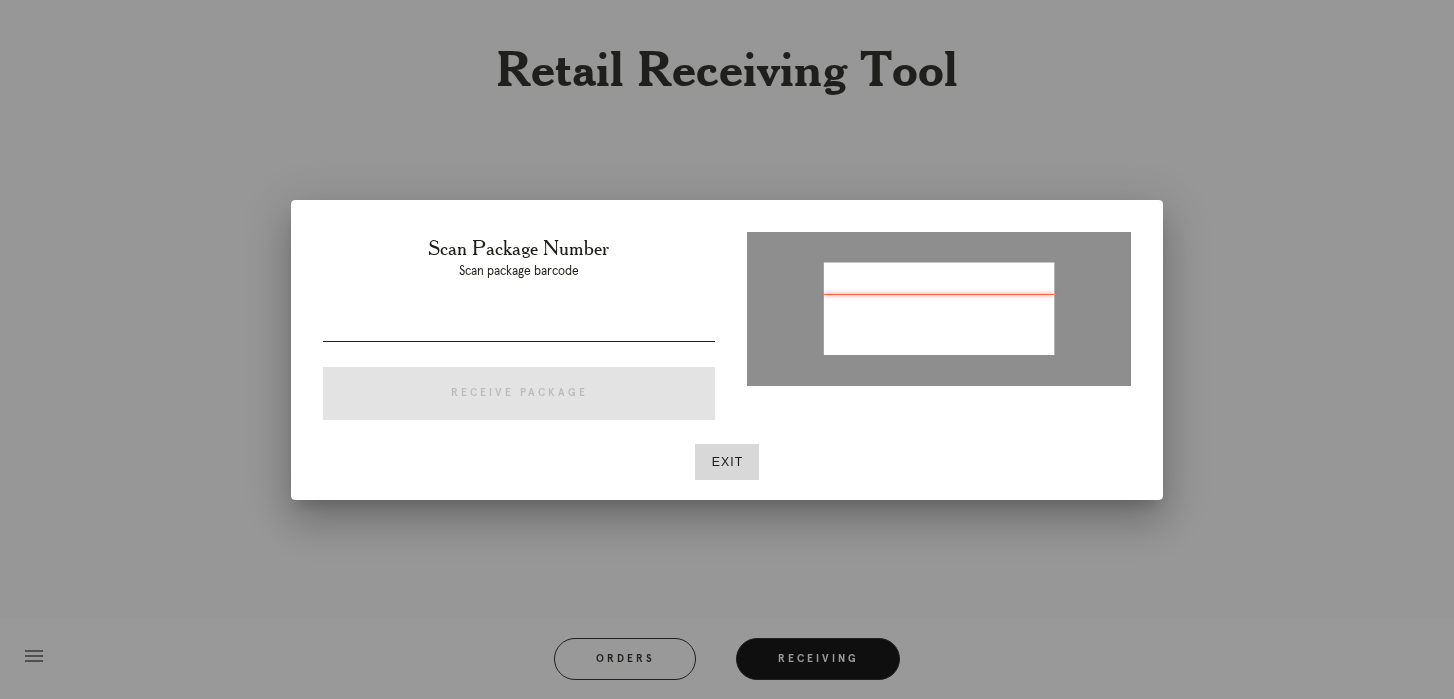 click at bounding box center (519, 325) 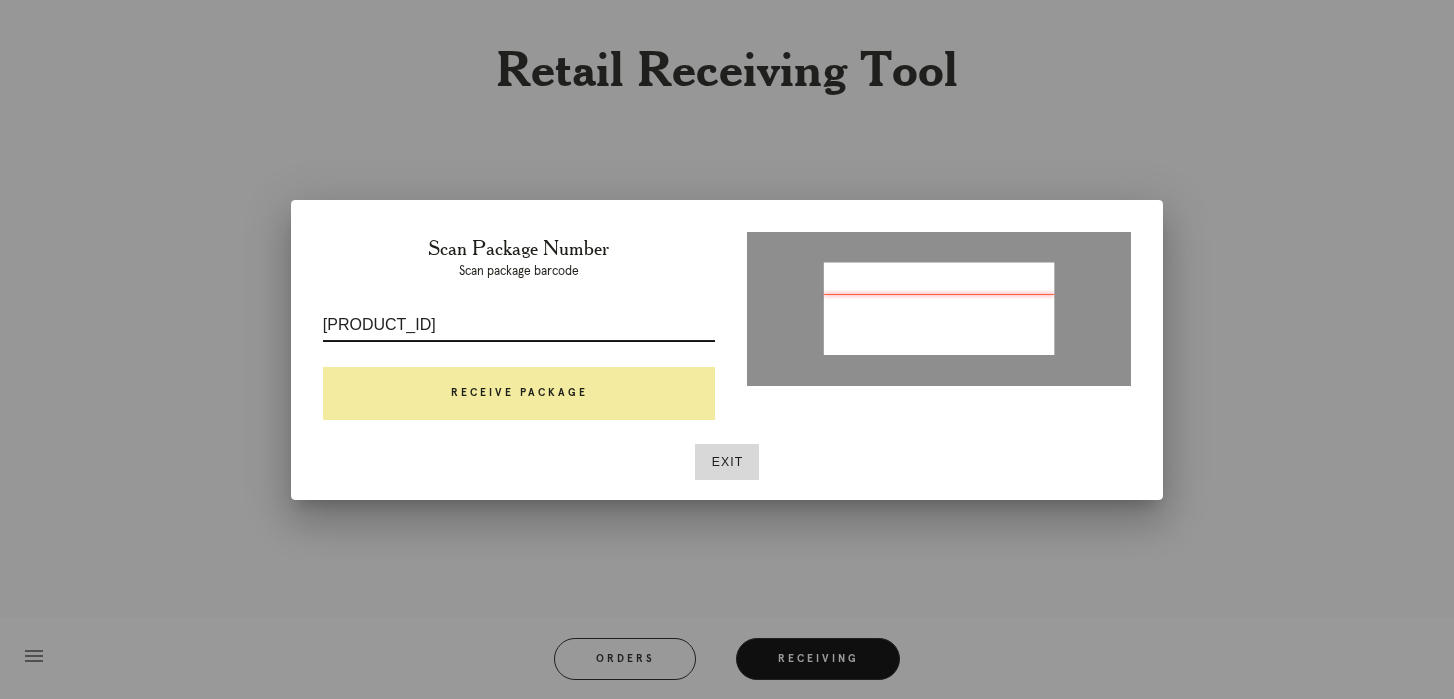 type on "P403962555532671" 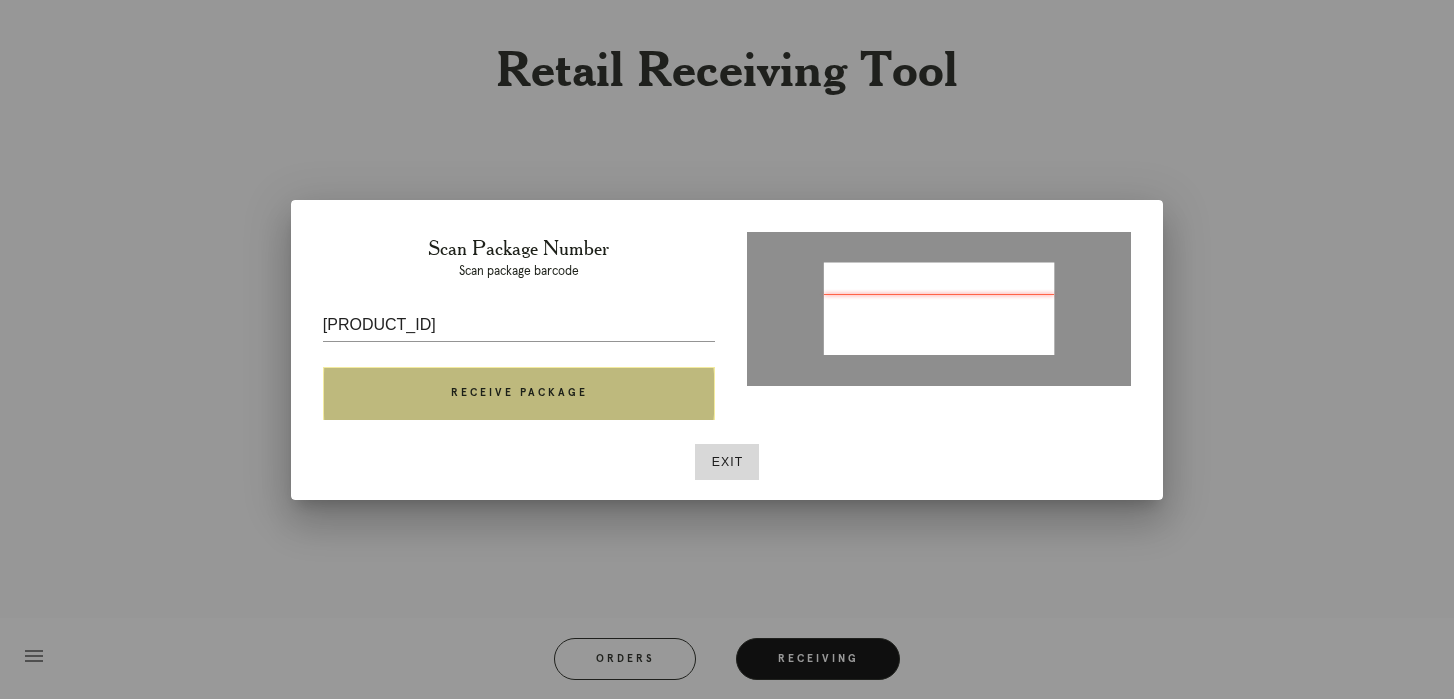 click on "Receive Package" at bounding box center (519, 394) 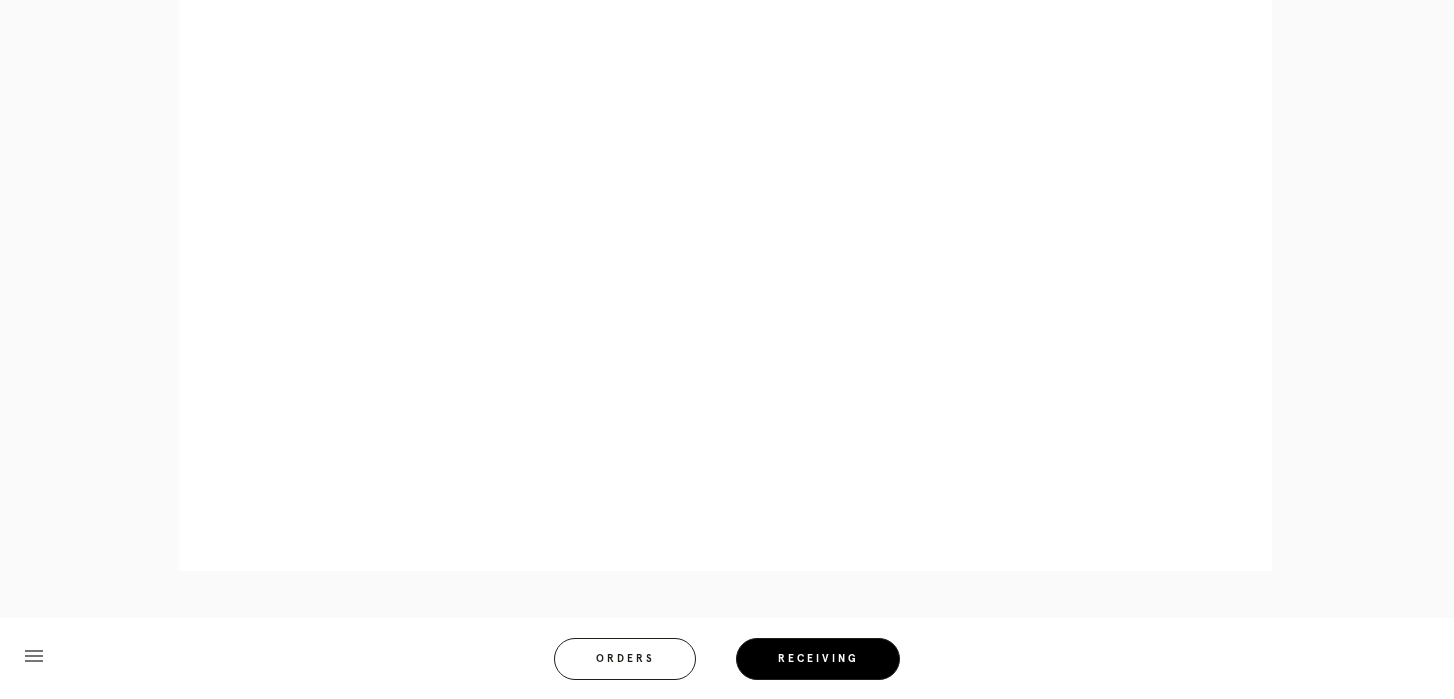 scroll, scrollTop: 929, scrollLeft: 0, axis: vertical 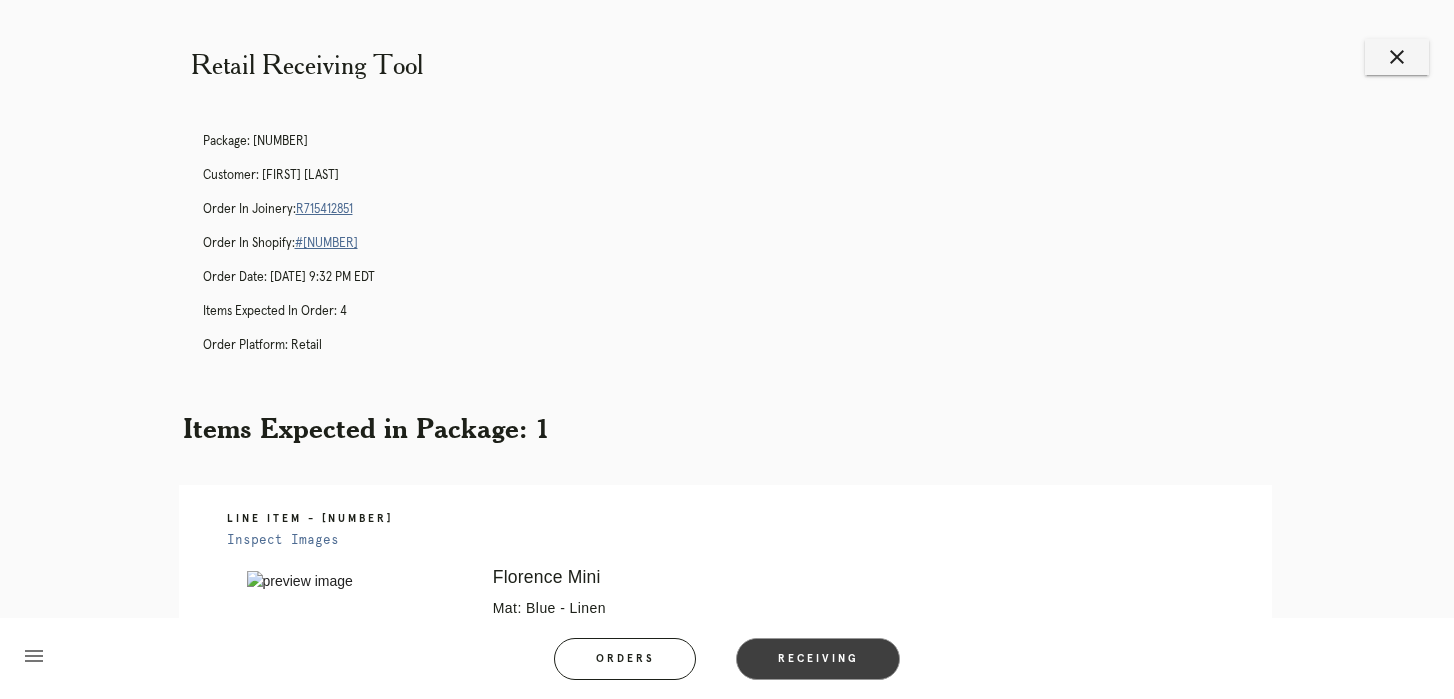 click on "Receiving" at bounding box center [818, 659] 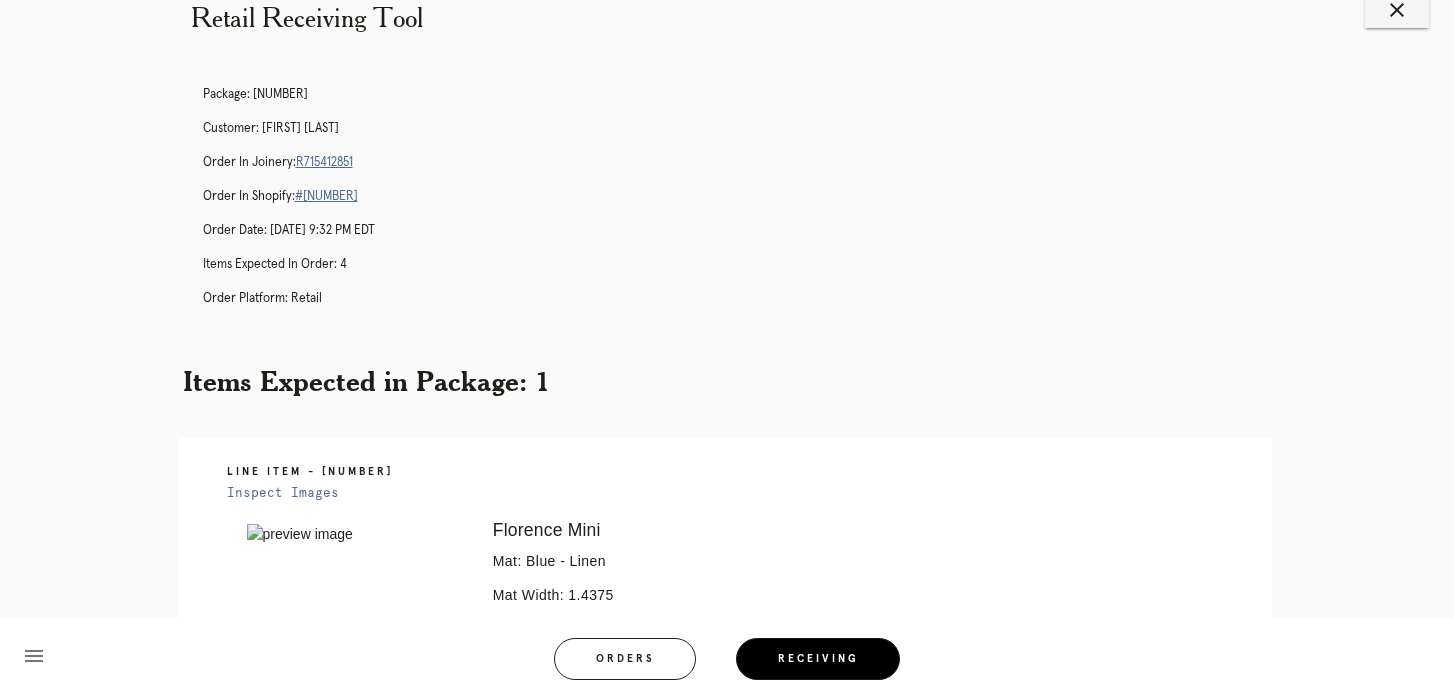 scroll, scrollTop: 42, scrollLeft: 0, axis: vertical 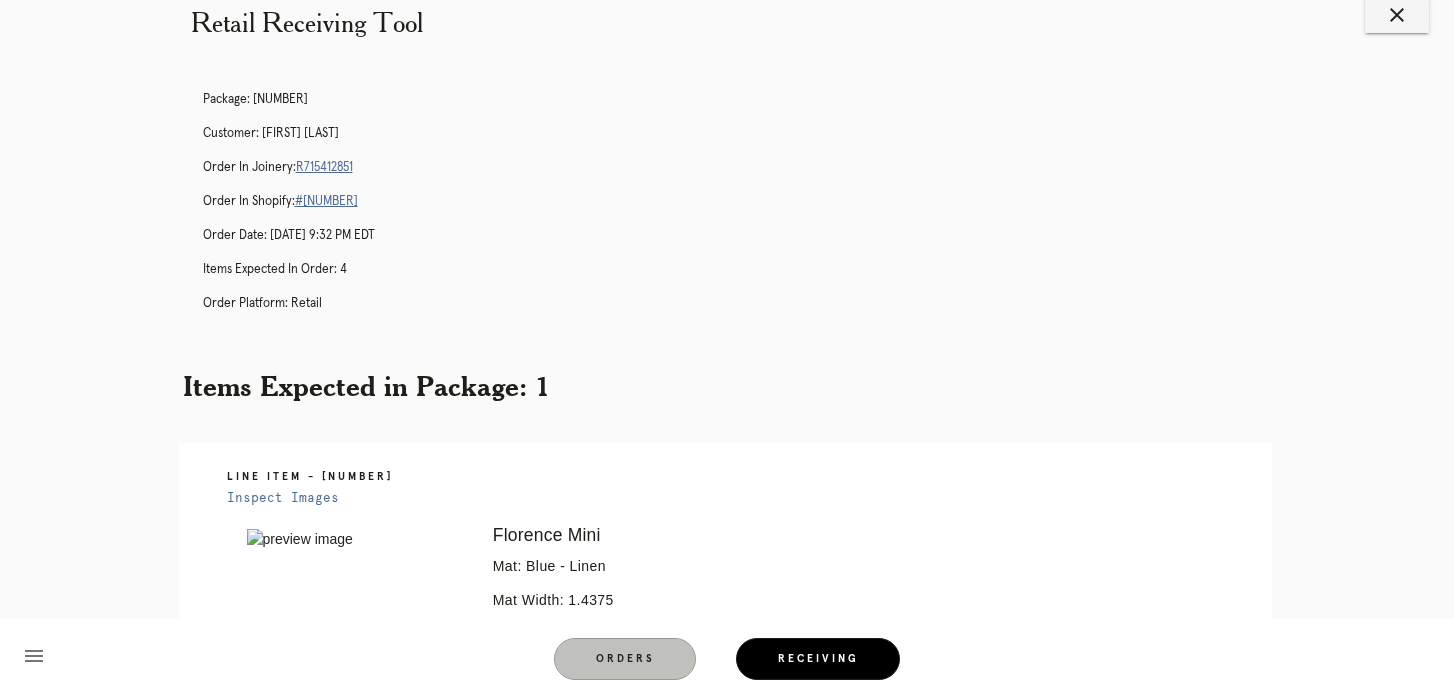 click on "Orders" at bounding box center (625, 659) 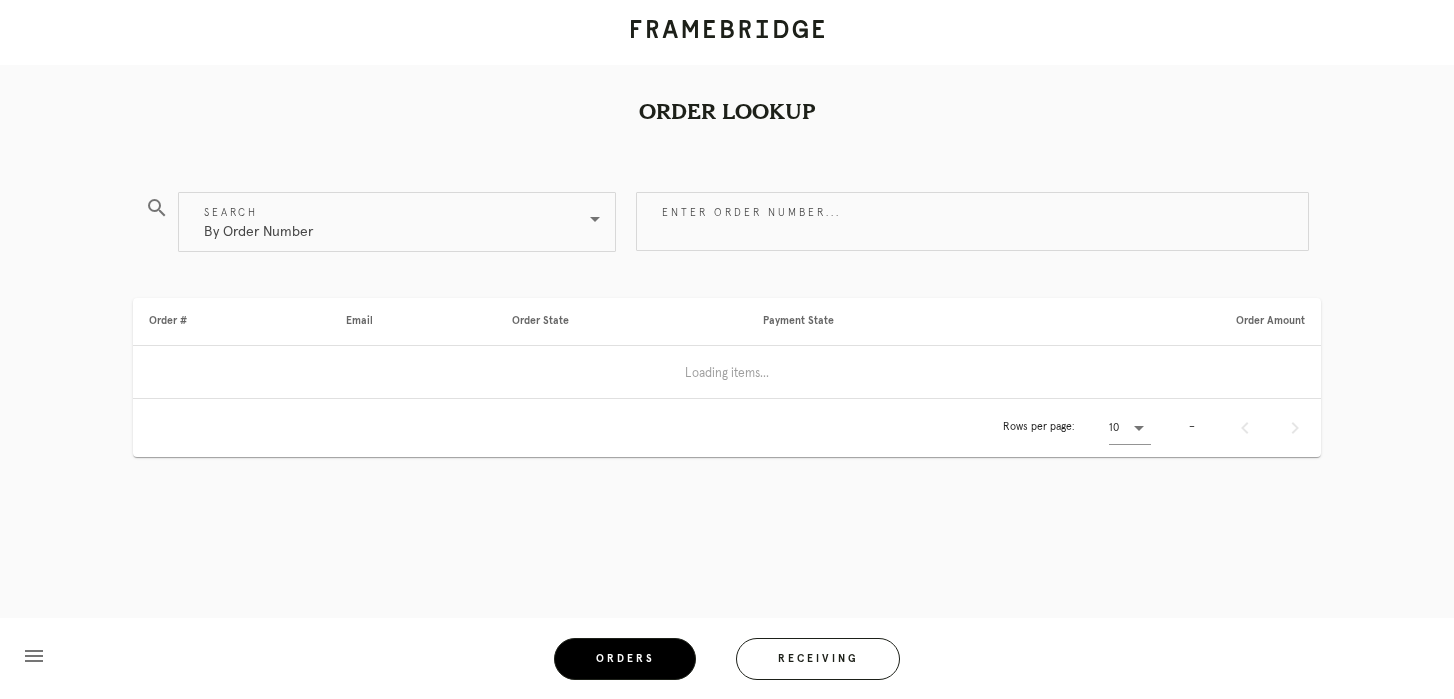 scroll, scrollTop: 0, scrollLeft: 0, axis: both 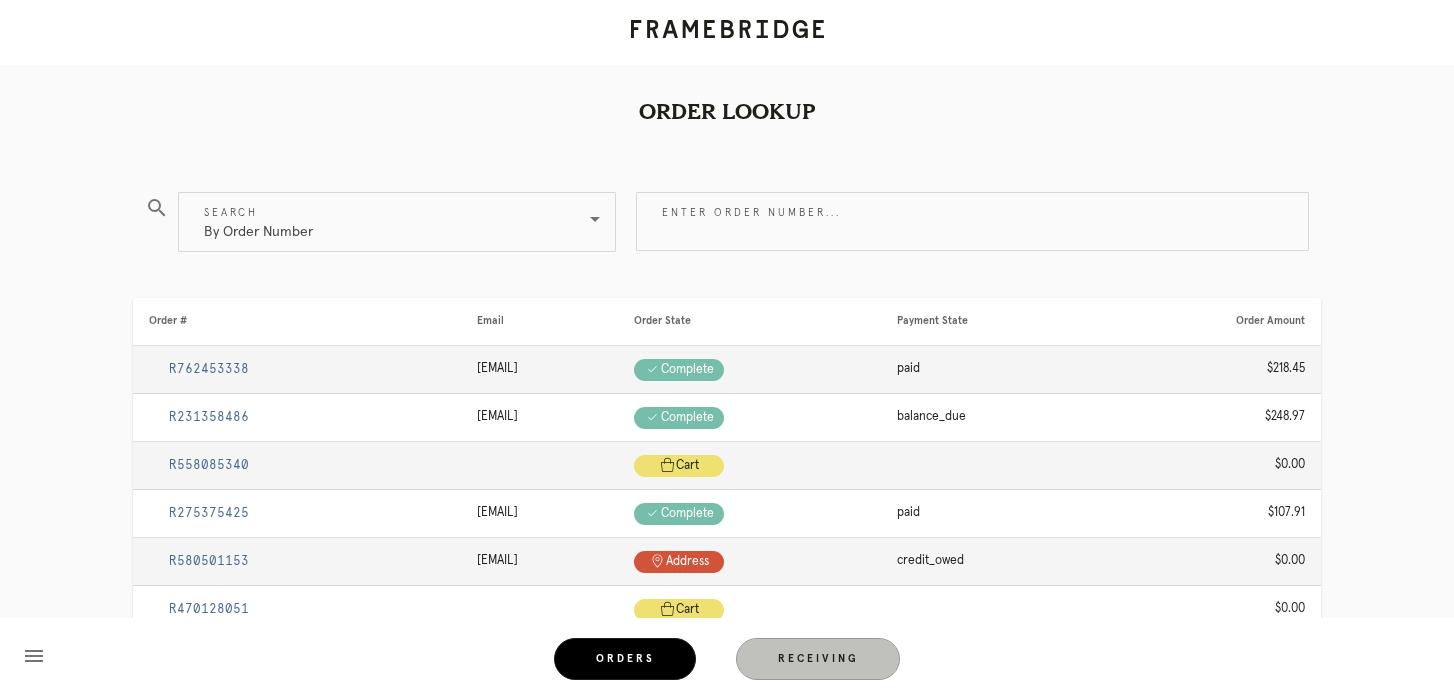 click on "Receiving" at bounding box center (818, 659) 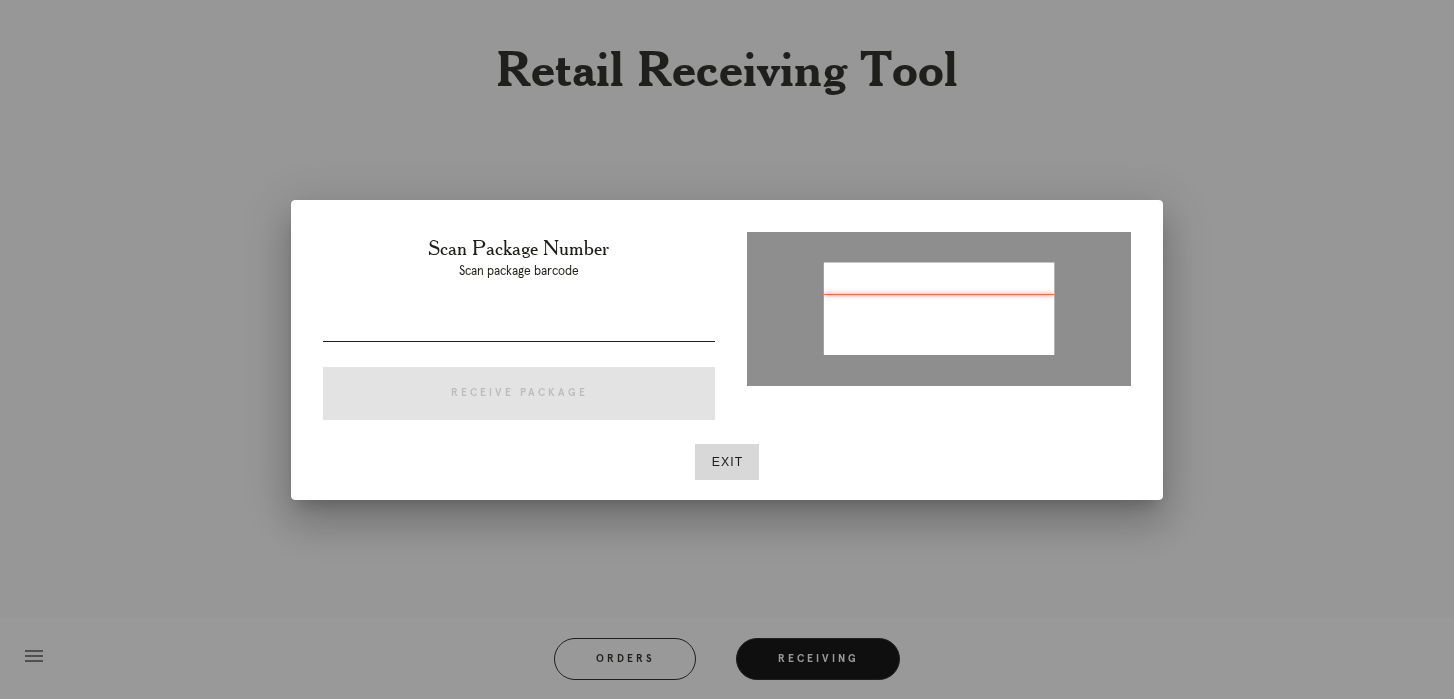 click at bounding box center (519, 325) 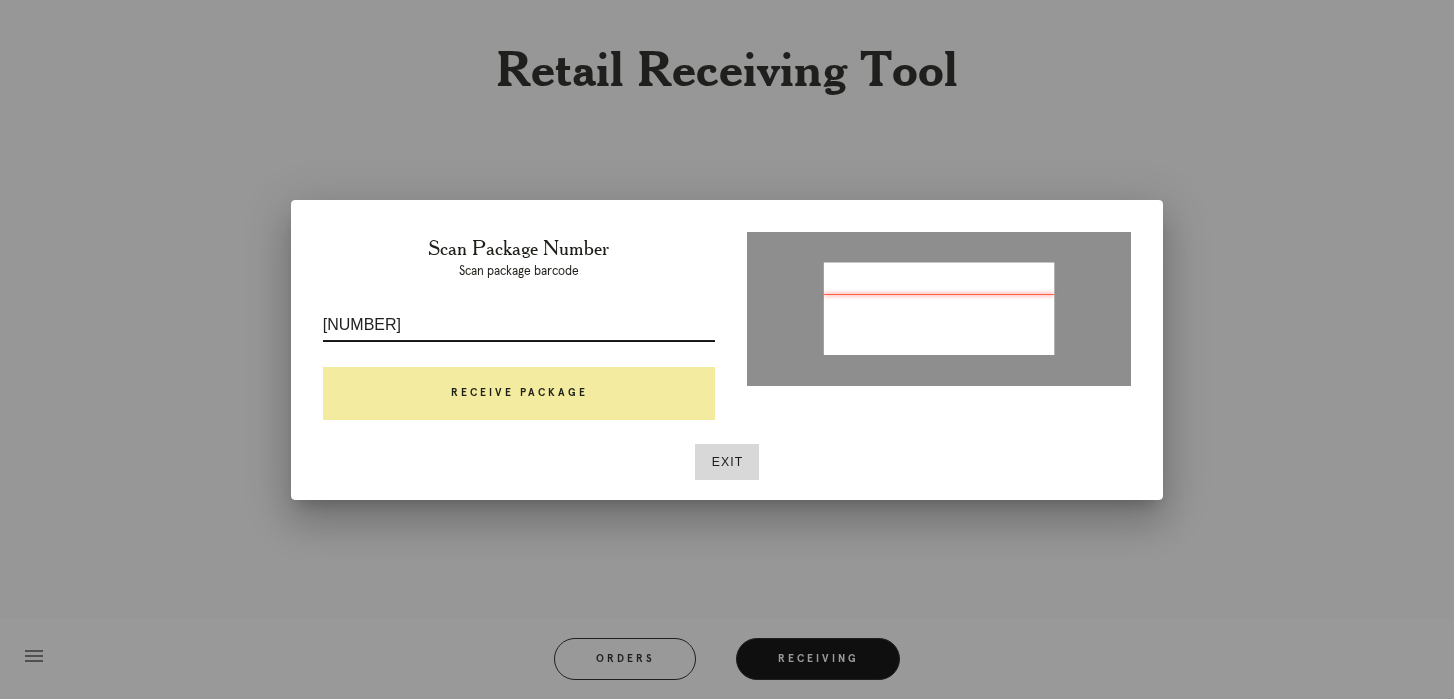 type on "P353222816902296" 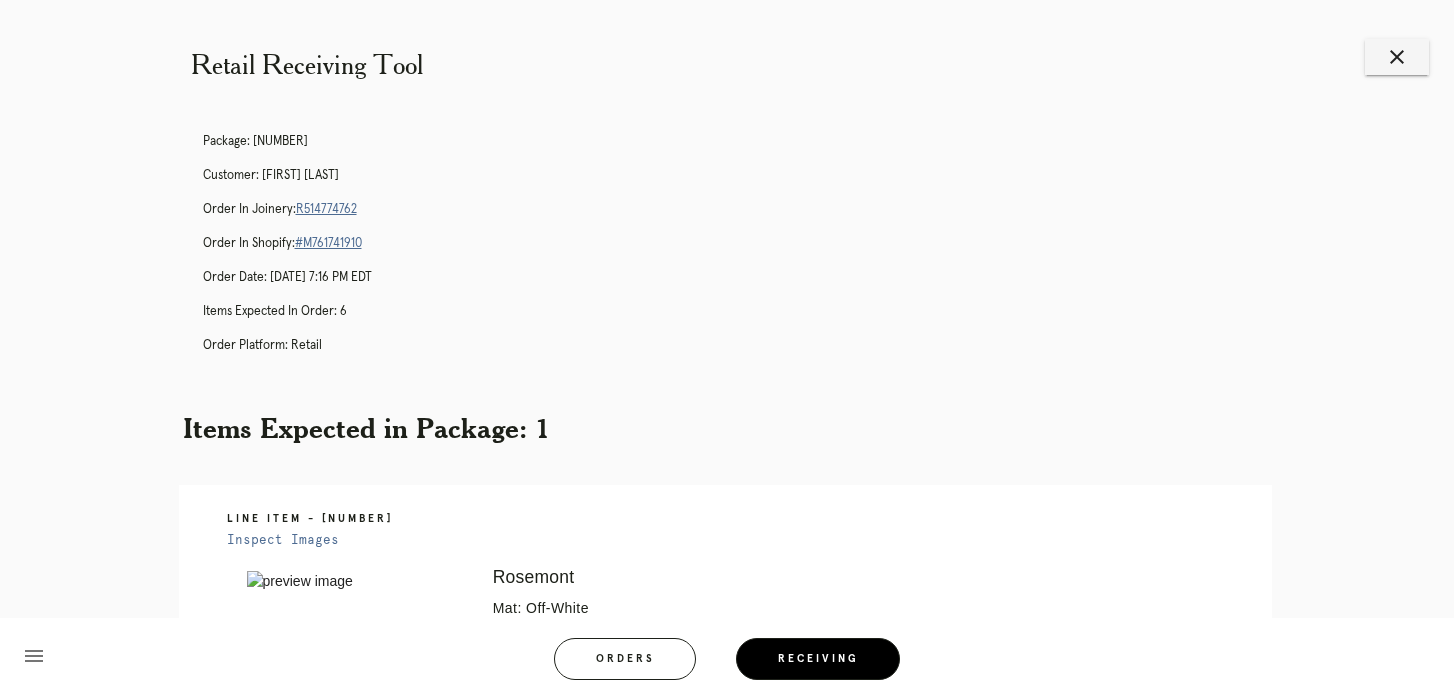 scroll, scrollTop: 5, scrollLeft: 0, axis: vertical 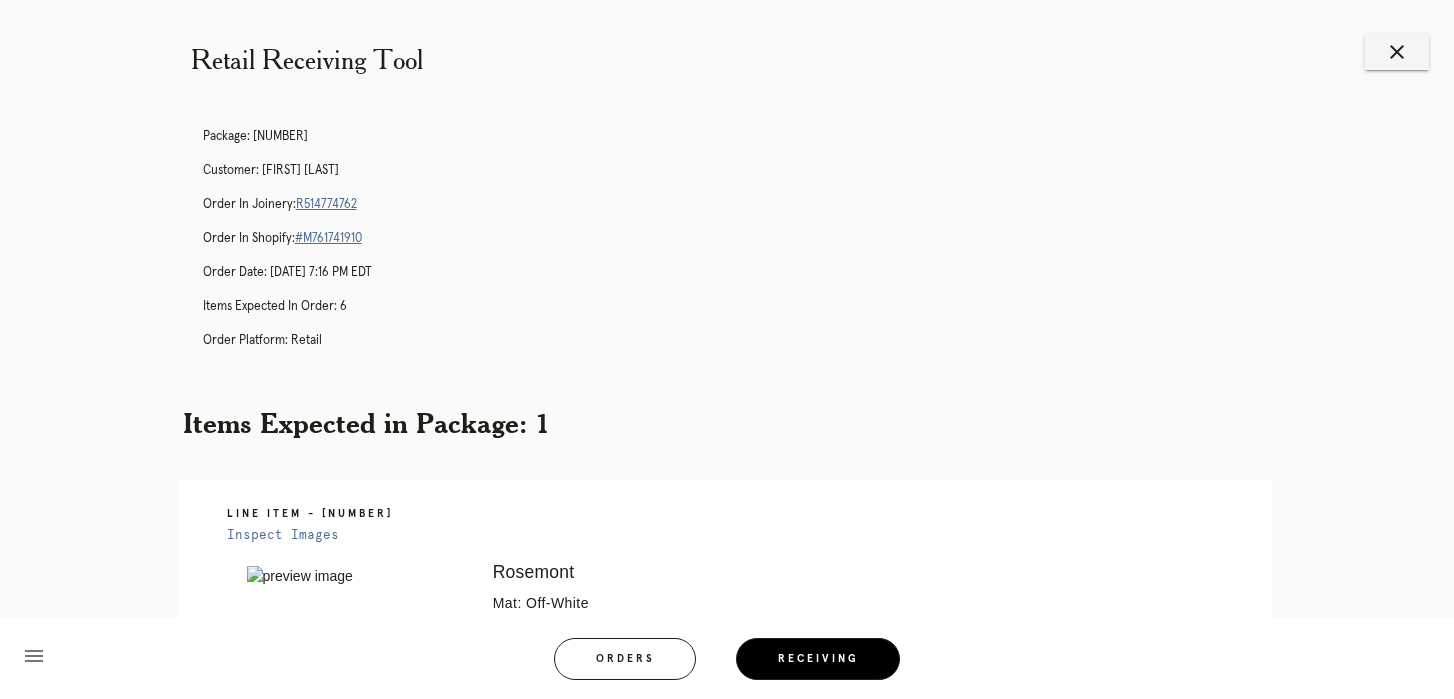 drag, startPoint x: 548, startPoint y: 359, endPoint x: 540, endPoint y: 345, distance: 16.124516 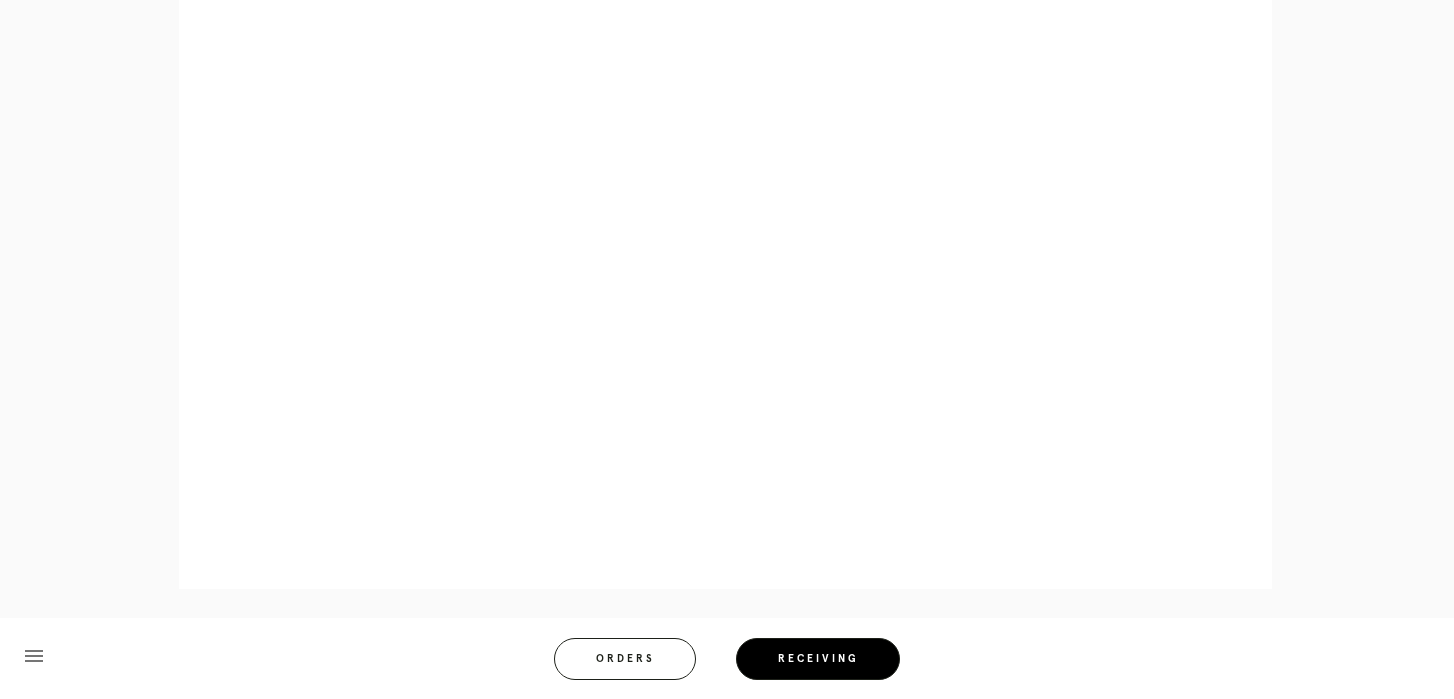 scroll, scrollTop: 929, scrollLeft: 0, axis: vertical 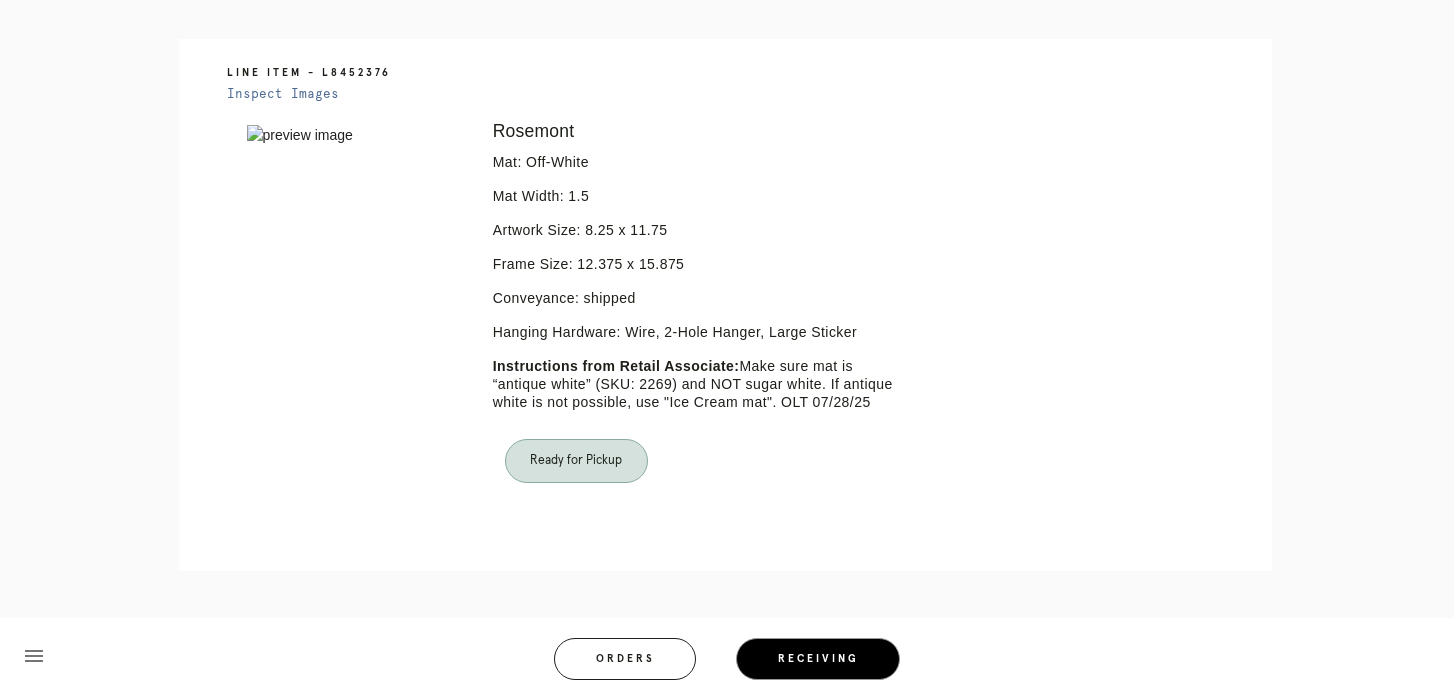 click on "Receiving" at bounding box center (818, 659) 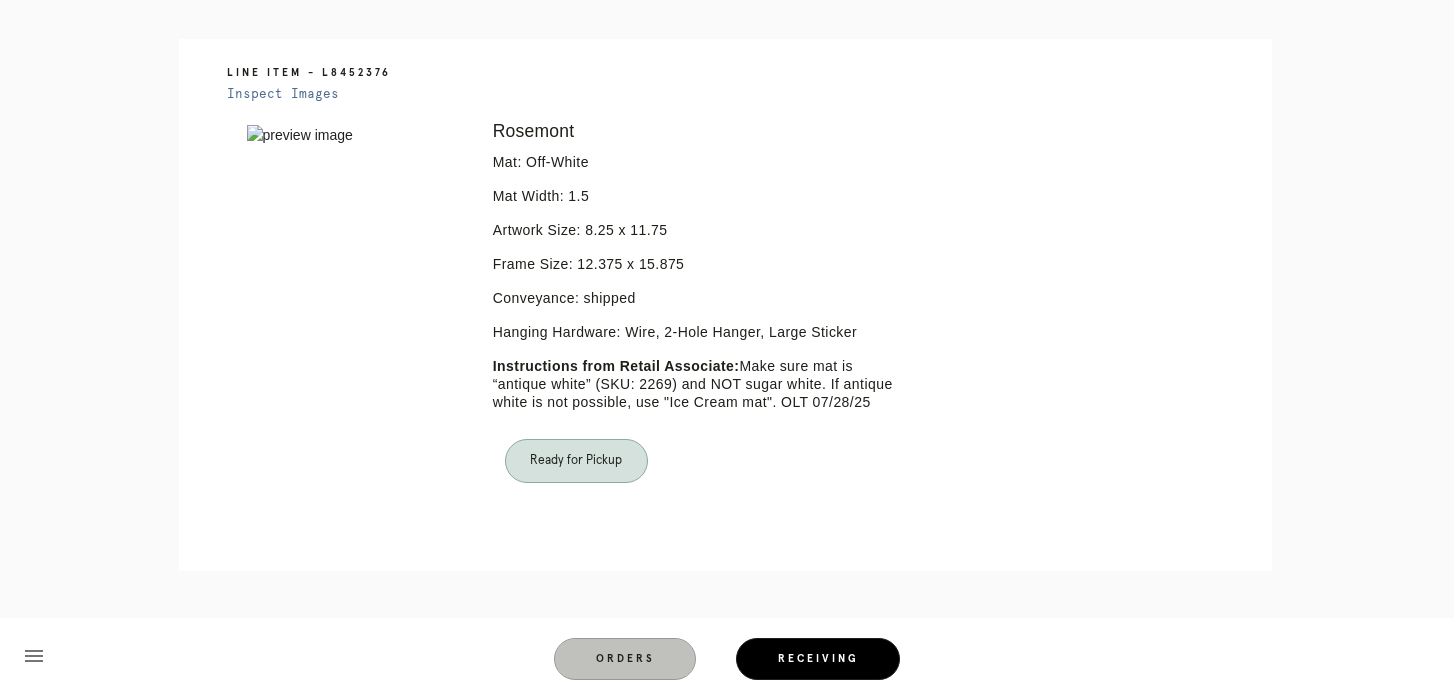 click on "Orders" at bounding box center (625, 659) 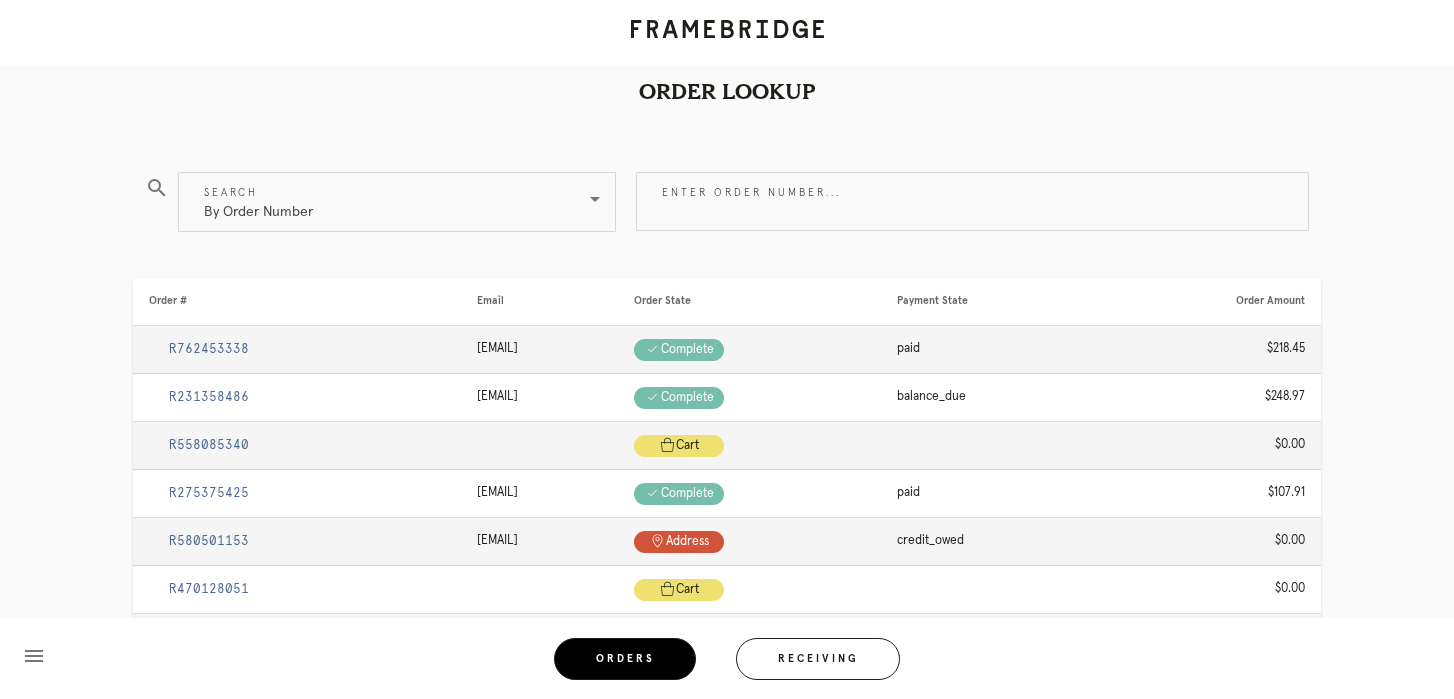 scroll, scrollTop: 0, scrollLeft: 0, axis: both 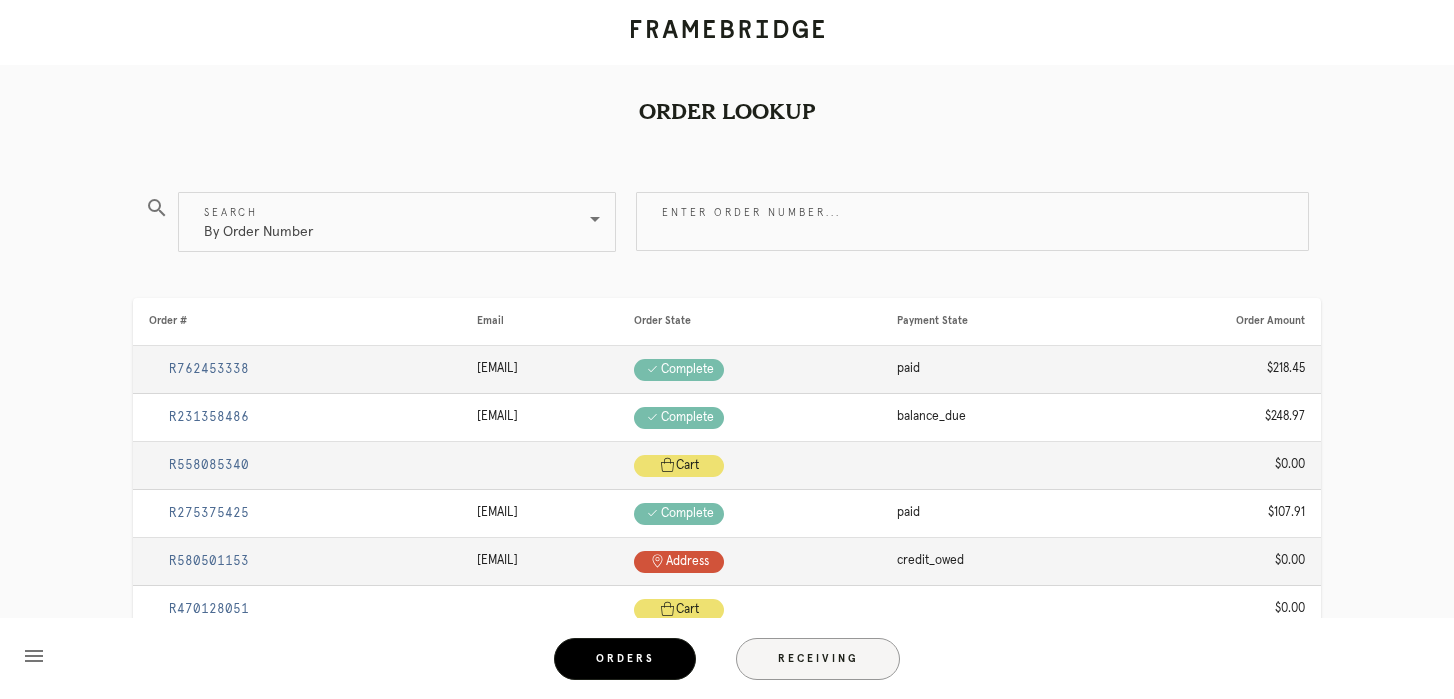 click on "Receiving" at bounding box center [818, 659] 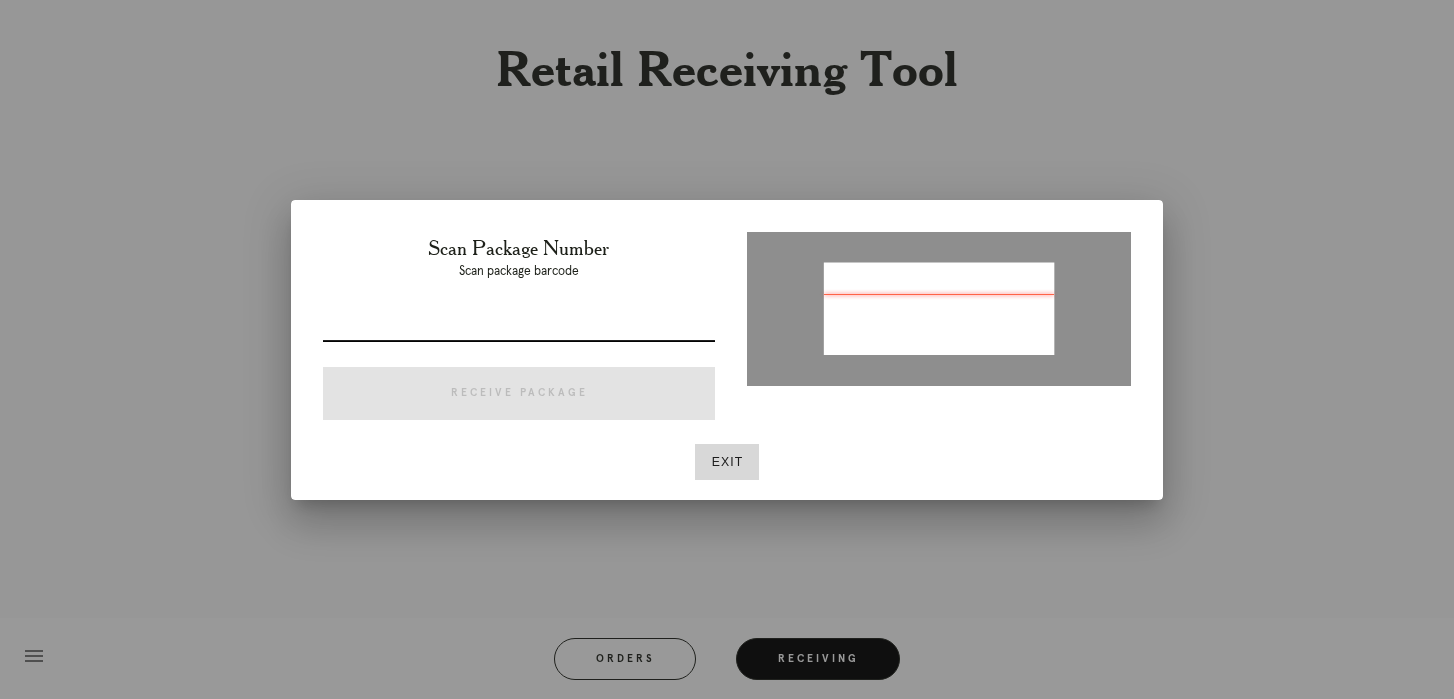 click at bounding box center [519, 325] 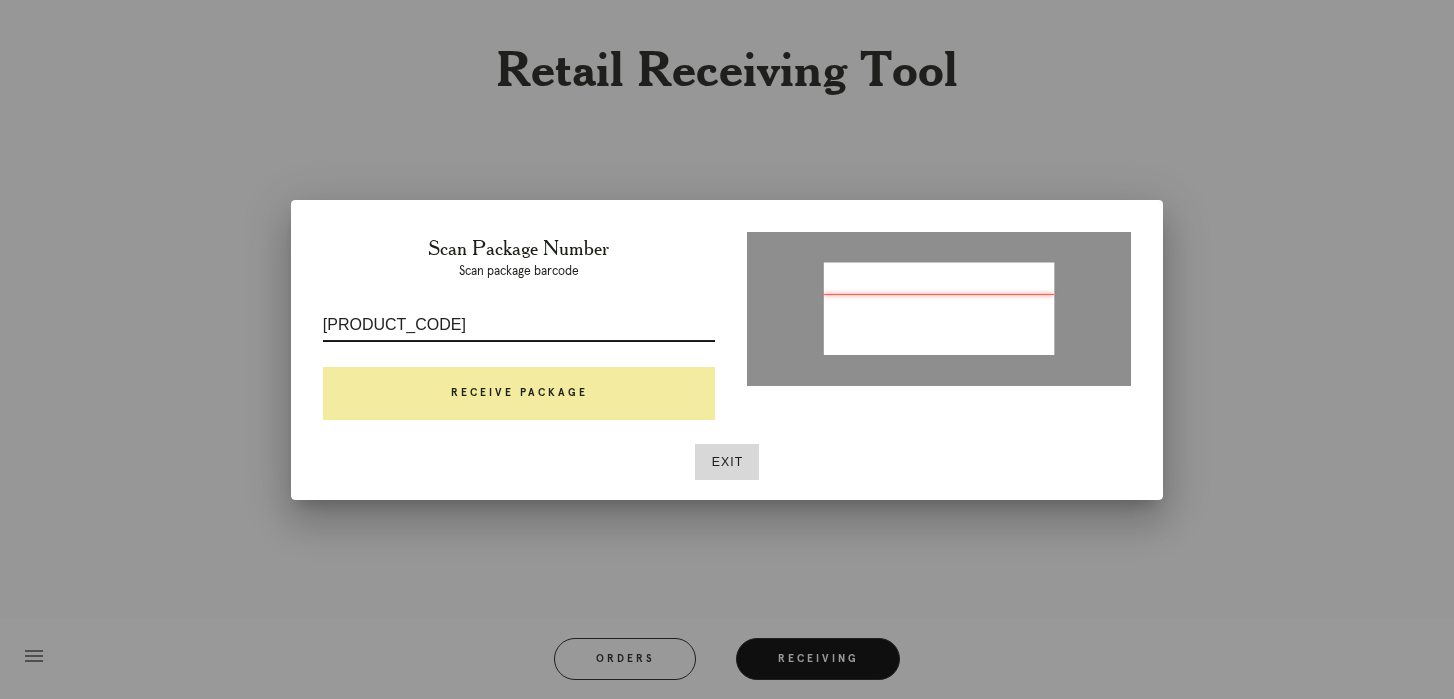 type on "[PRODUCT_CODE]" 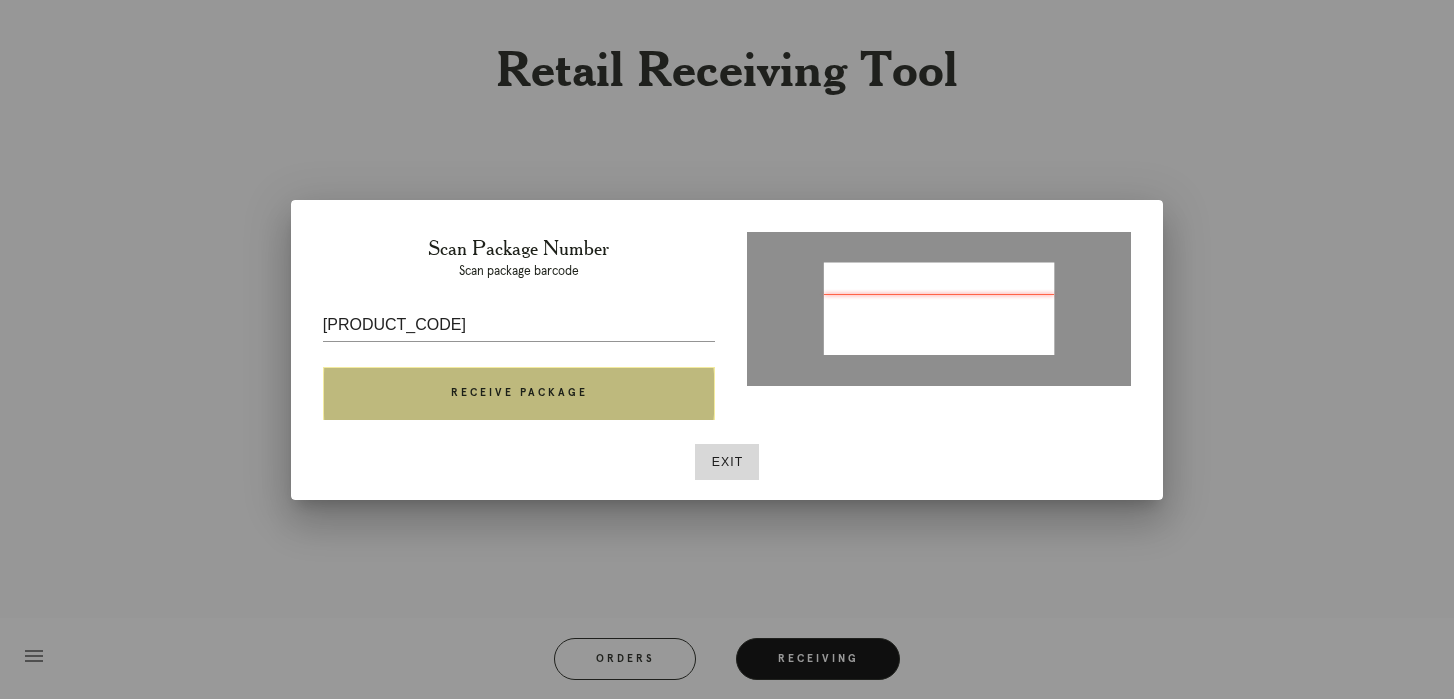 click on "Receive Package" at bounding box center [519, 394] 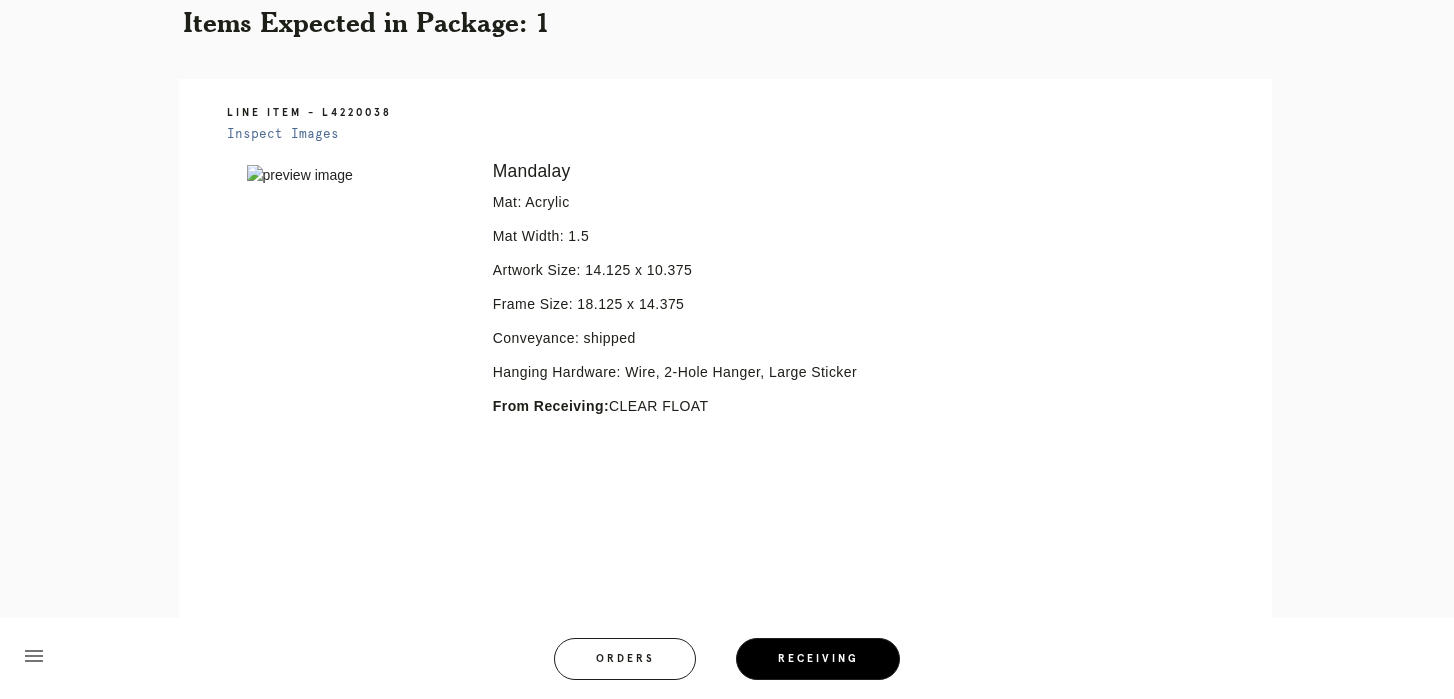 scroll, scrollTop: 470, scrollLeft: 0, axis: vertical 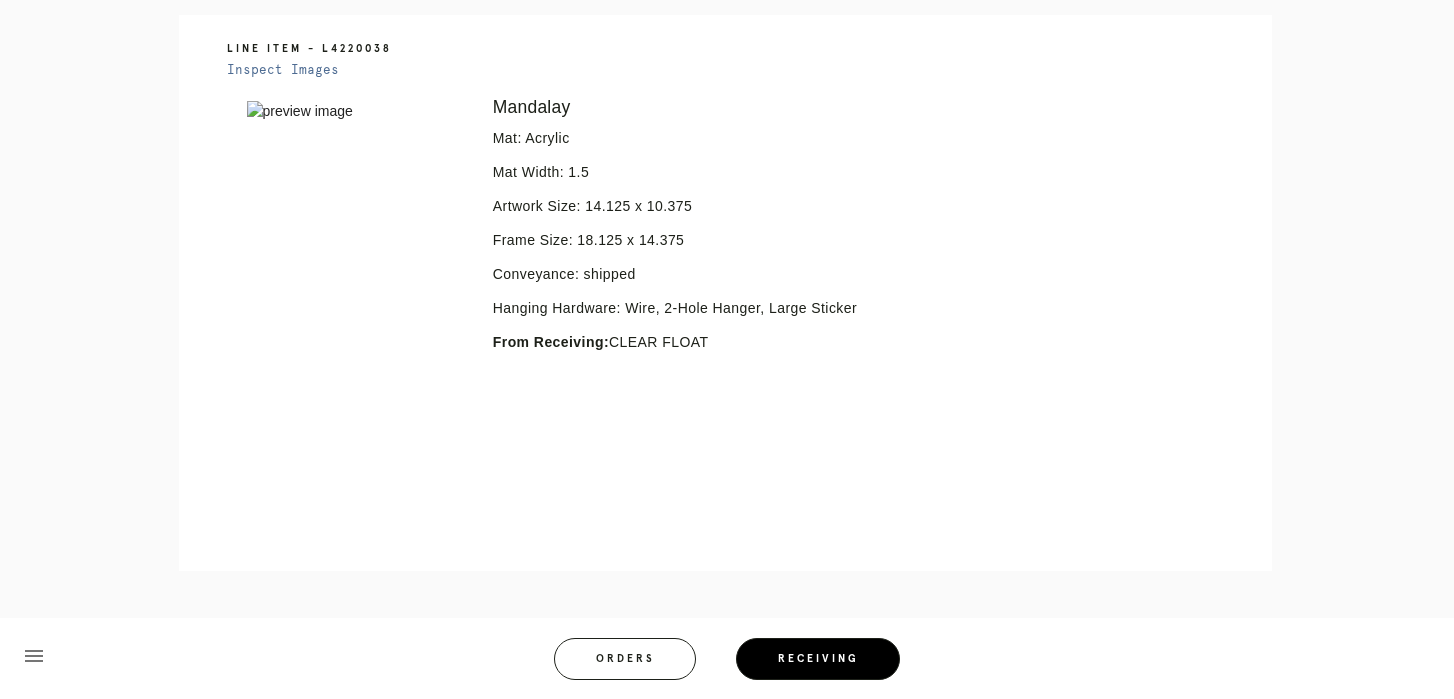 click on "From Receiving:" at bounding box center (551, 342) 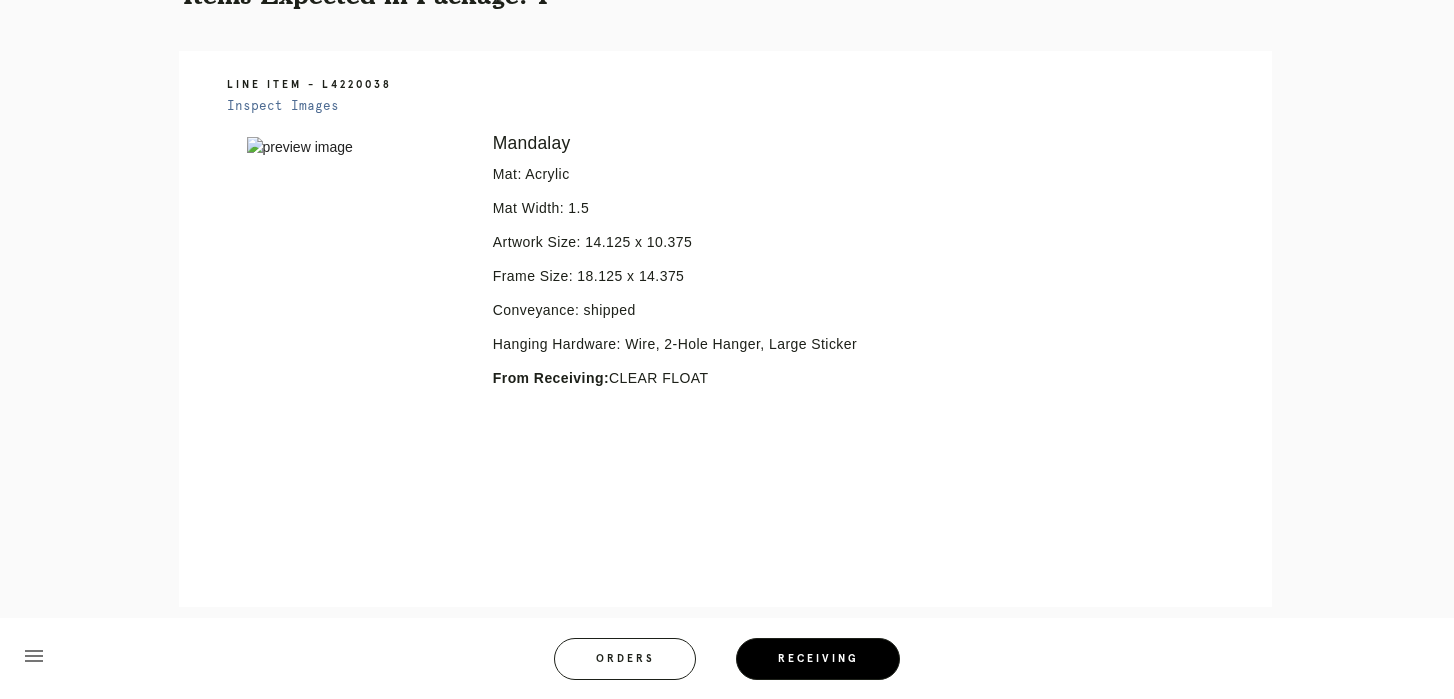 scroll, scrollTop: 470, scrollLeft: 0, axis: vertical 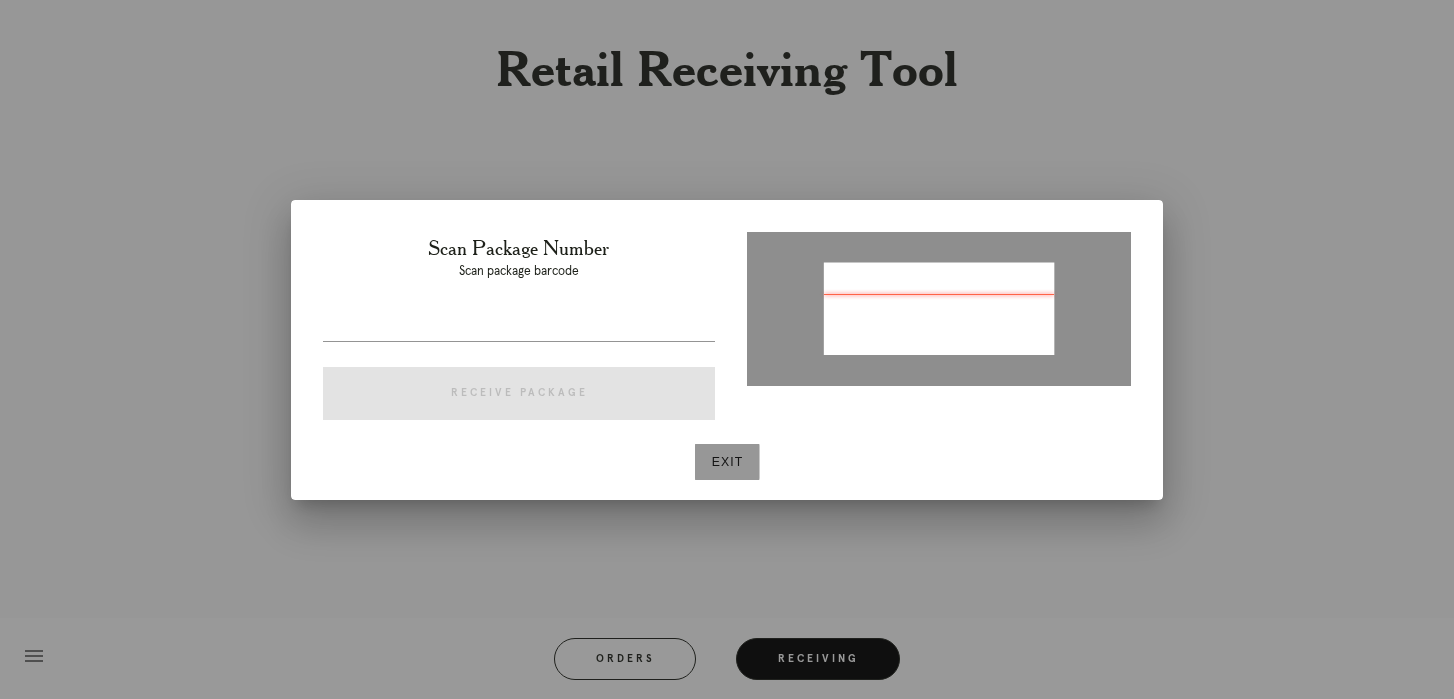 click on "Exit" at bounding box center (727, 462) 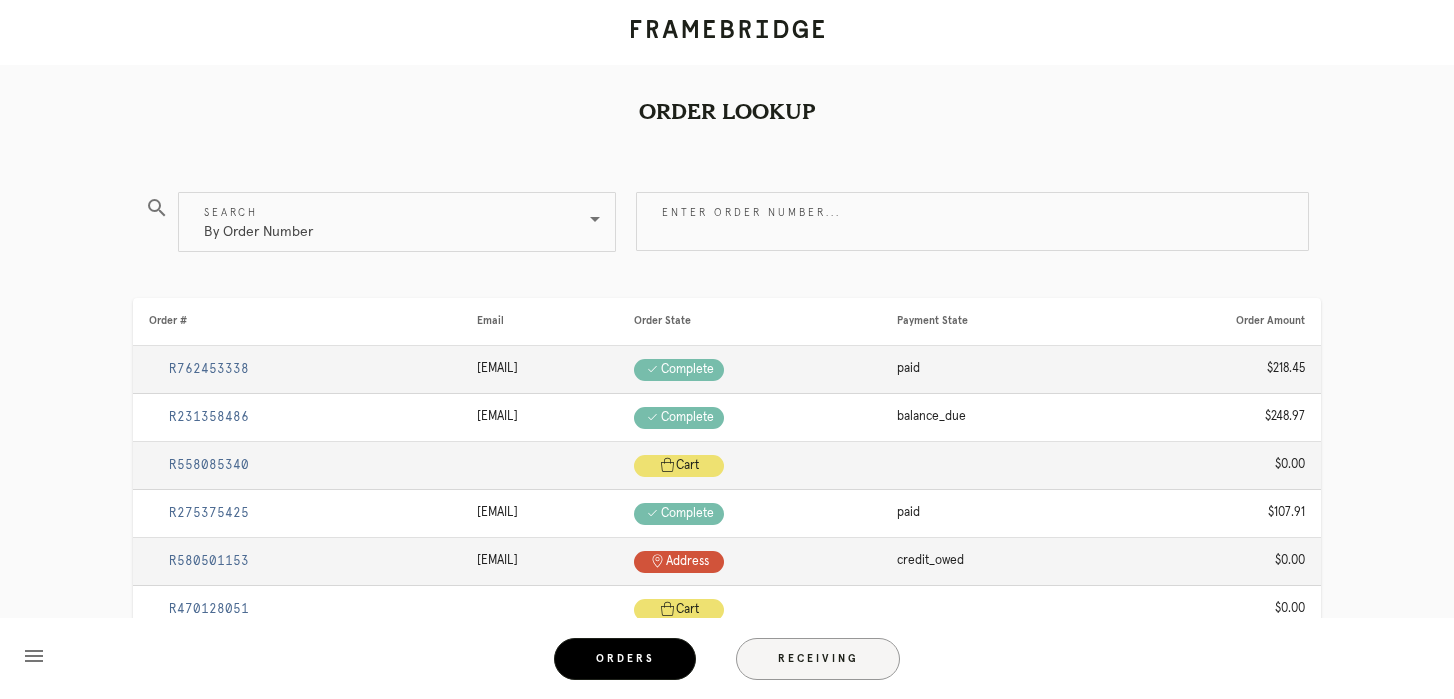 click on "Receiving" at bounding box center [818, 659] 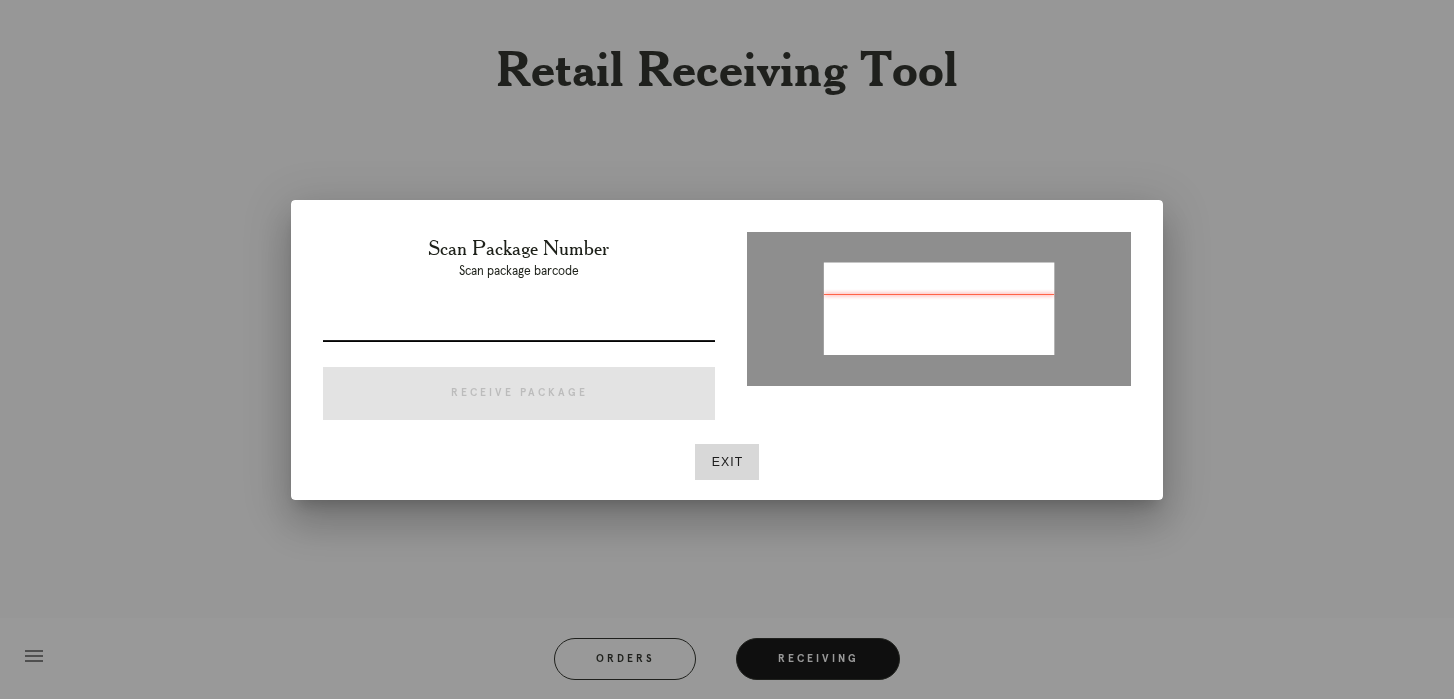 click at bounding box center (519, 325) 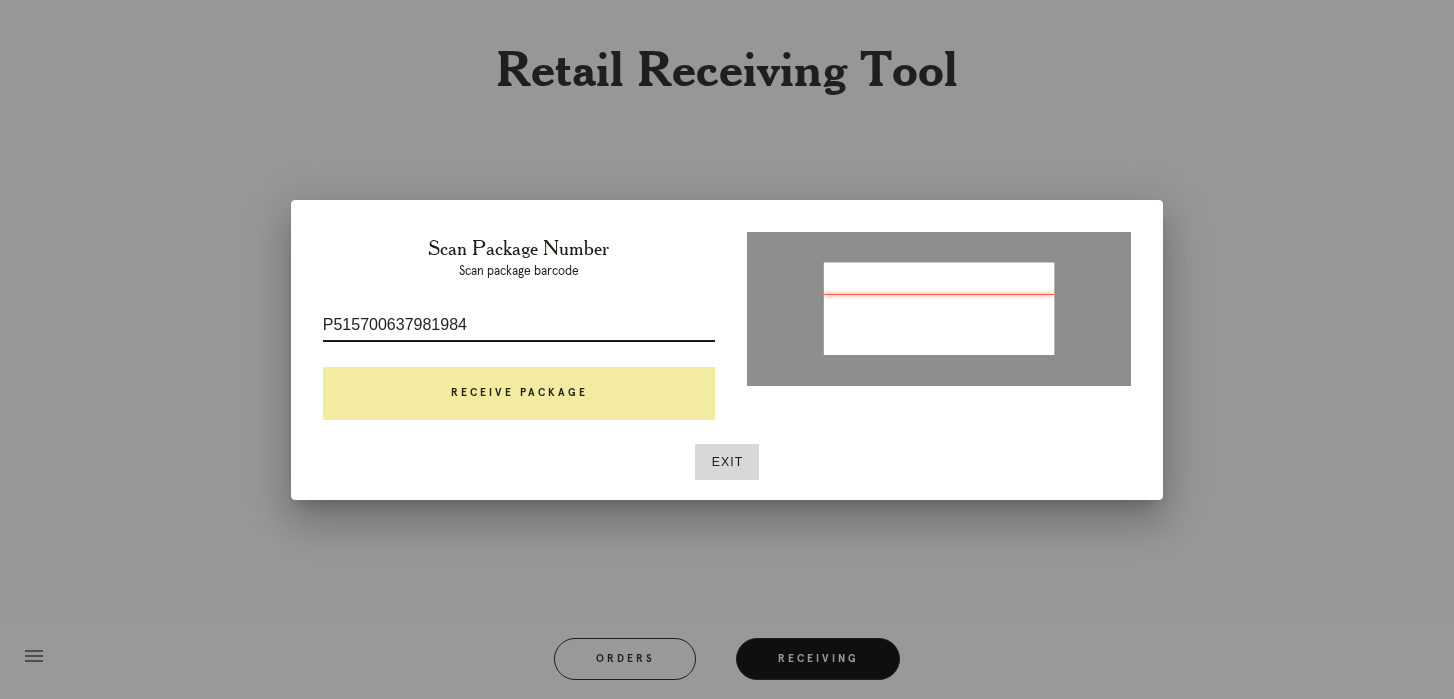 type on "P515700637981984" 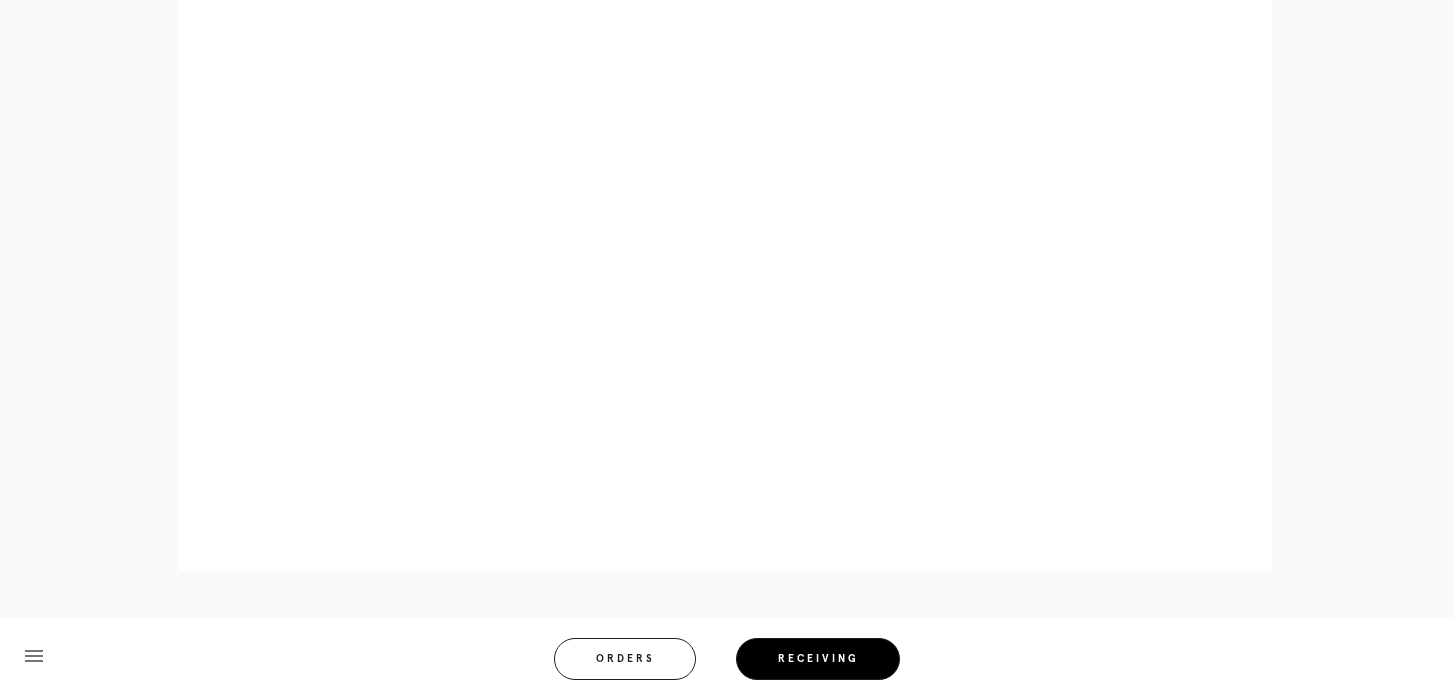 scroll, scrollTop: 893, scrollLeft: 0, axis: vertical 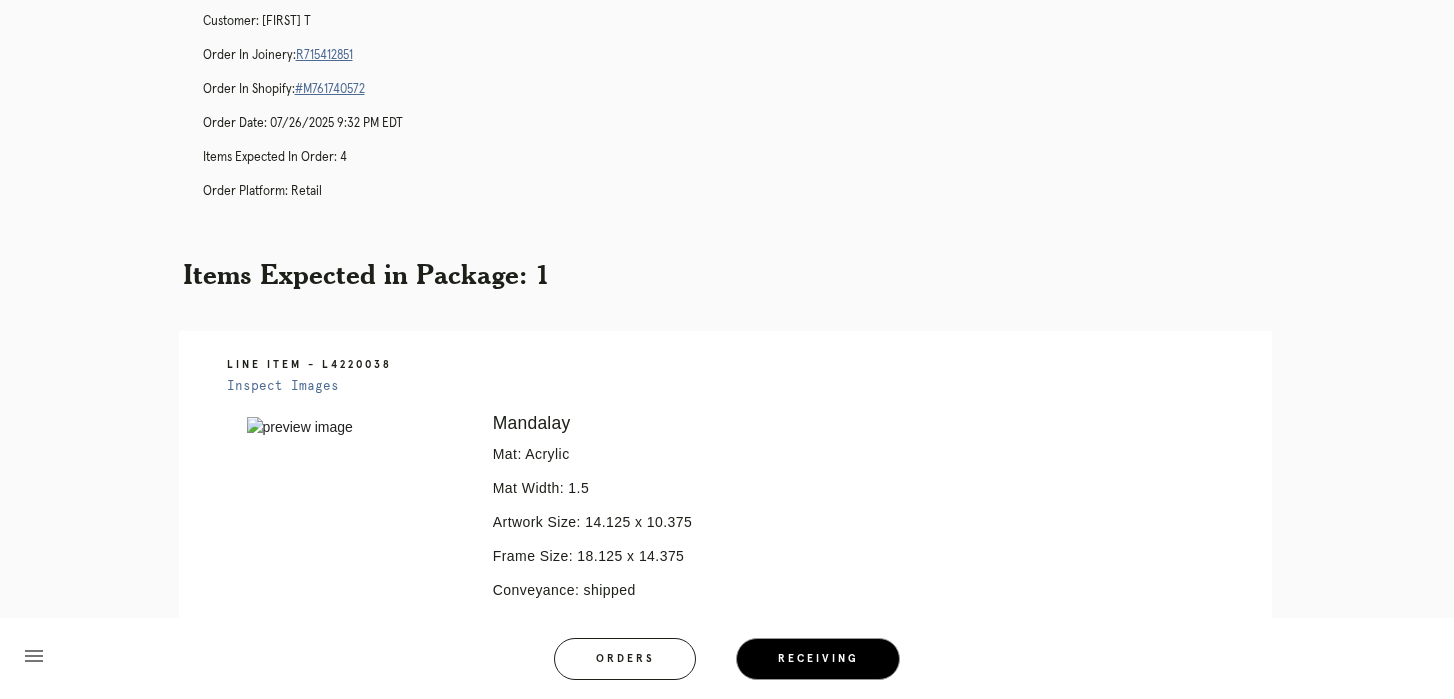 click on "Receiving" at bounding box center [818, 659] 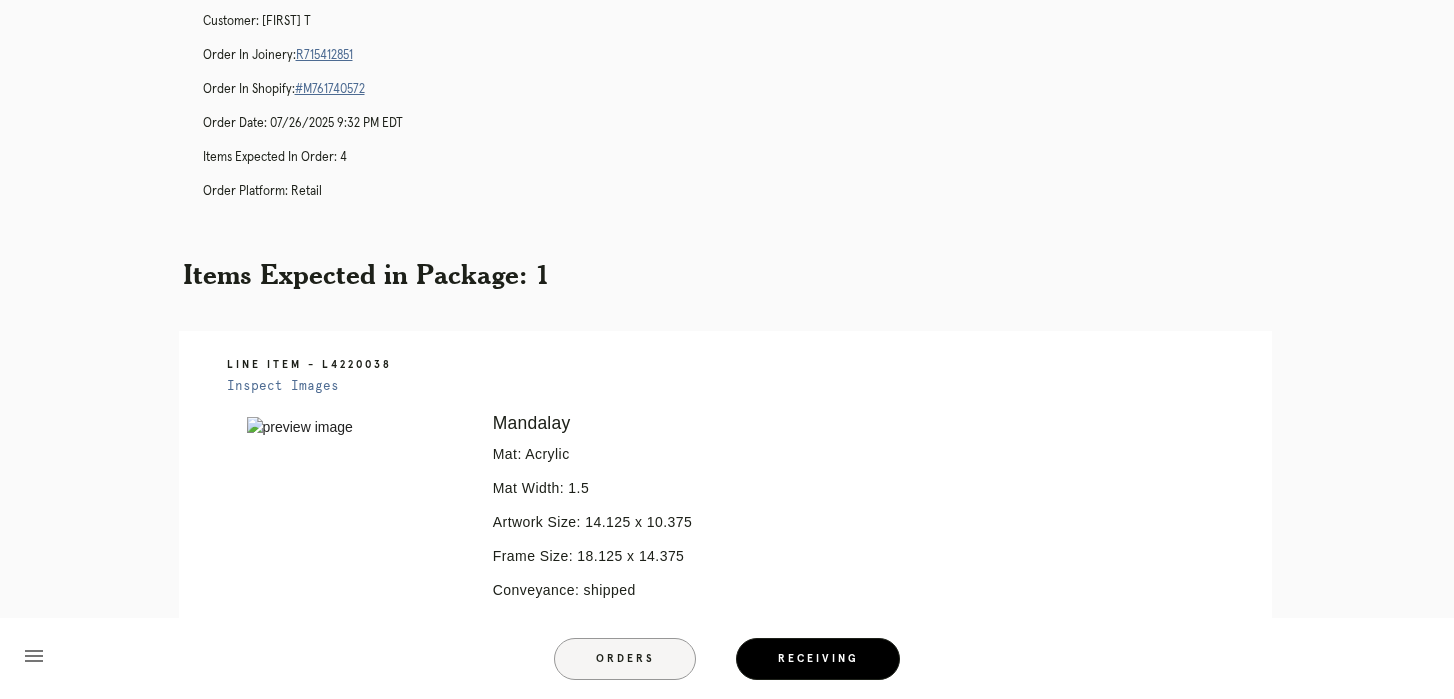 click on "Orders" at bounding box center (625, 659) 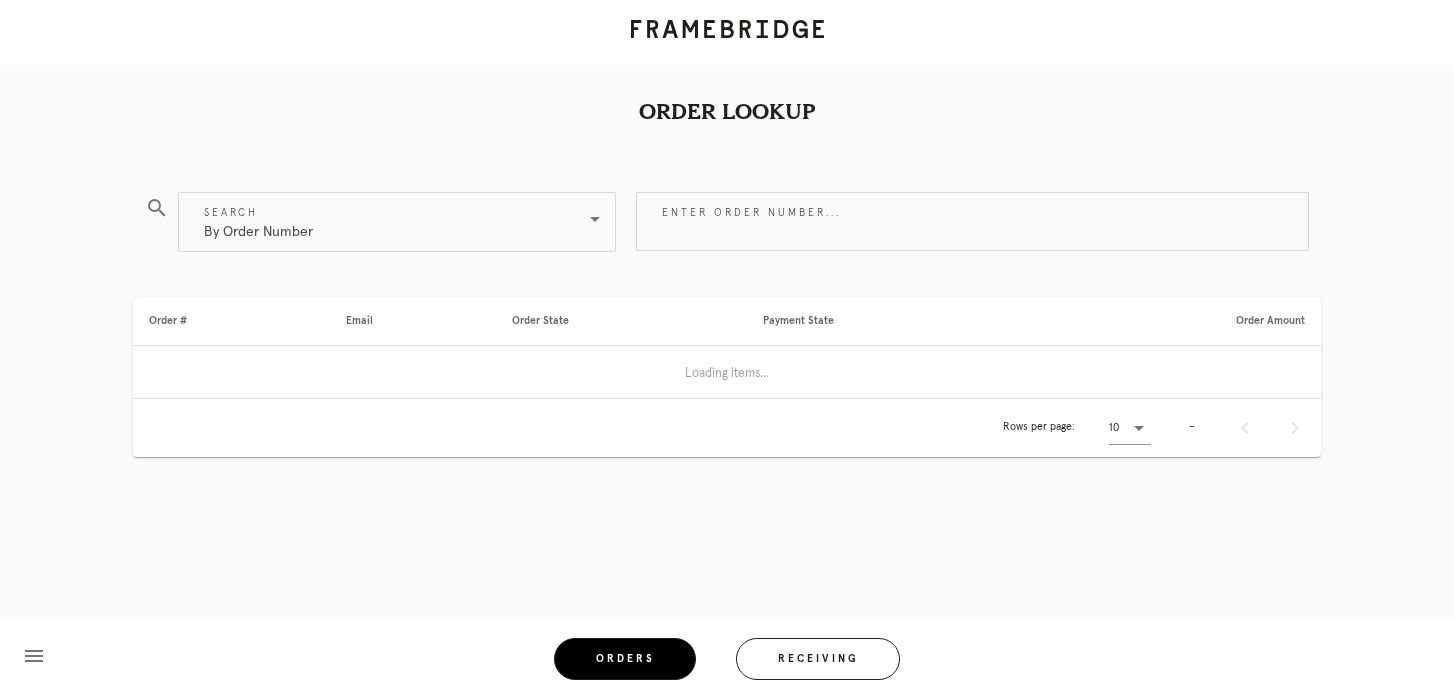 scroll, scrollTop: 0, scrollLeft: 0, axis: both 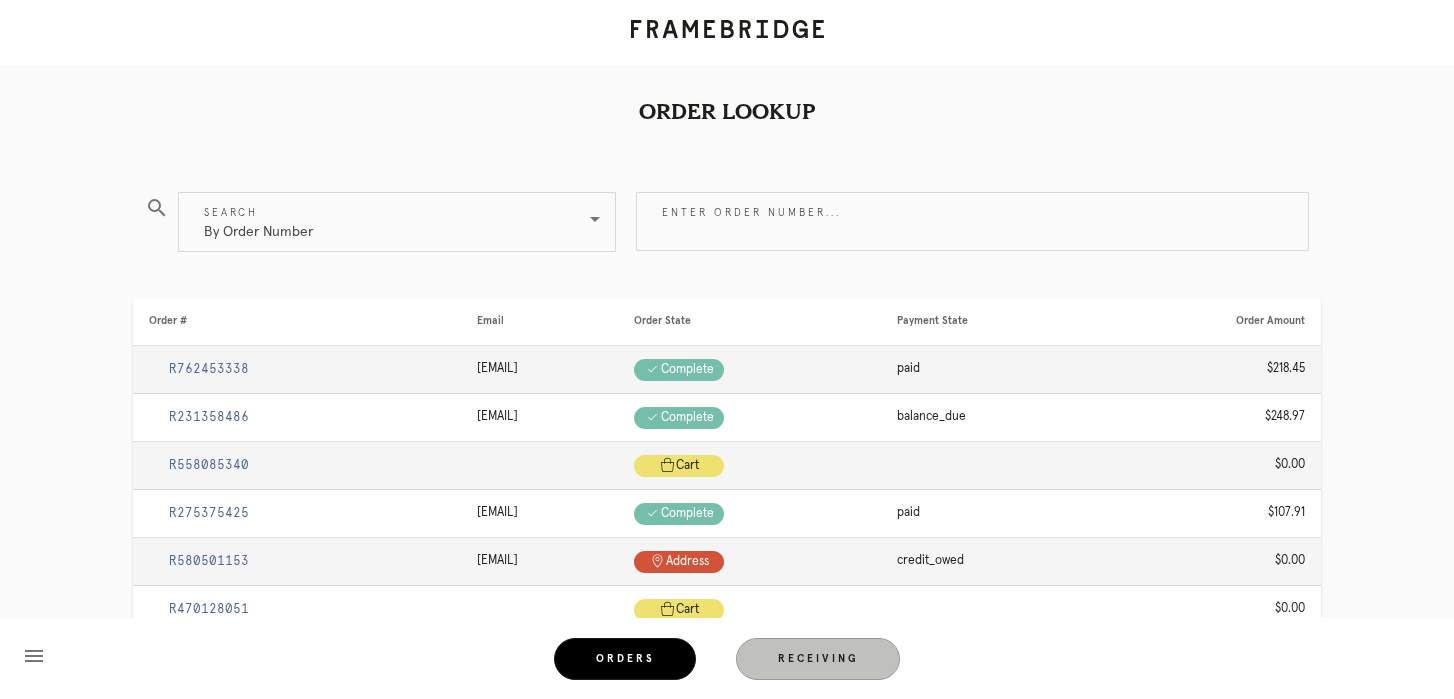 click on "Receiving" at bounding box center (818, 659) 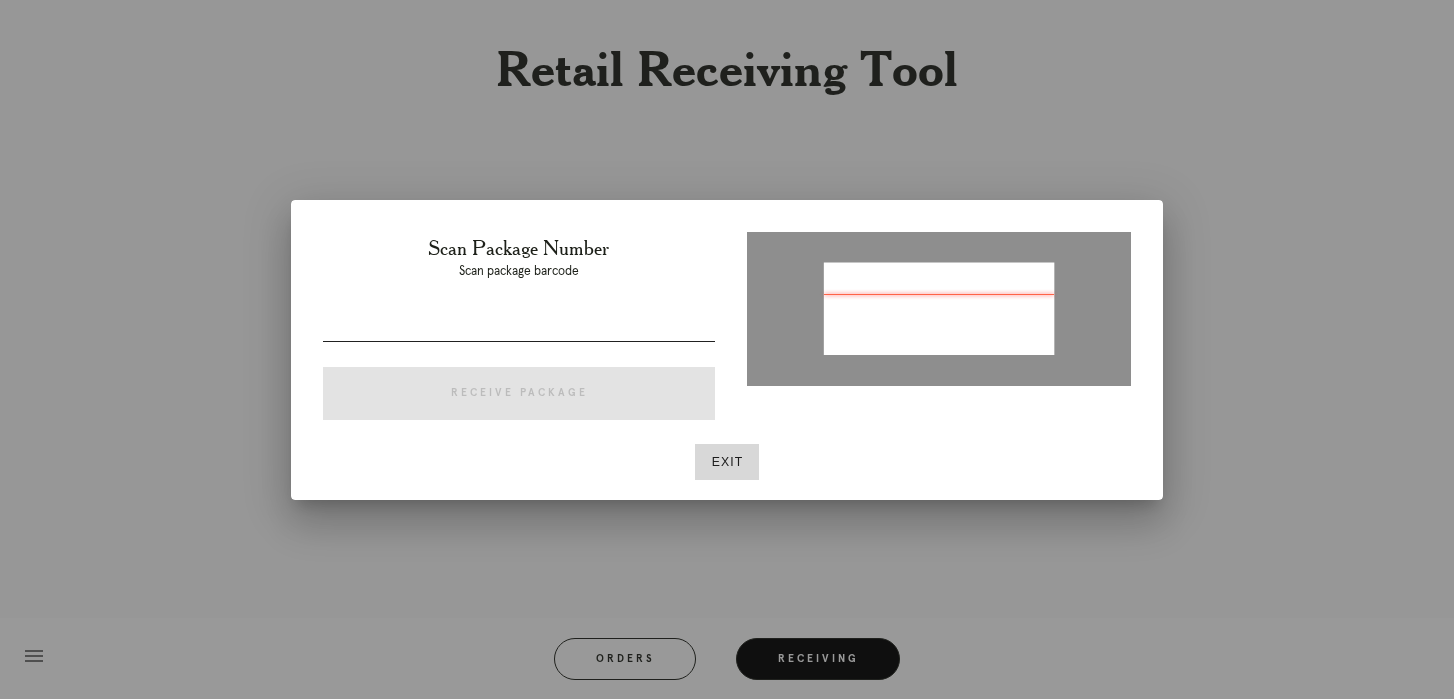 click at bounding box center (519, 325) 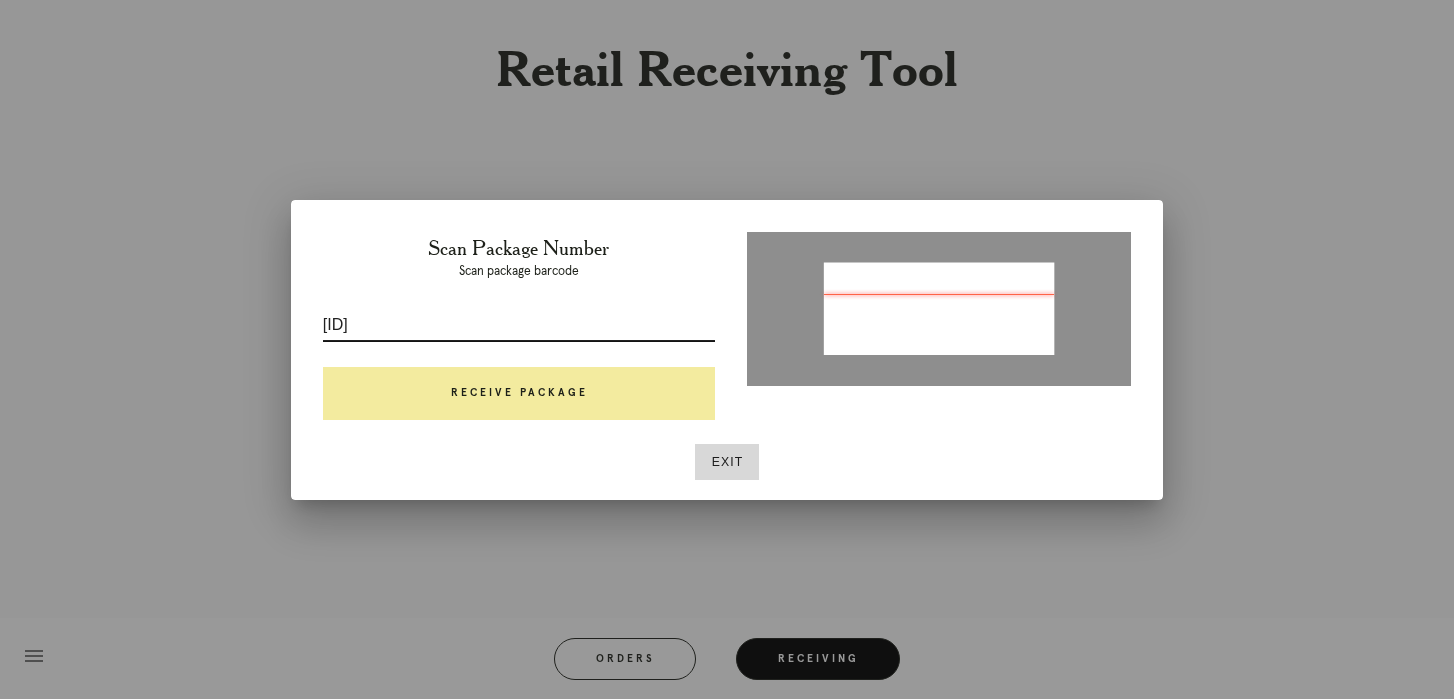 type on "[ID]" 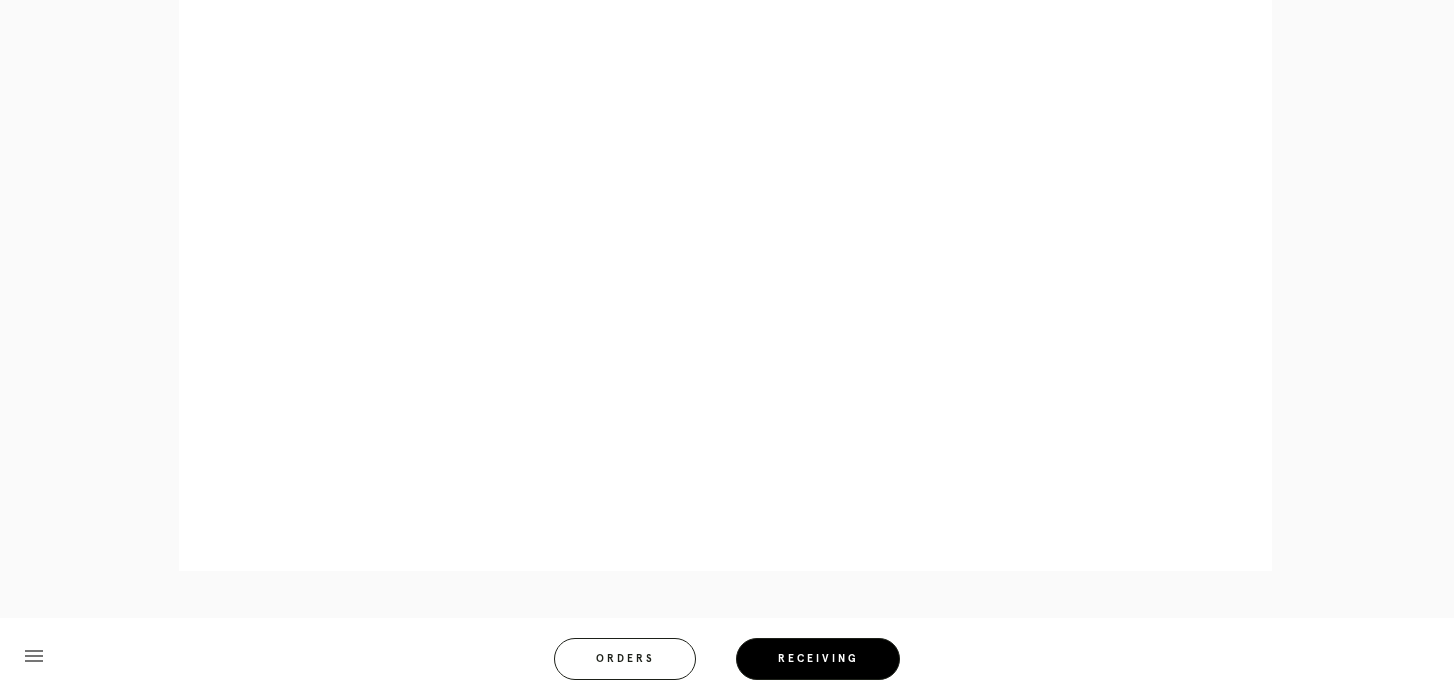 scroll, scrollTop: 1087, scrollLeft: 0, axis: vertical 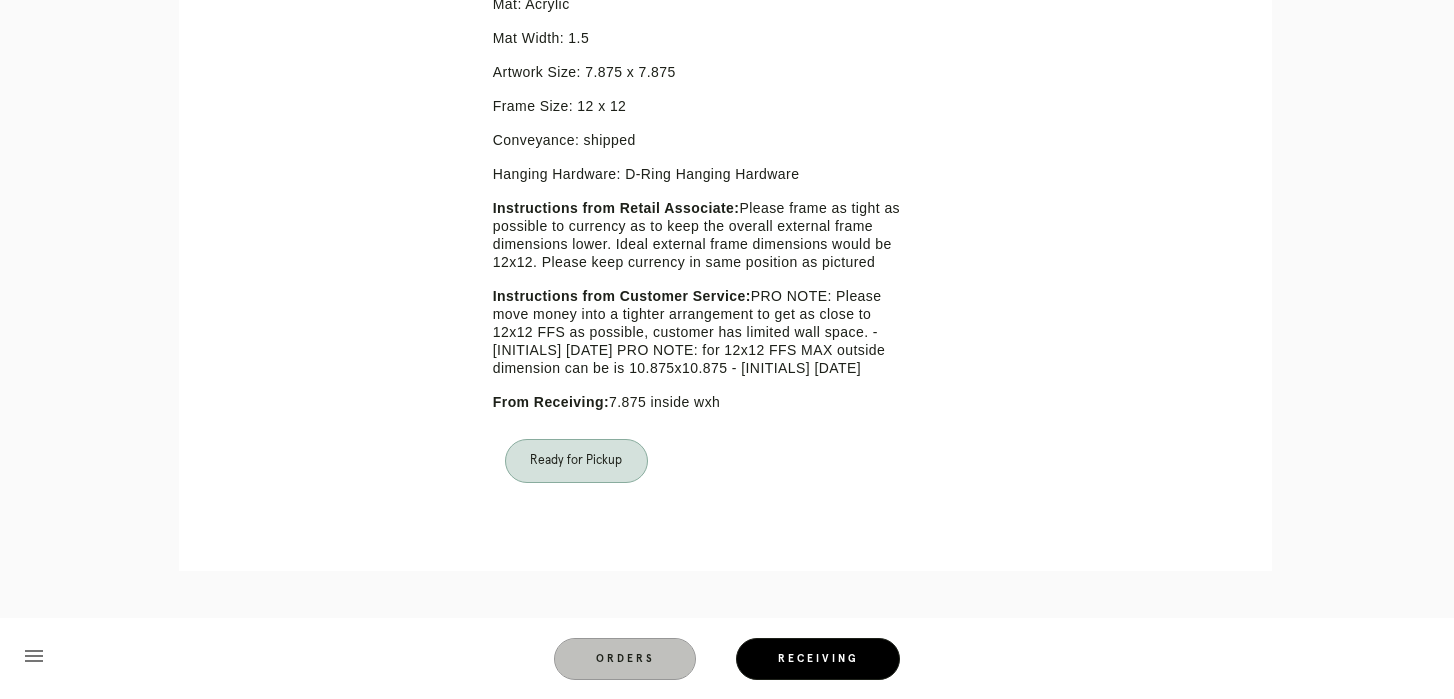 click on "Orders" at bounding box center (625, 659) 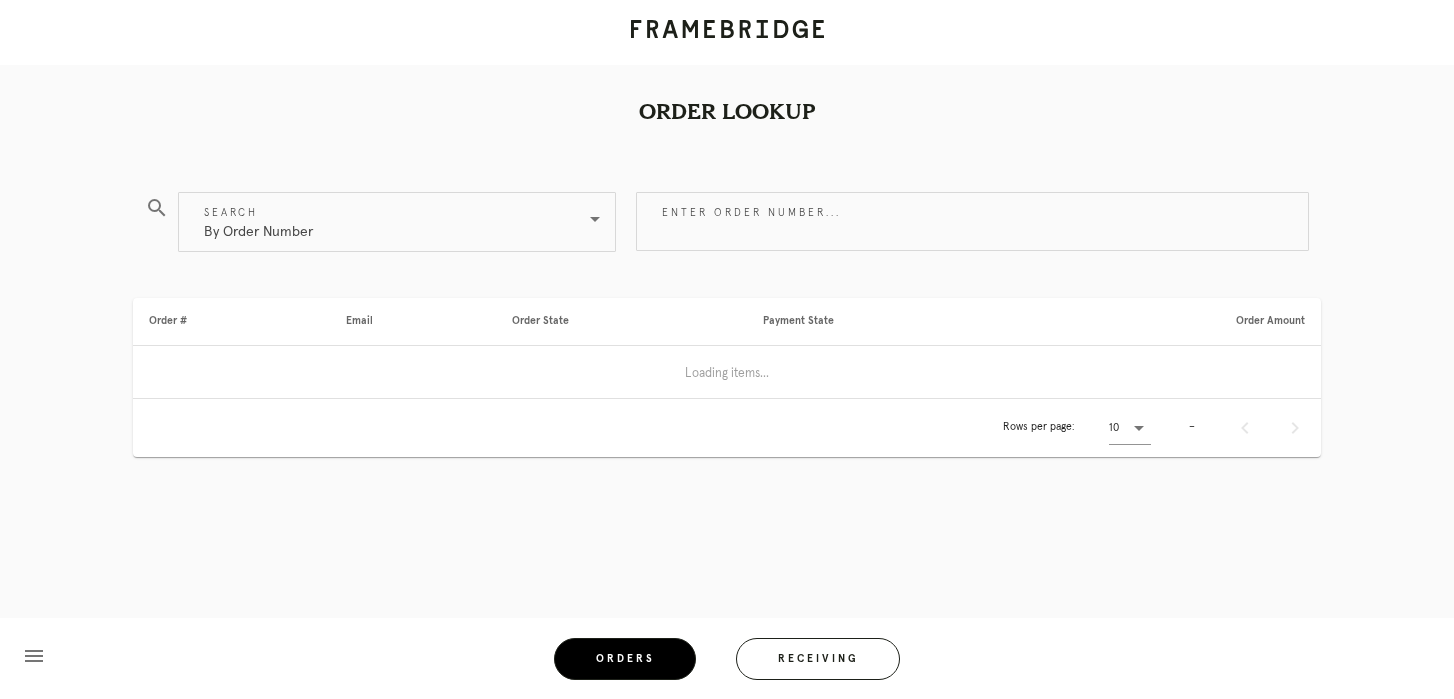 scroll, scrollTop: 0, scrollLeft: 0, axis: both 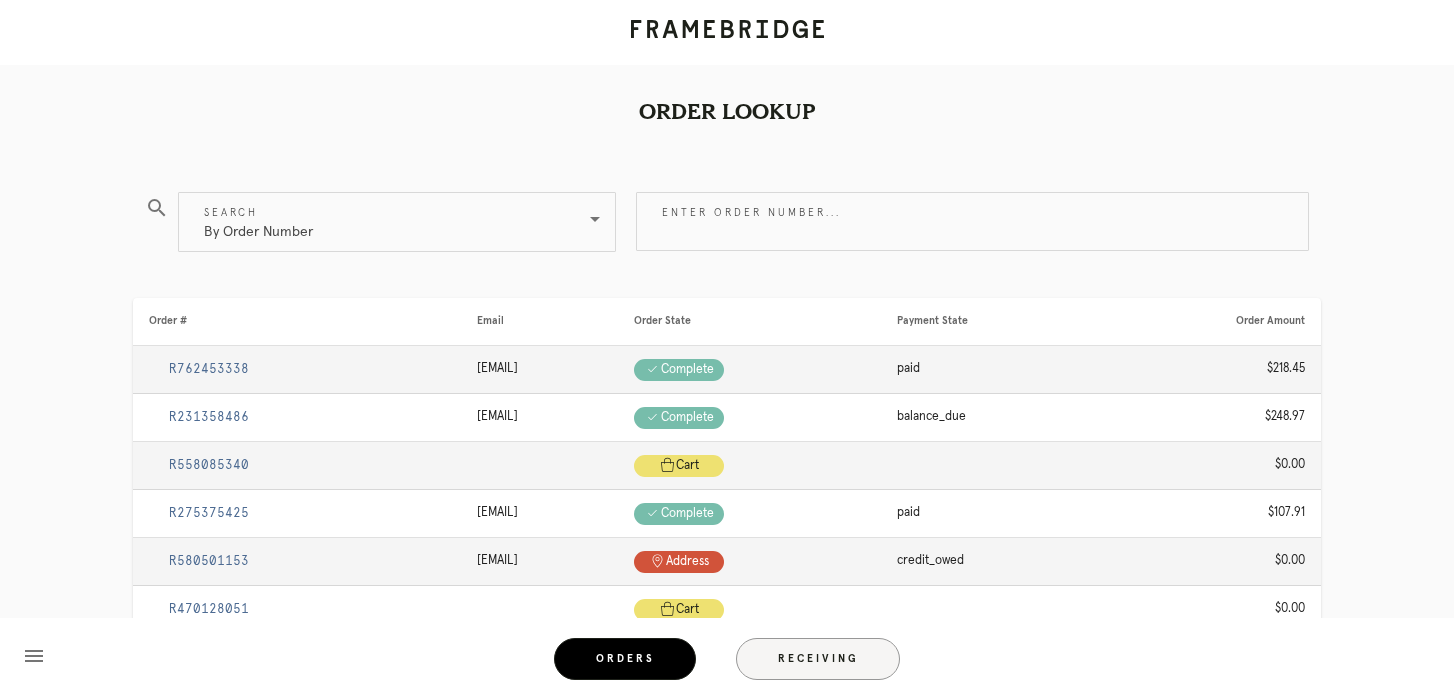click on "Receiving" at bounding box center (818, 659) 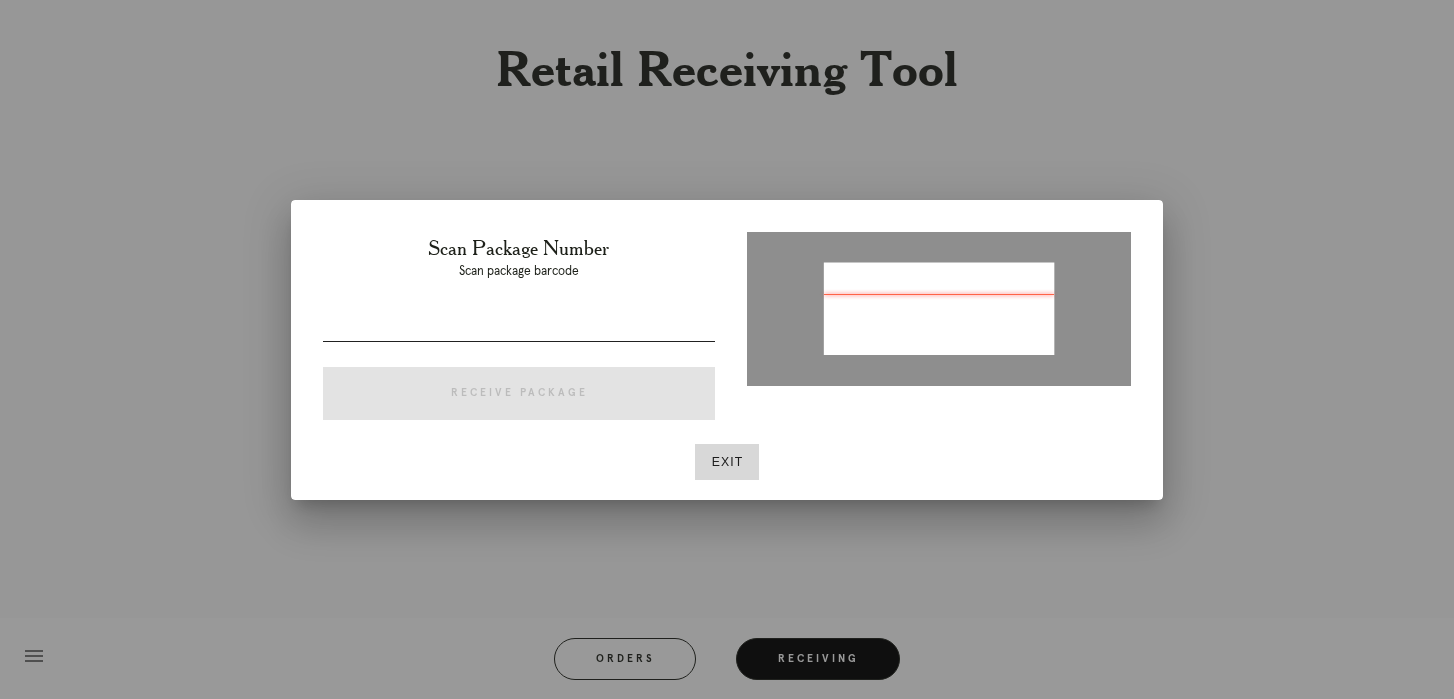 click at bounding box center (519, 325) 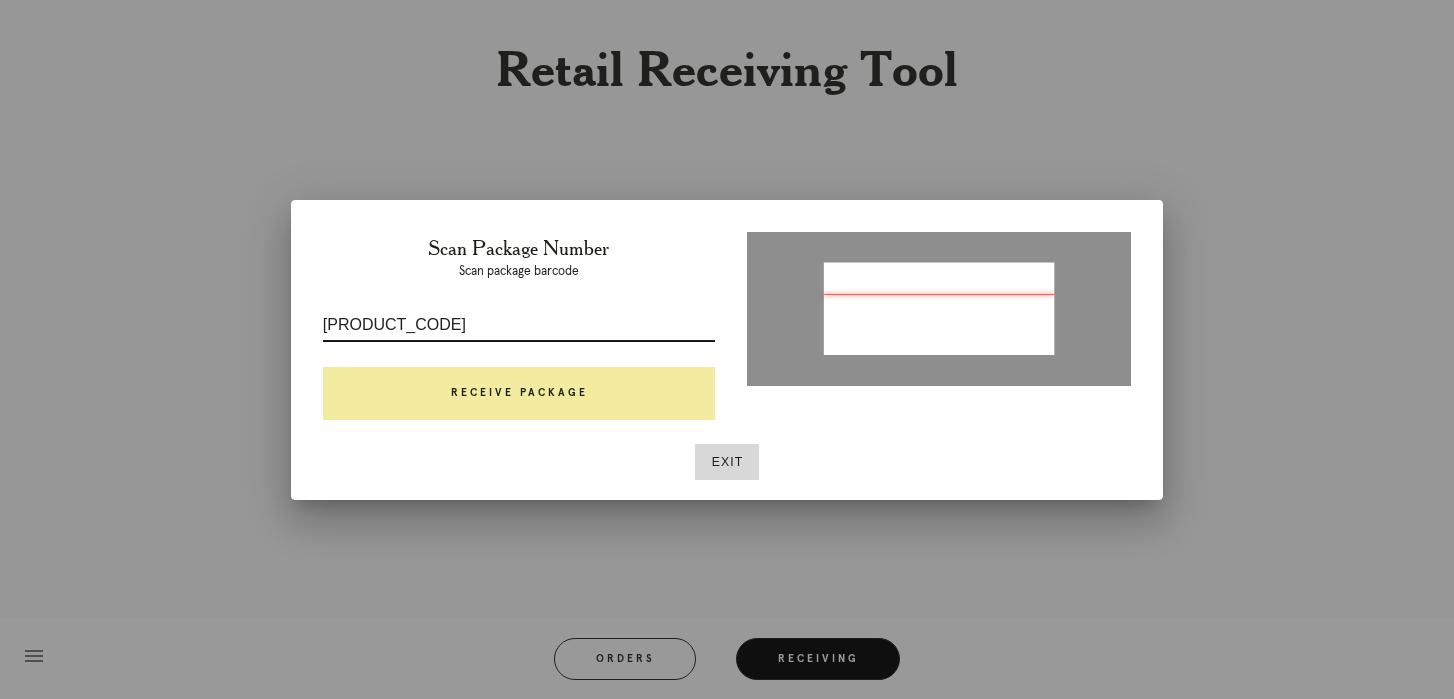 type on "P925161577933988" 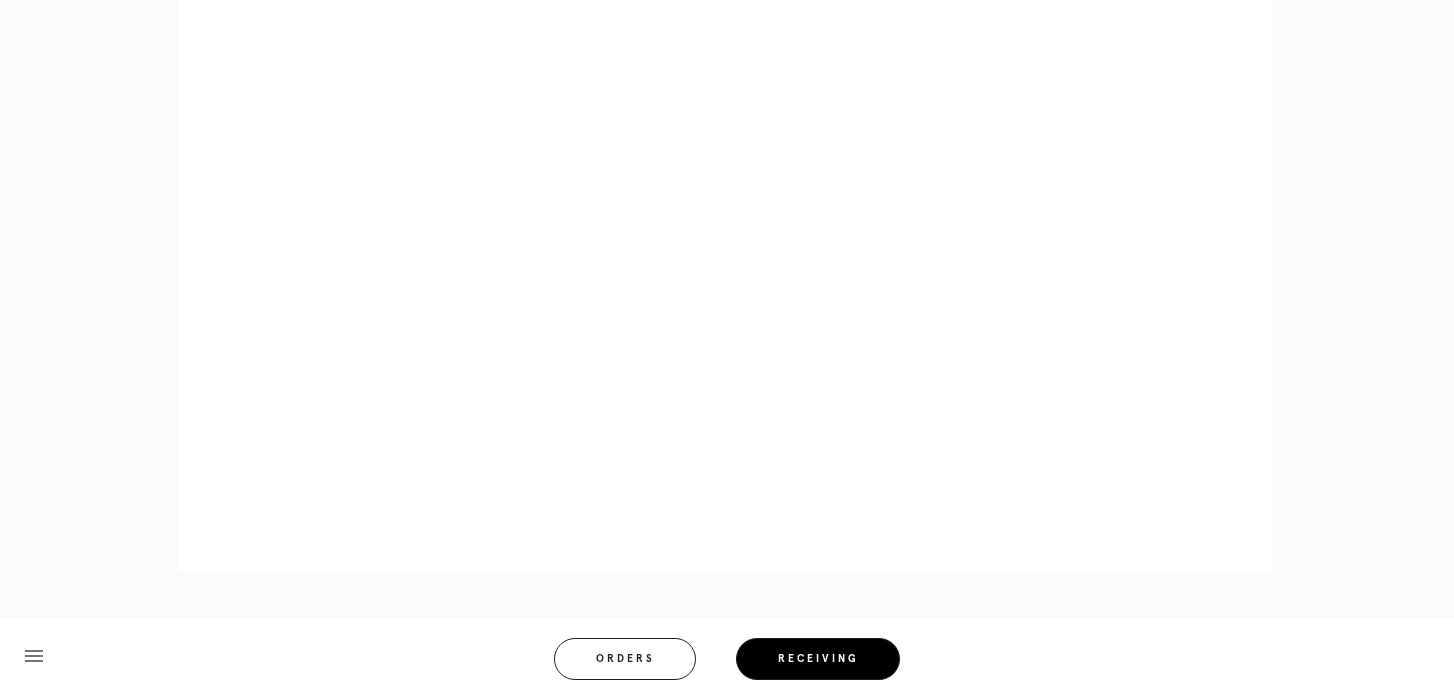 scroll, scrollTop: 945, scrollLeft: 0, axis: vertical 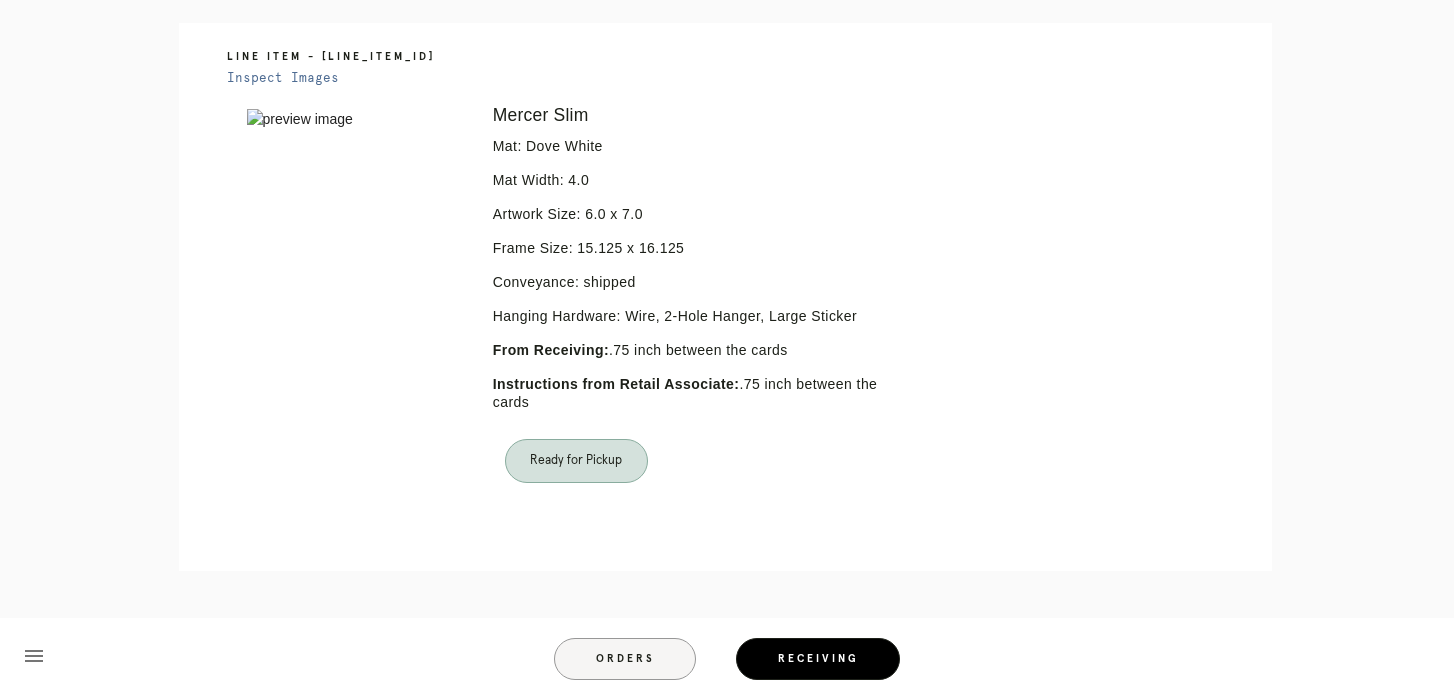 click on "Orders" at bounding box center [625, 659] 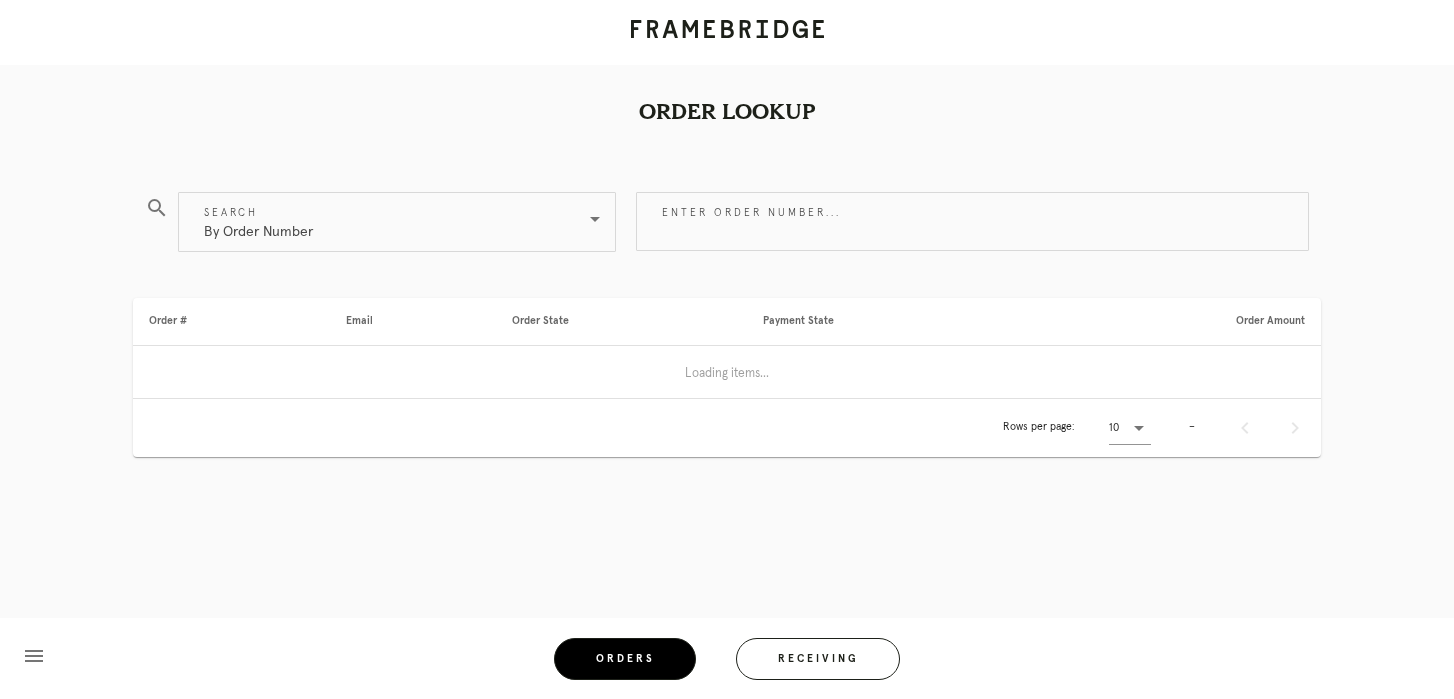 scroll, scrollTop: 0, scrollLeft: 0, axis: both 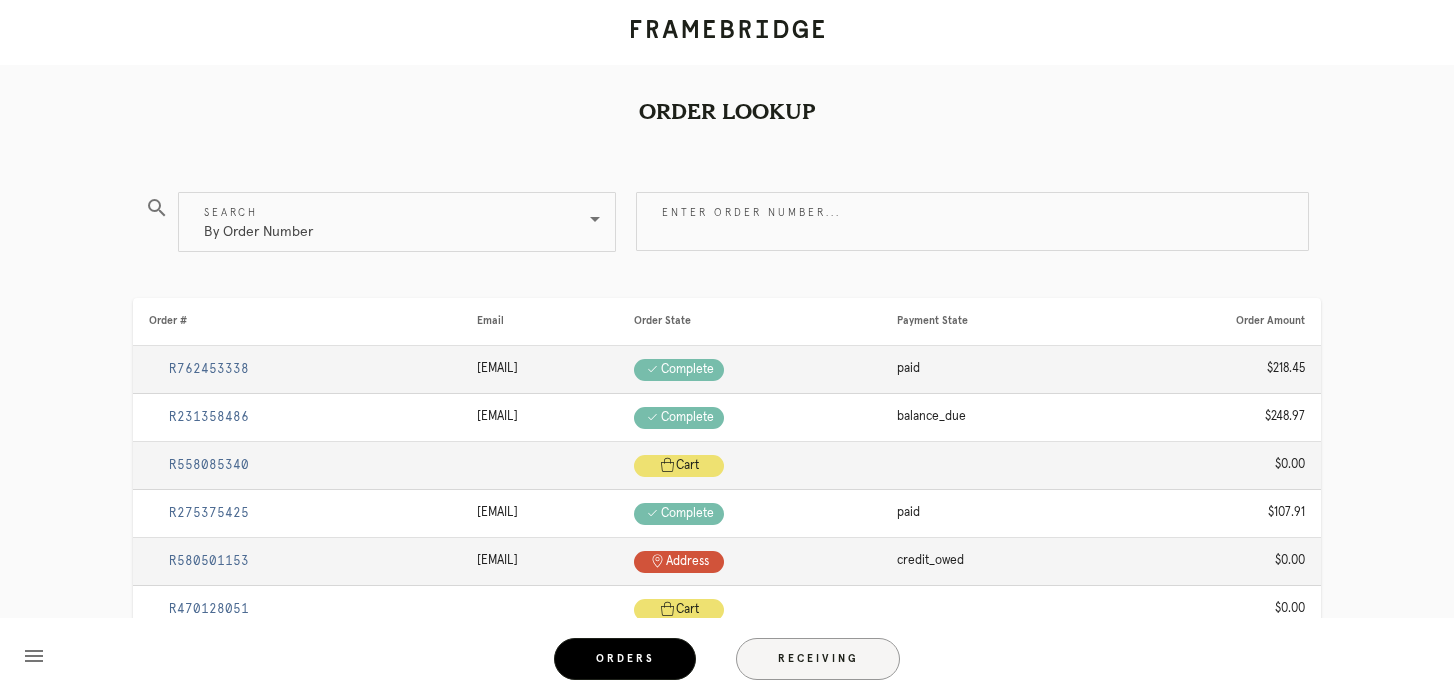 click on "Receiving" at bounding box center [818, 659] 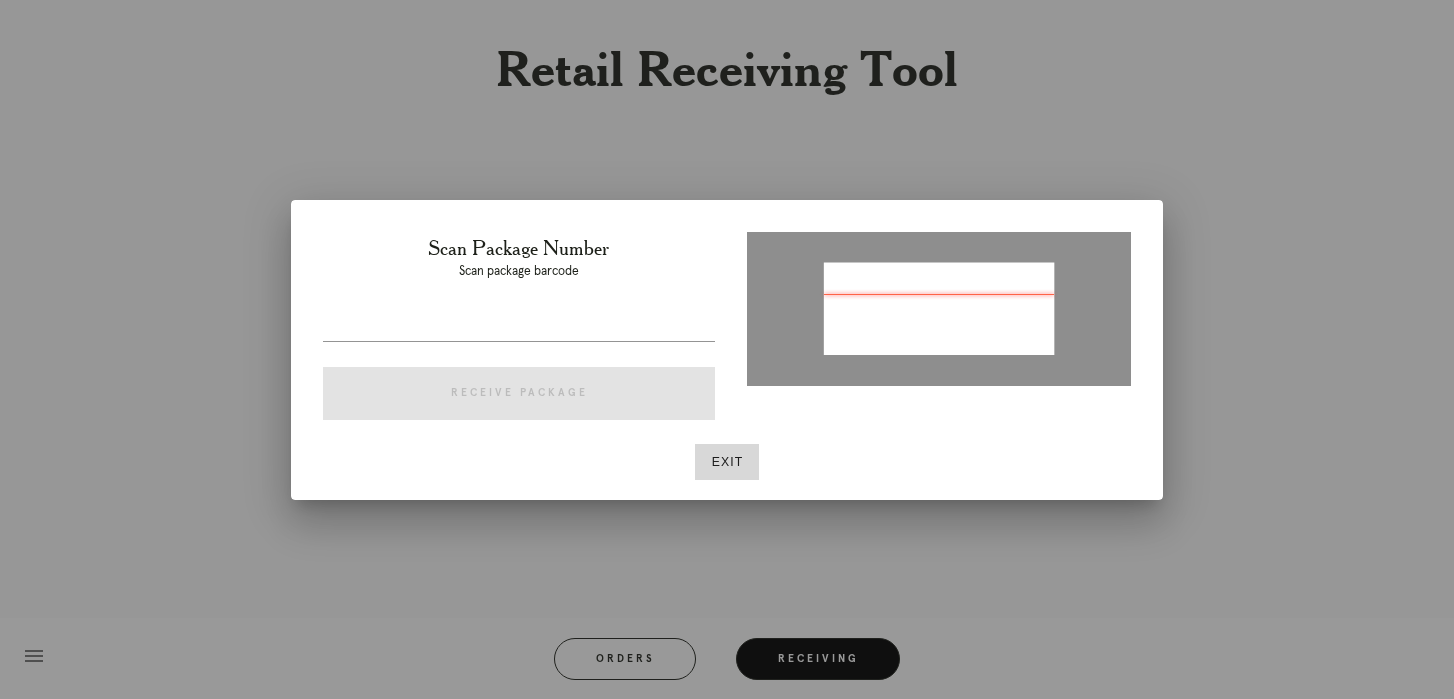 type on "[ORDER_ID]" 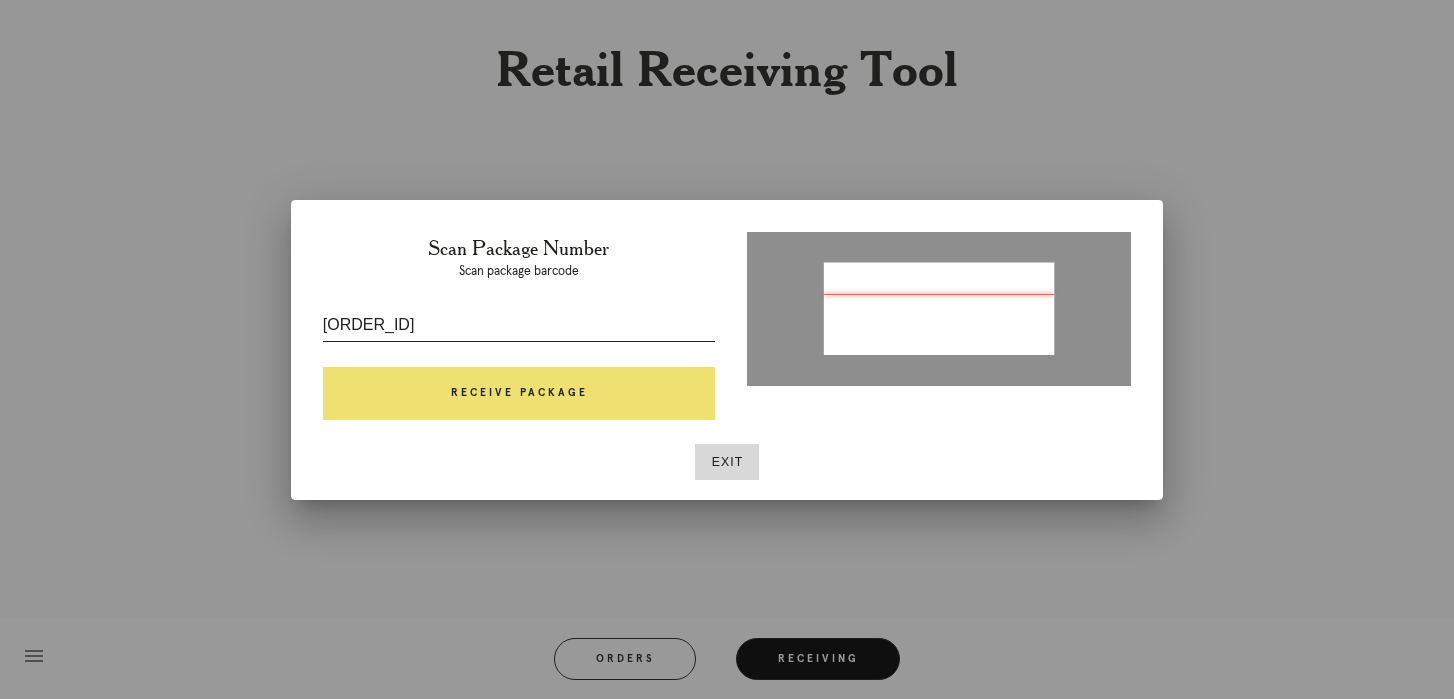 click on "[ORDER_ID]" at bounding box center [519, 325] 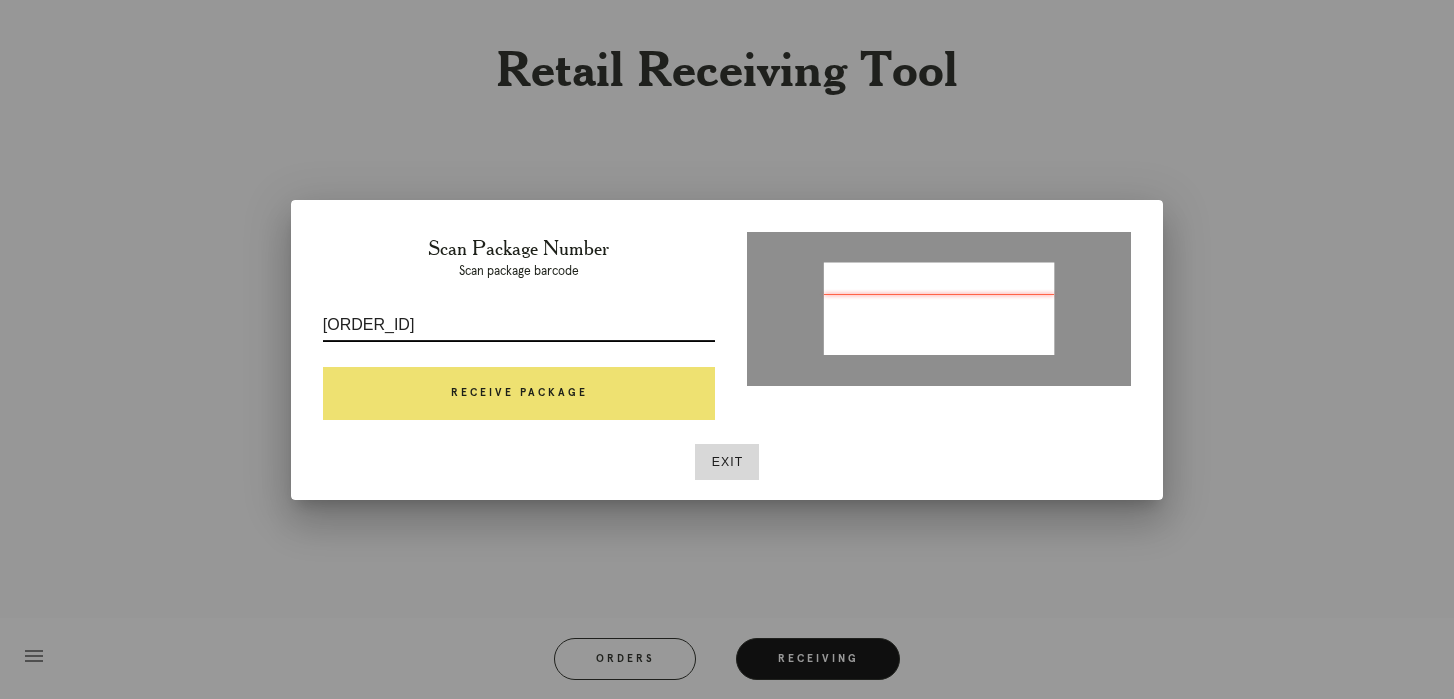 click on "[ORDER_ID]" at bounding box center (519, 325) 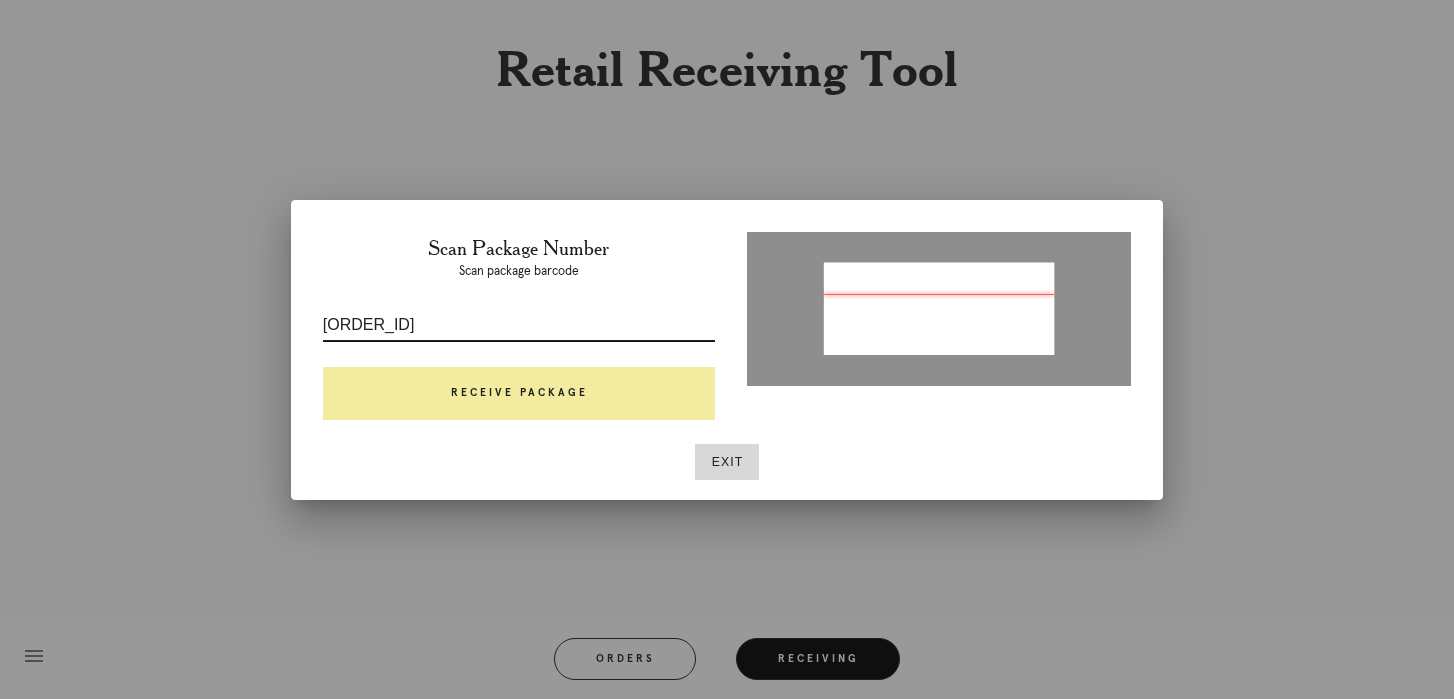 type on "[ORDER_ID]" 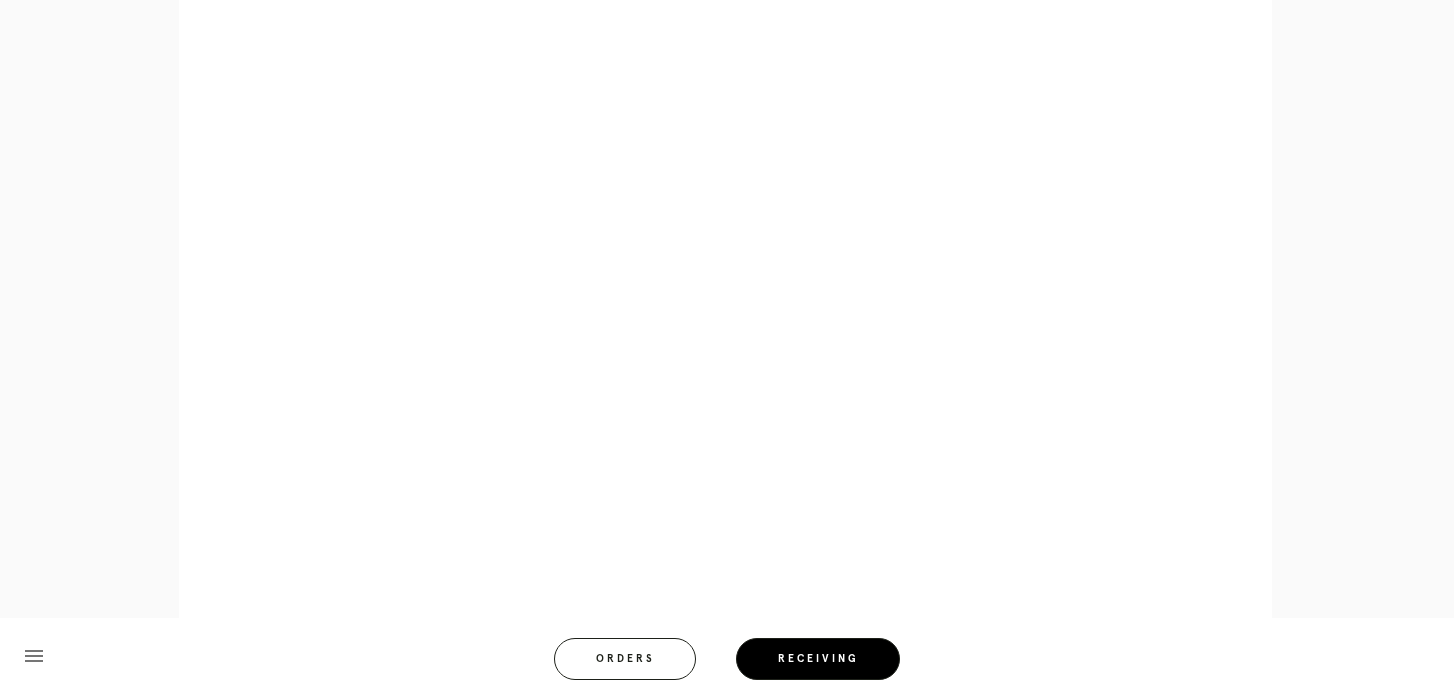scroll, scrollTop: 893, scrollLeft: 0, axis: vertical 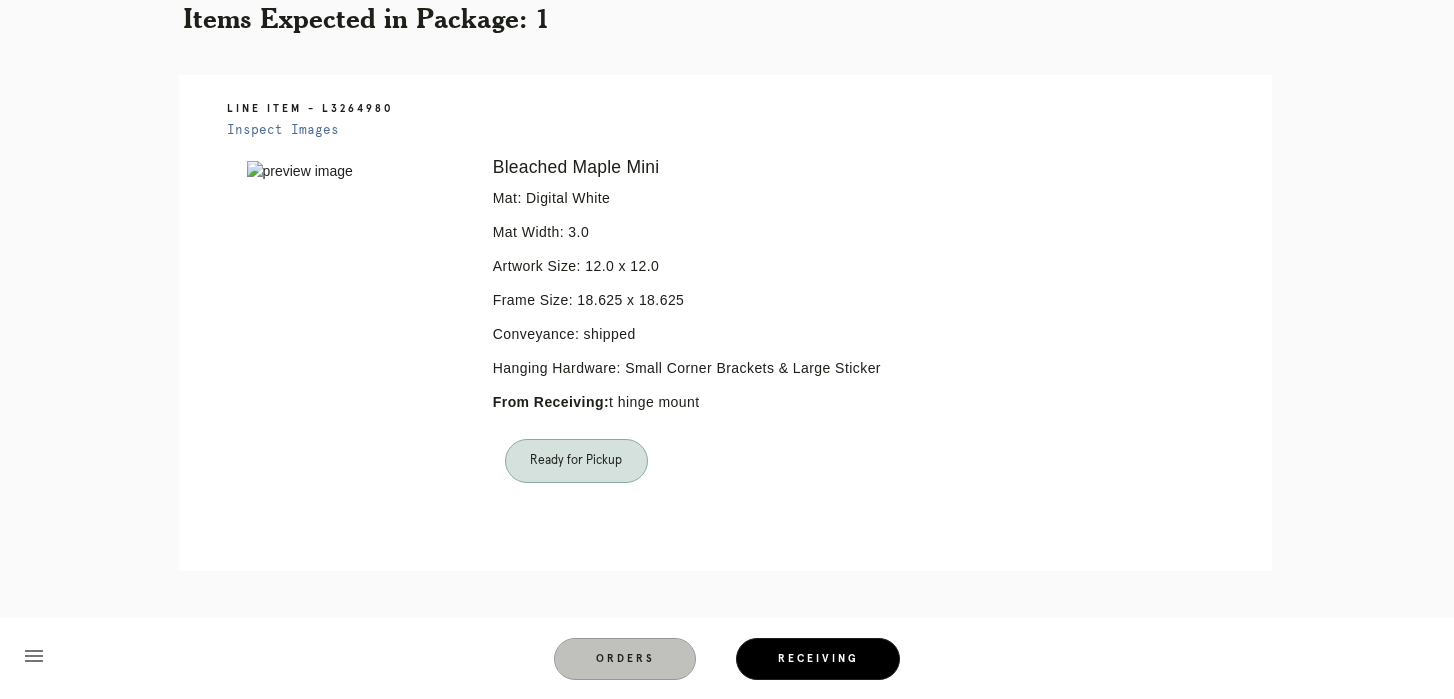 click on "Orders" at bounding box center [625, 659] 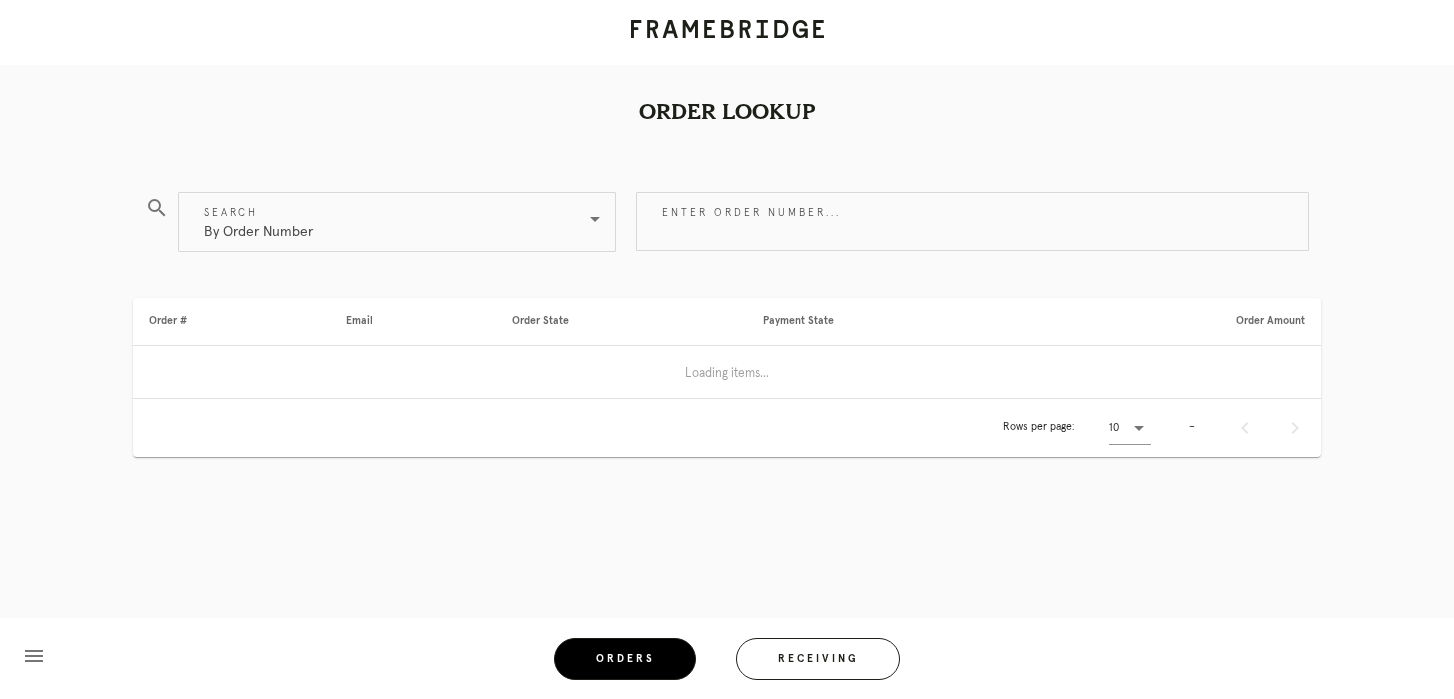scroll, scrollTop: 0, scrollLeft: 0, axis: both 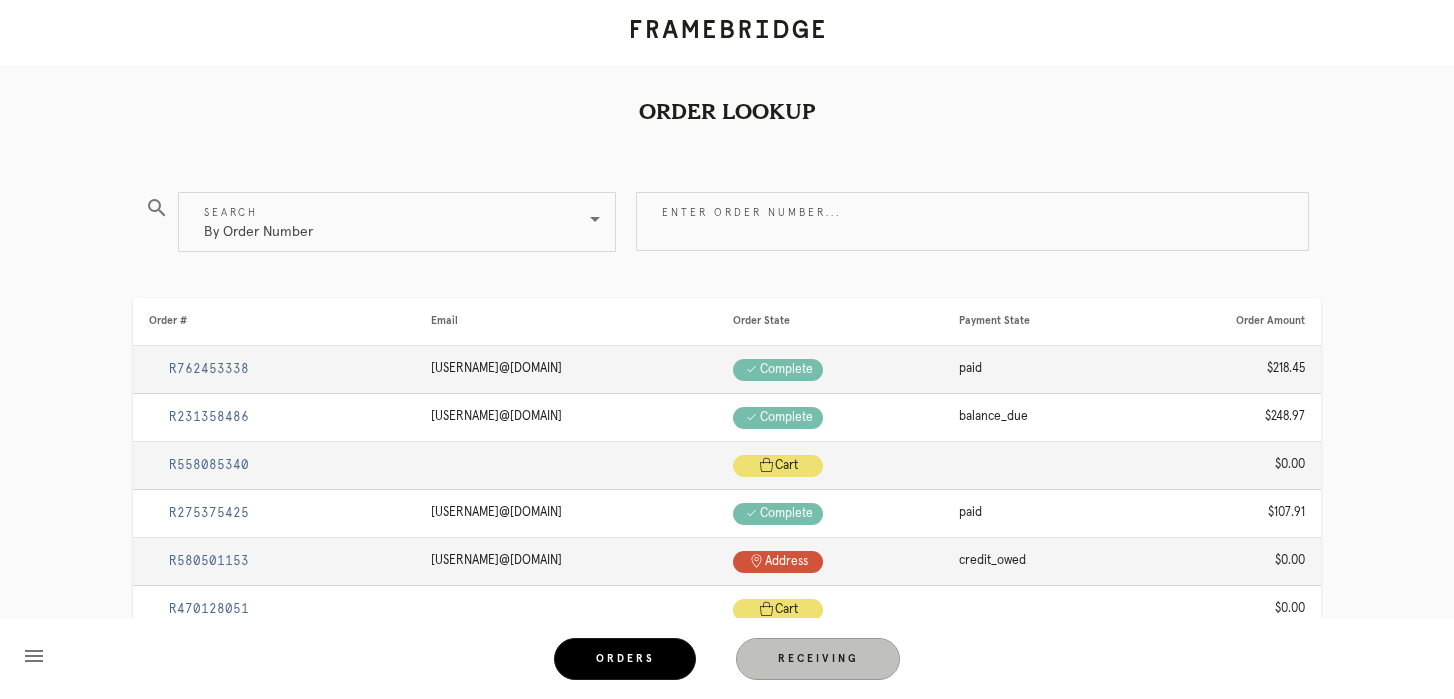 click on "Receiving" at bounding box center (818, 659) 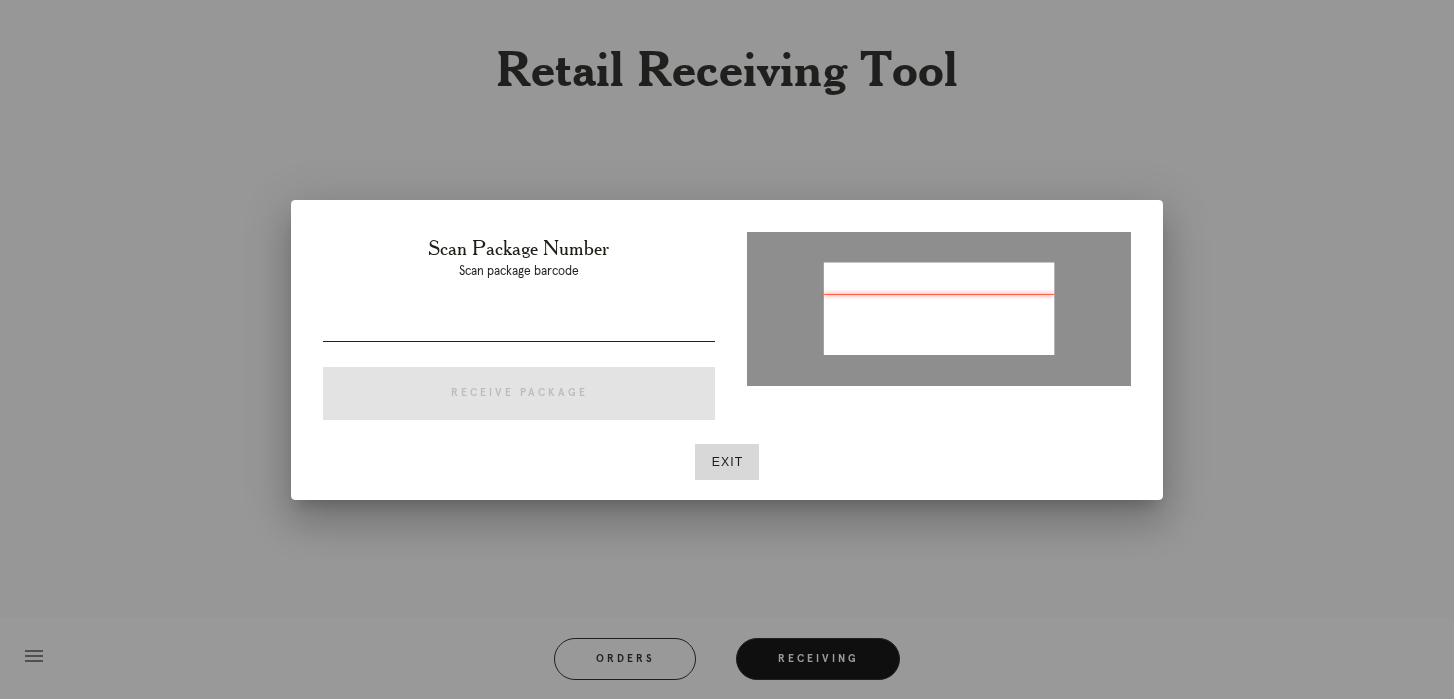 click at bounding box center (519, 325) 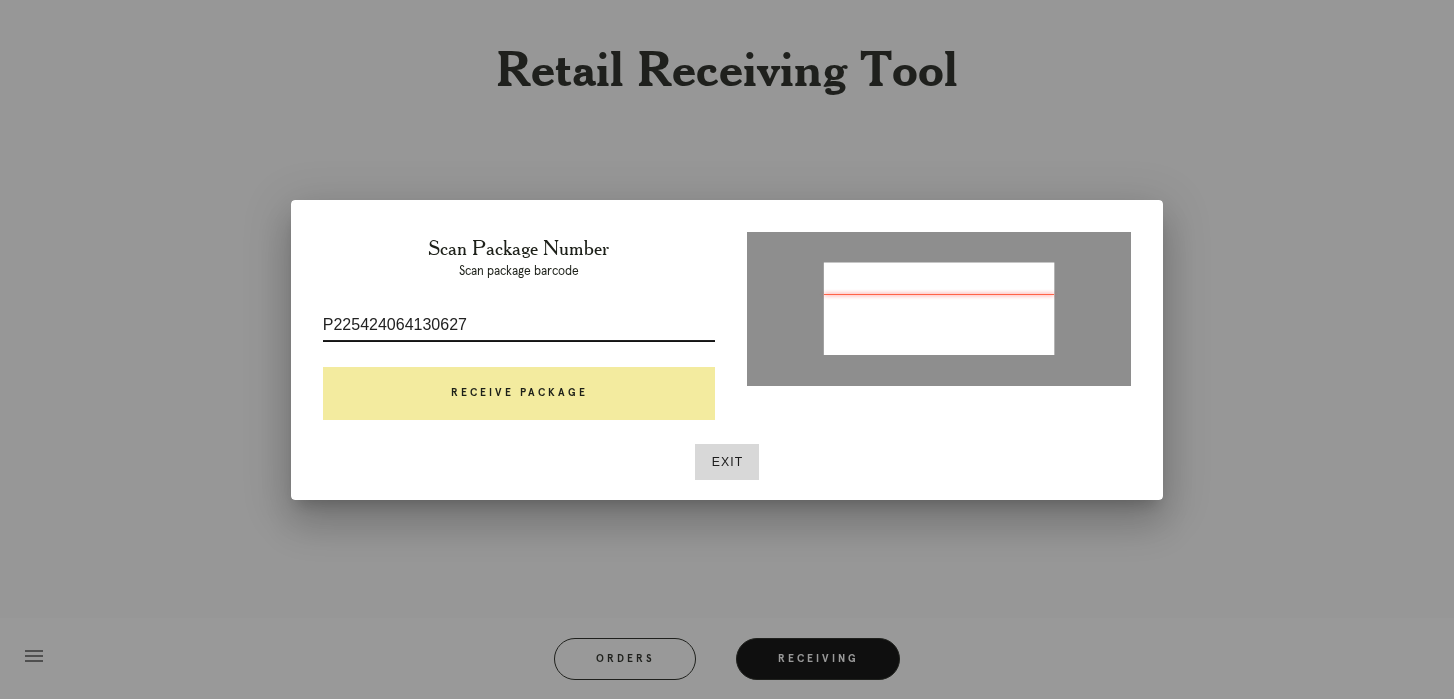 type on "P225424064130627" 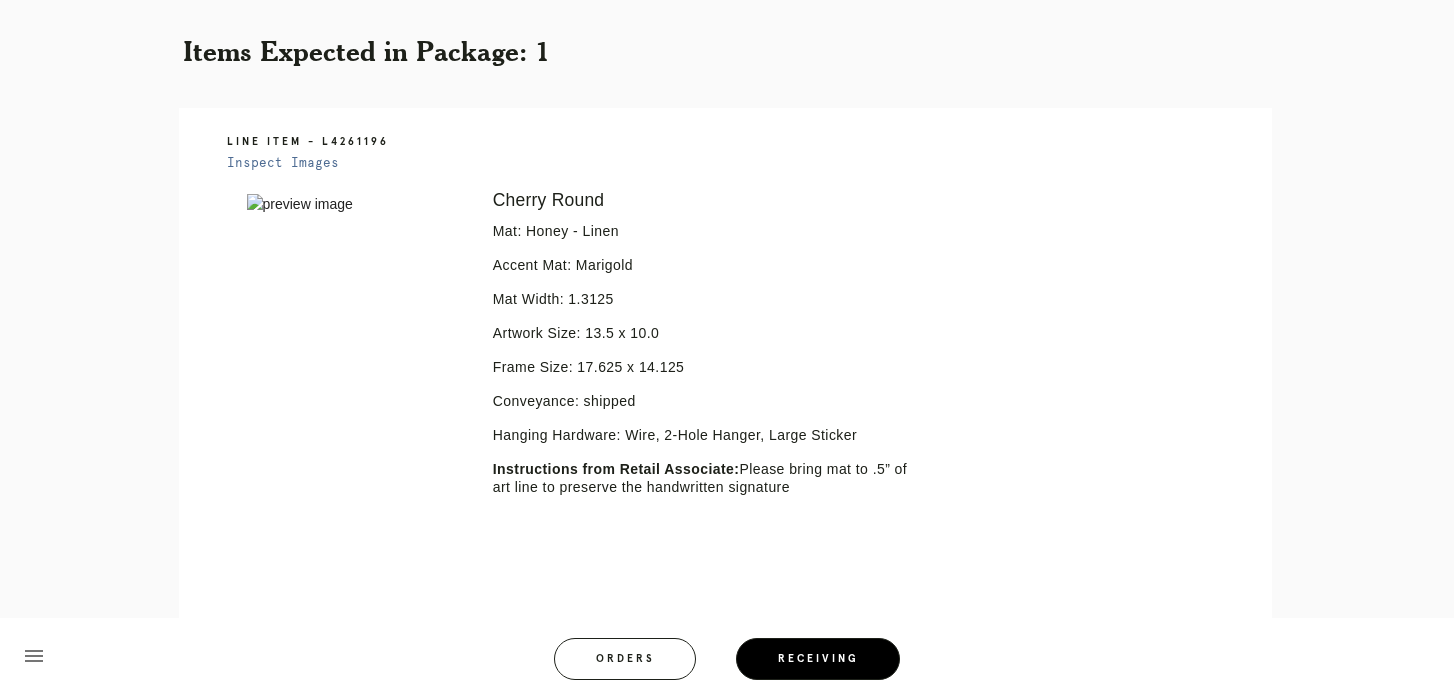 scroll, scrollTop: 378, scrollLeft: 0, axis: vertical 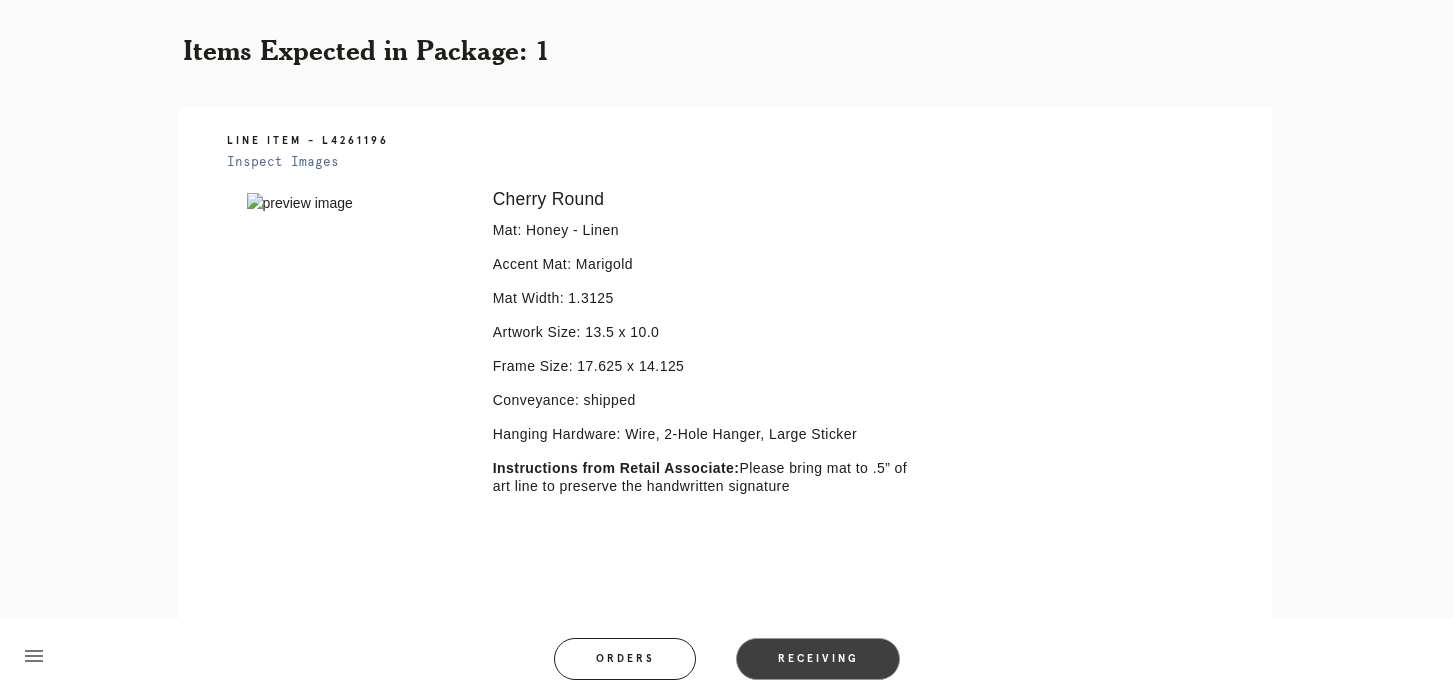click on "Receiving" at bounding box center [818, 659] 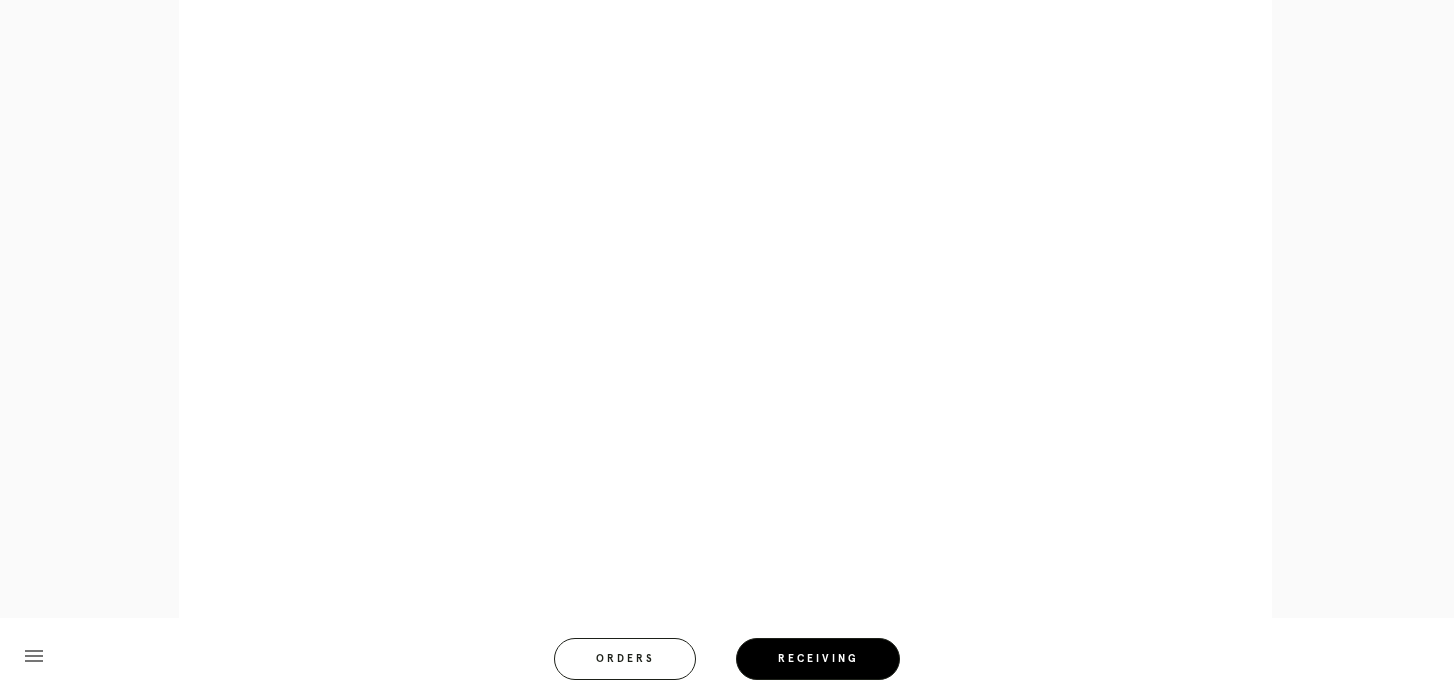 scroll, scrollTop: 945, scrollLeft: 0, axis: vertical 